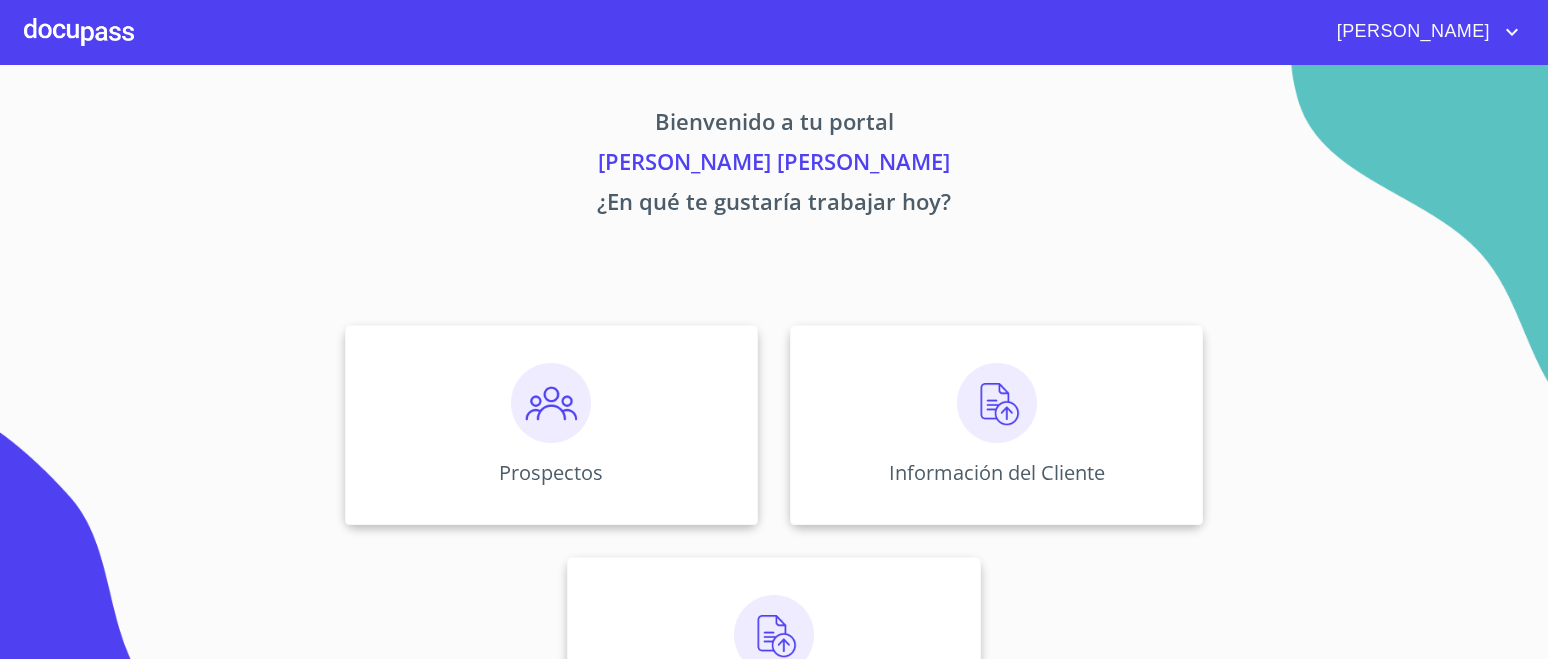 scroll, scrollTop: 0, scrollLeft: 0, axis: both 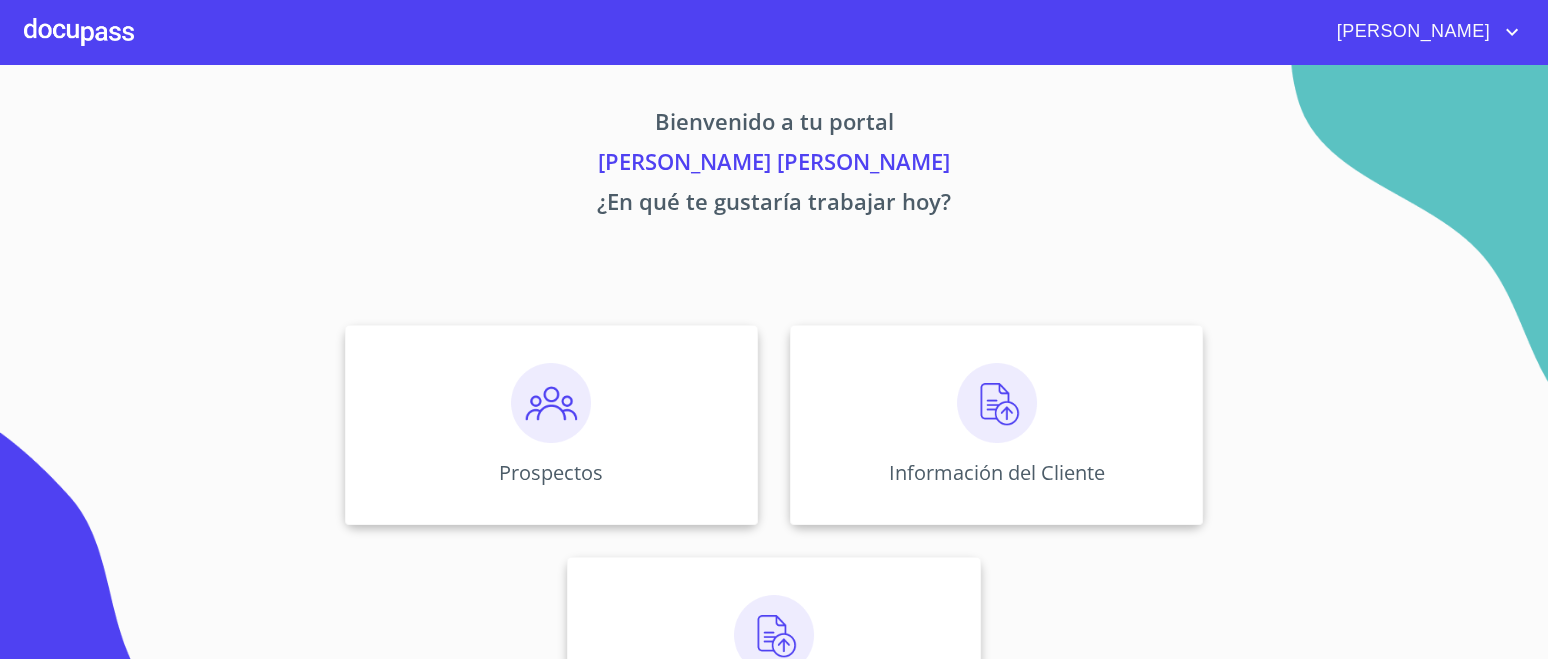 click at bounding box center (997, 403) 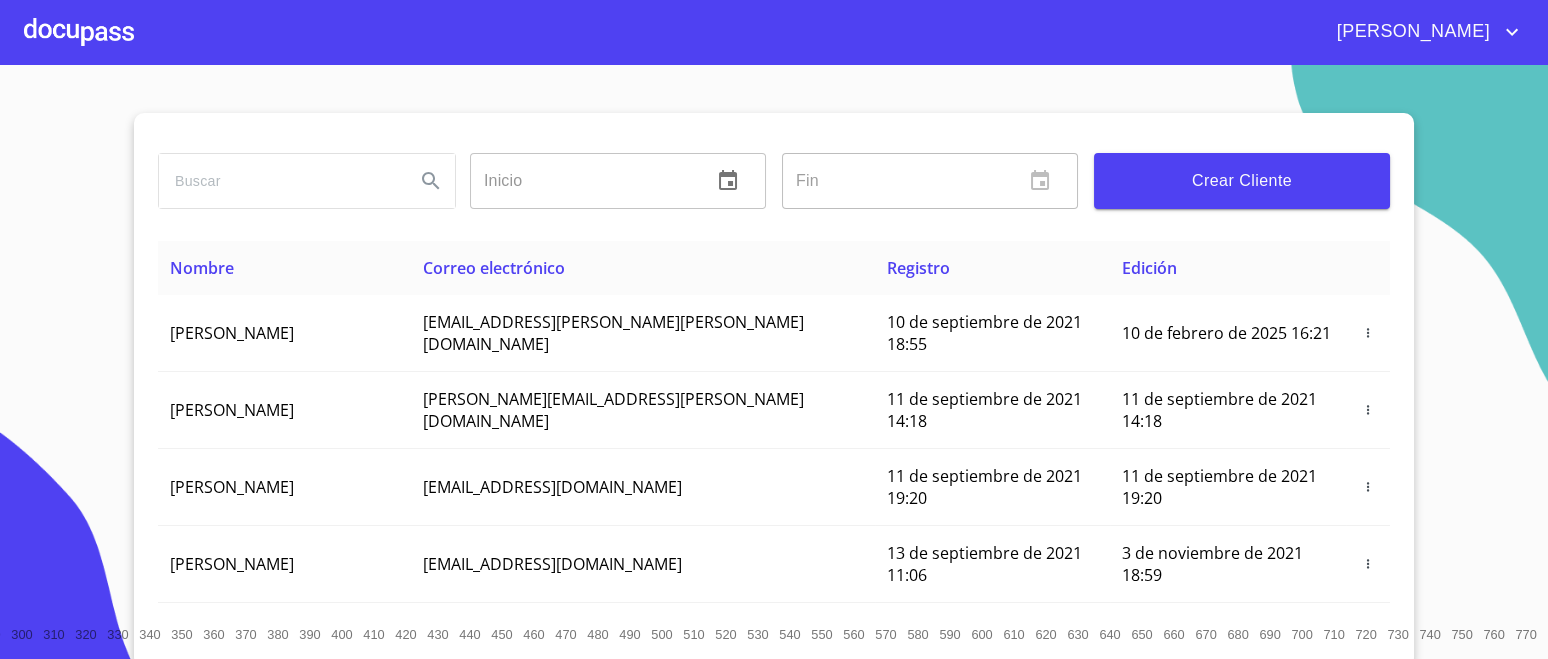click on "Crear Cliente" at bounding box center [1242, 181] 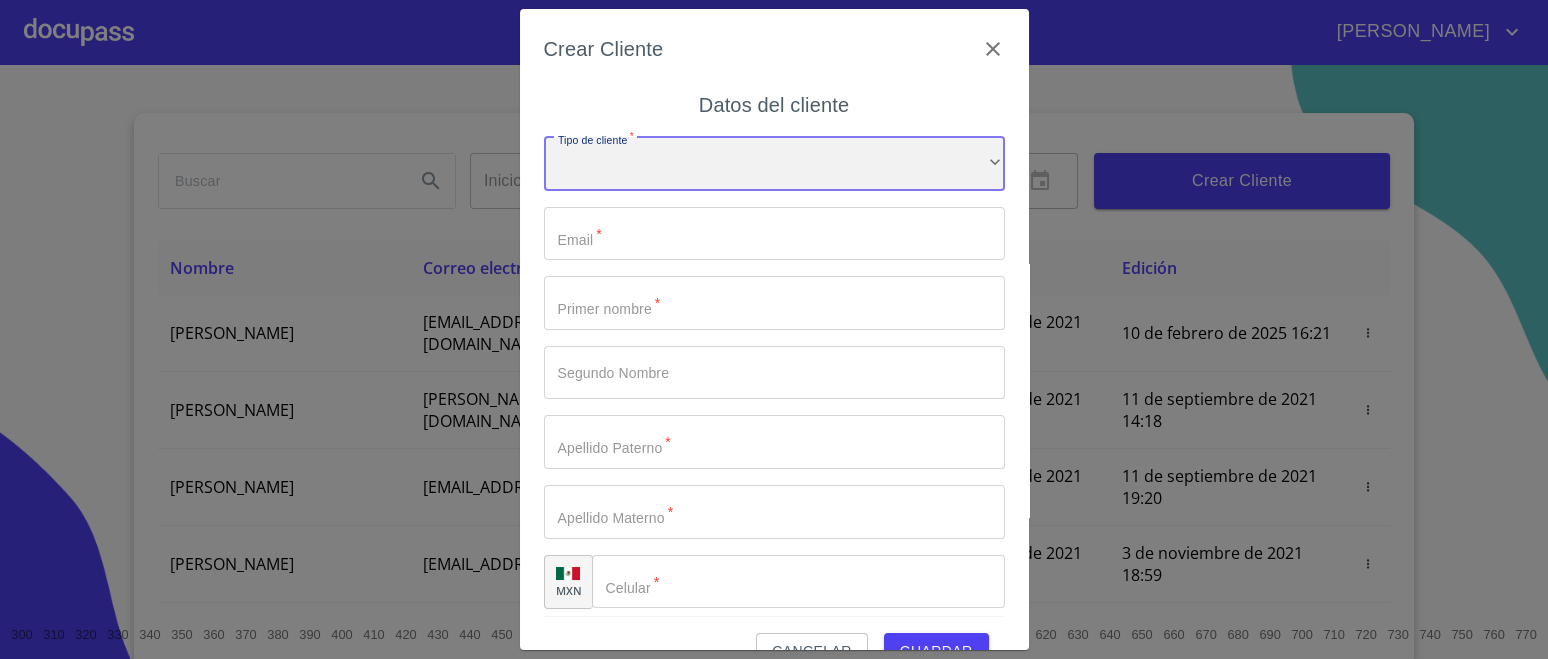 click on "​" at bounding box center (774, 164) 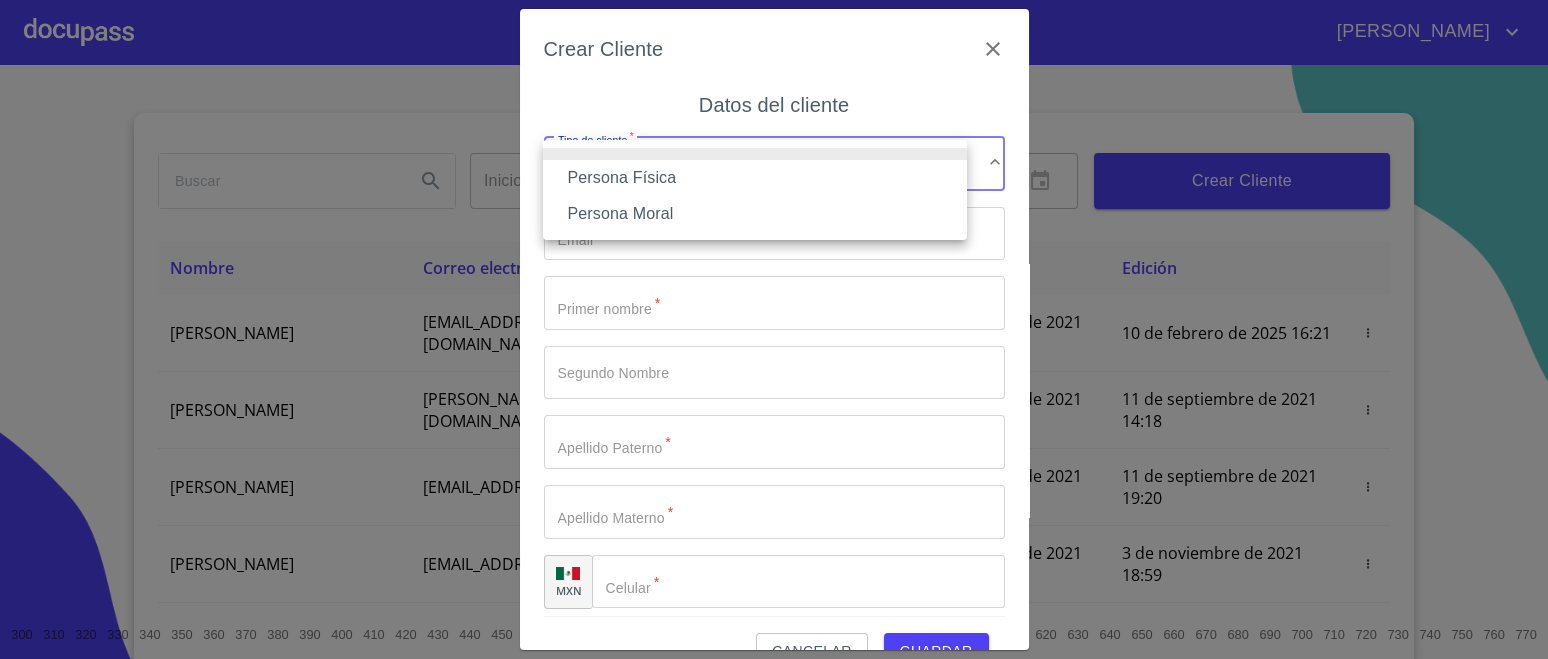 click on "Persona Física" at bounding box center (755, 178) 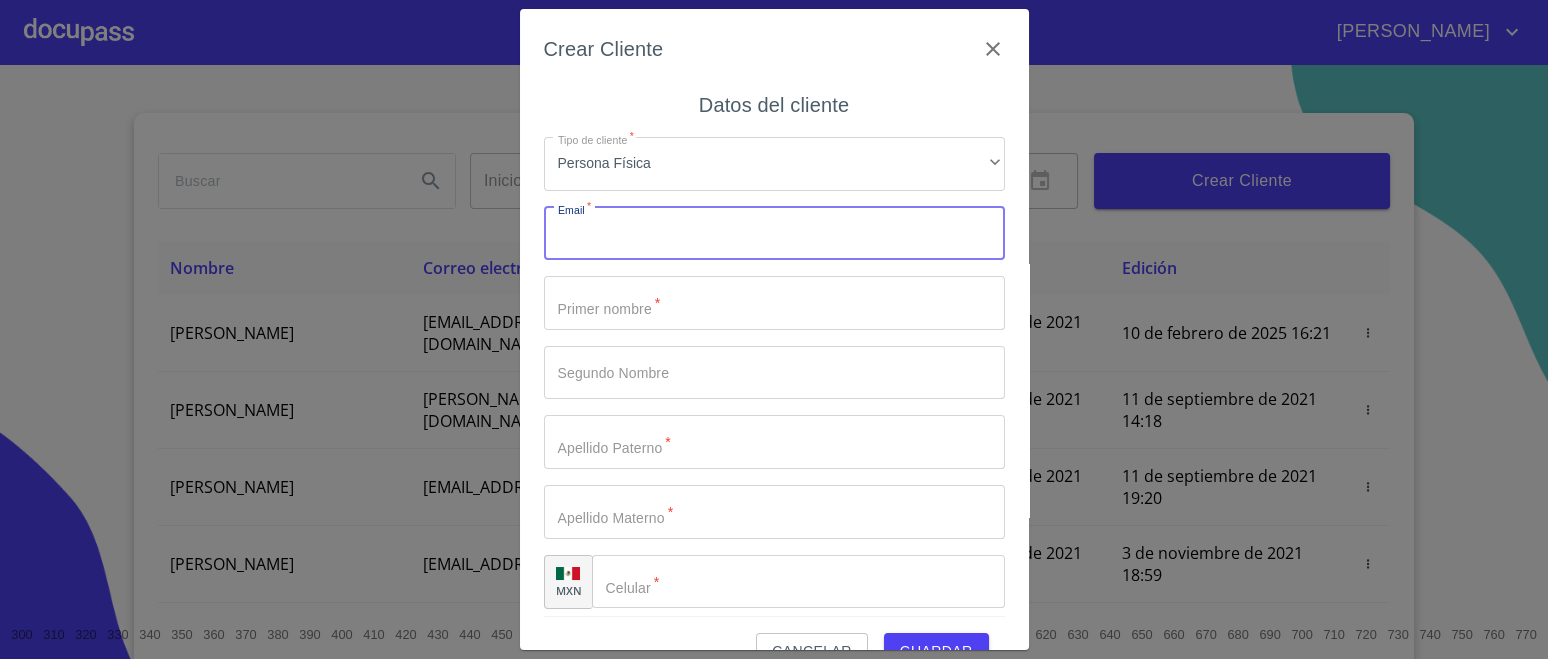click on "Tipo de cliente   *" at bounding box center [774, 234] 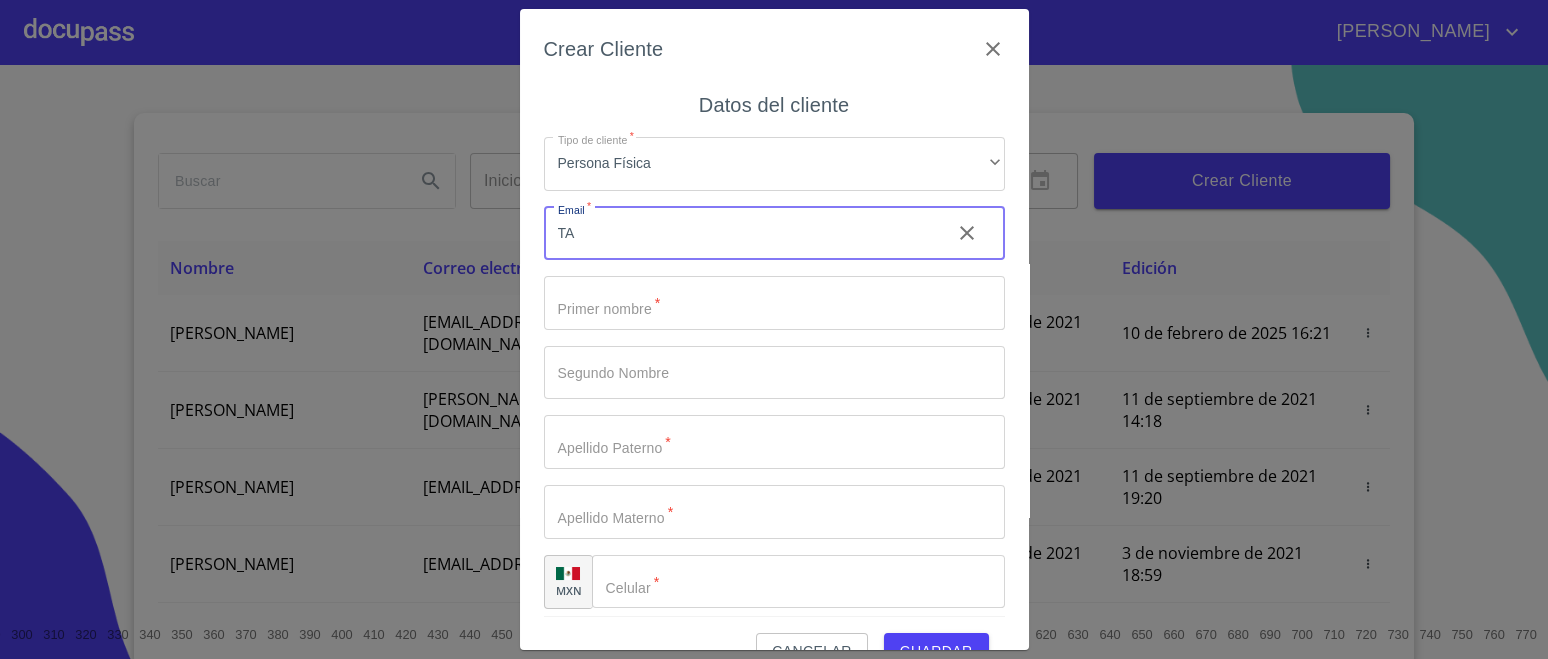 type on "T" 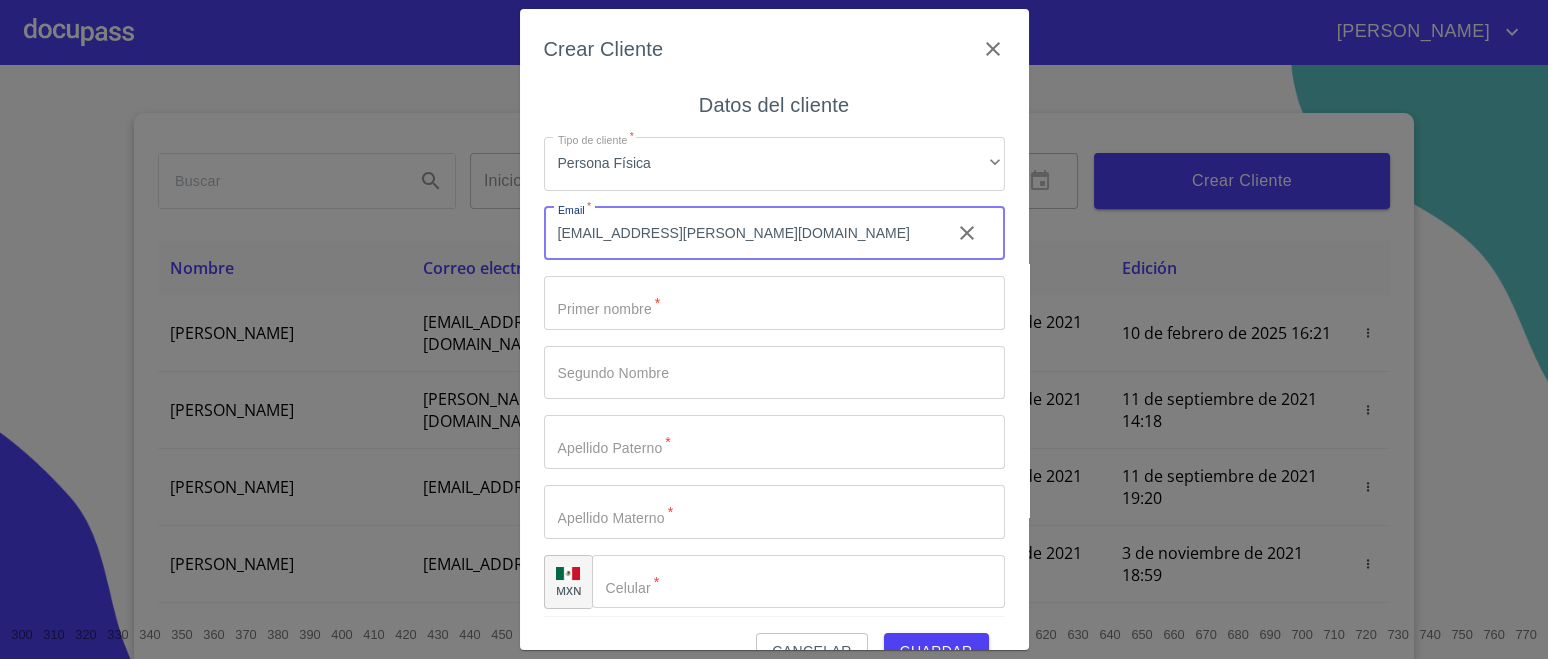 type on "[EMAIL_ADDRESS][PERSON_NAME][DOMAIN_NAME]" 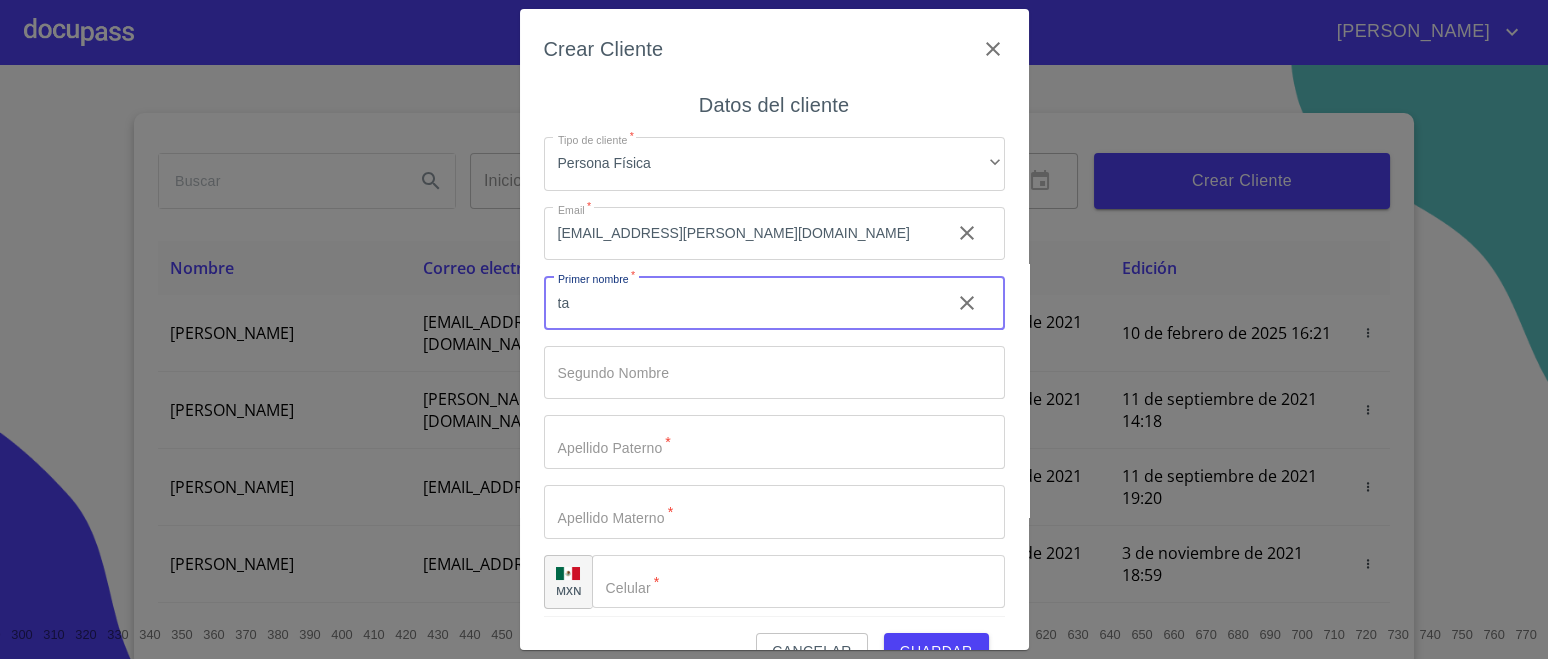 type on "t" 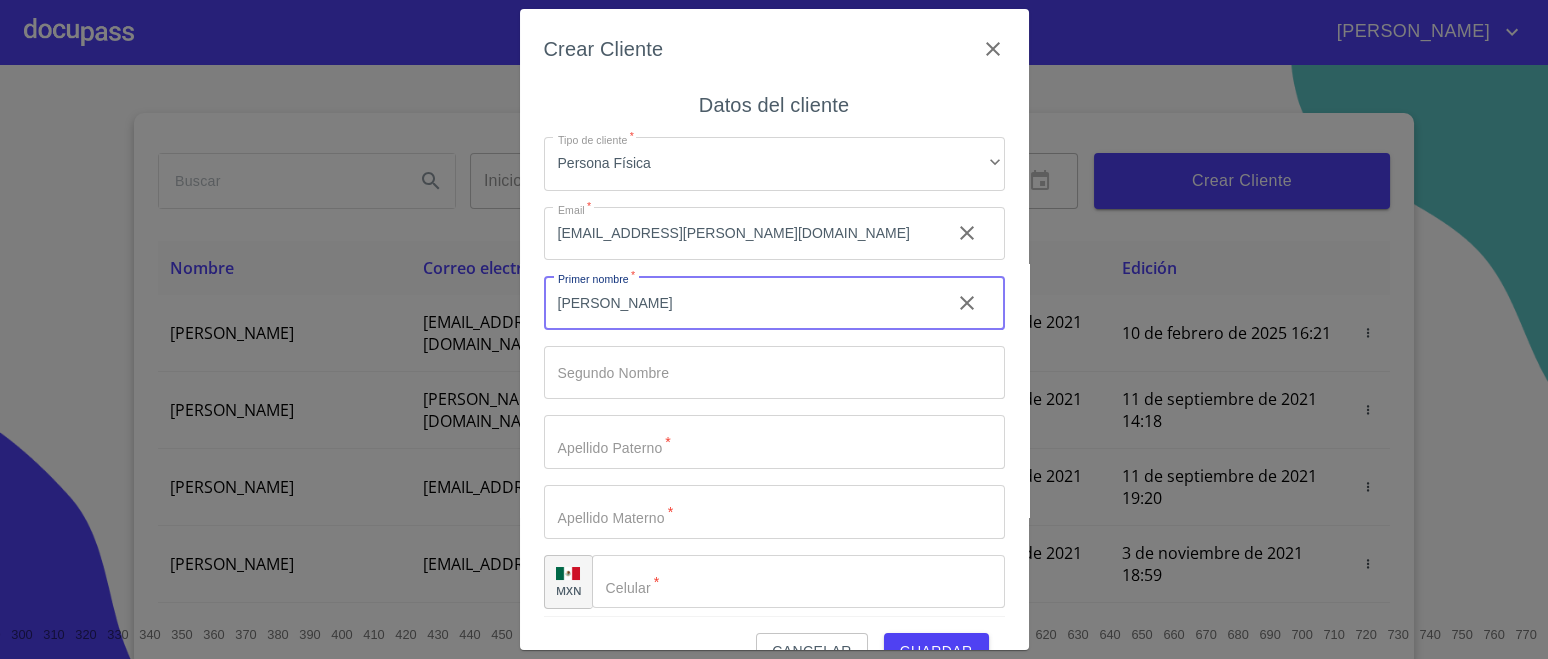 type on "[PERSON_NAME]" 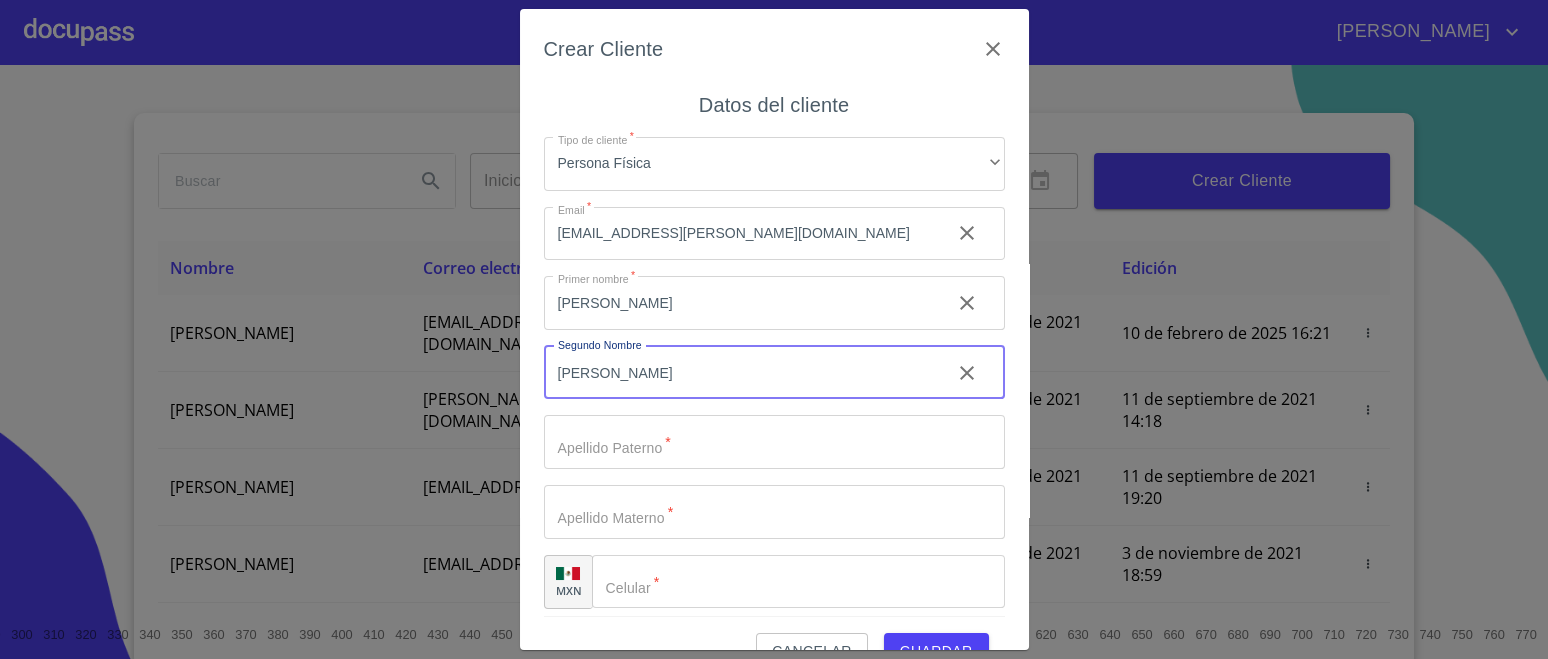type on "[PERSON_NAME]" 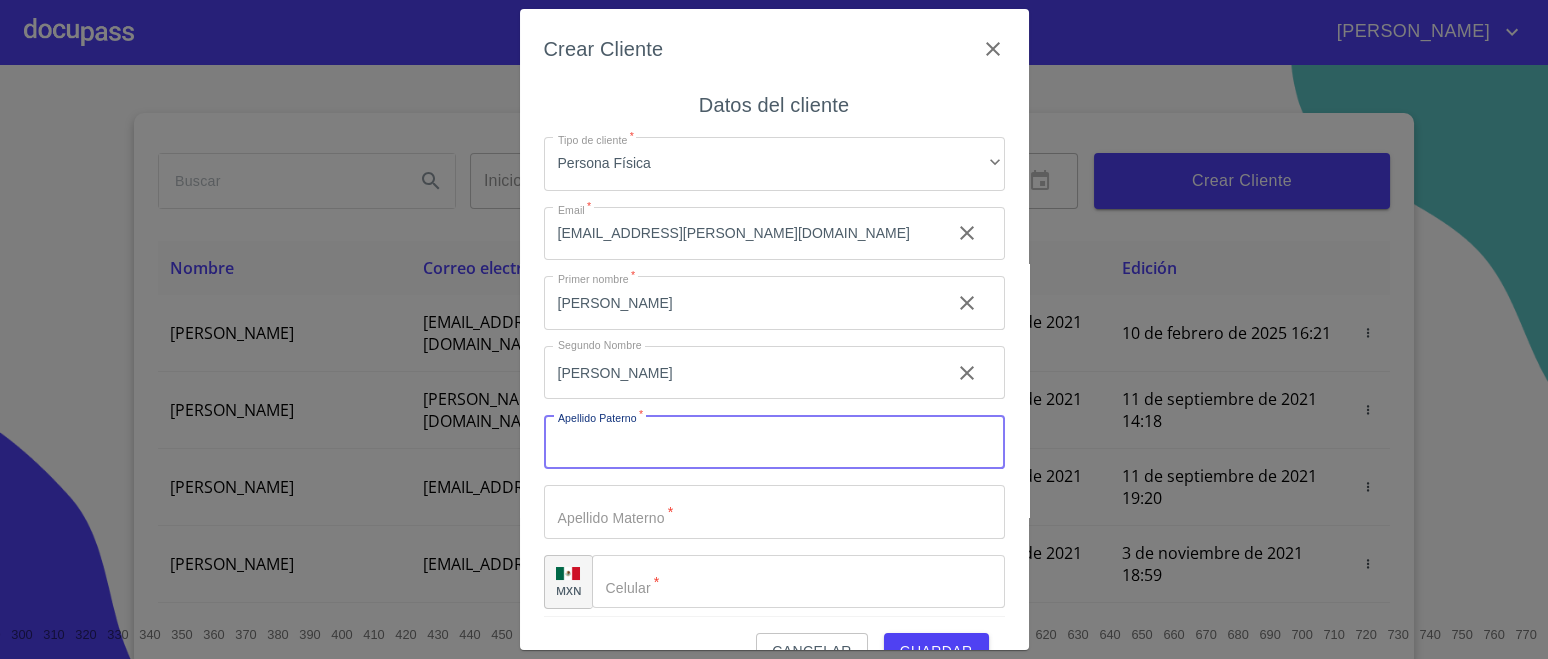 click on "Tipo de cliente   *" at bounding box center [774, 442] 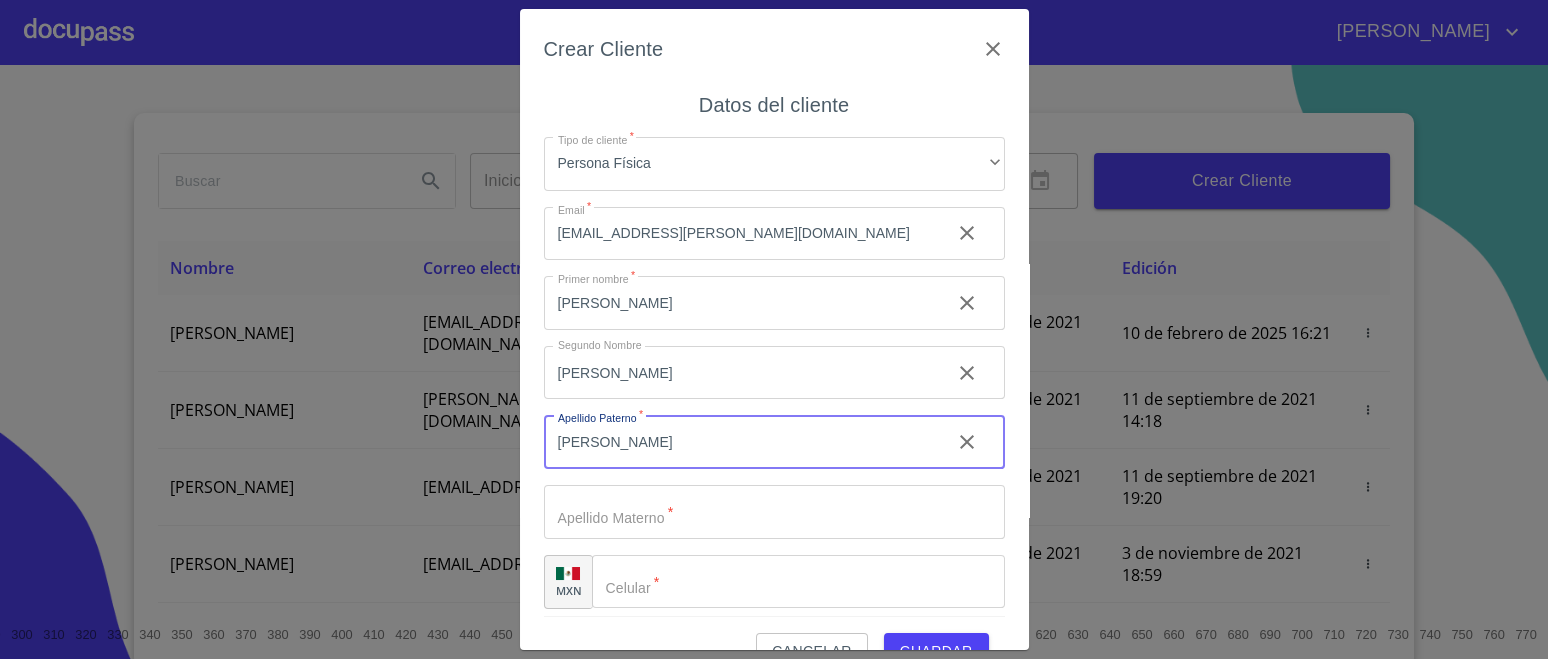 type on "[PERSON_NAME]" 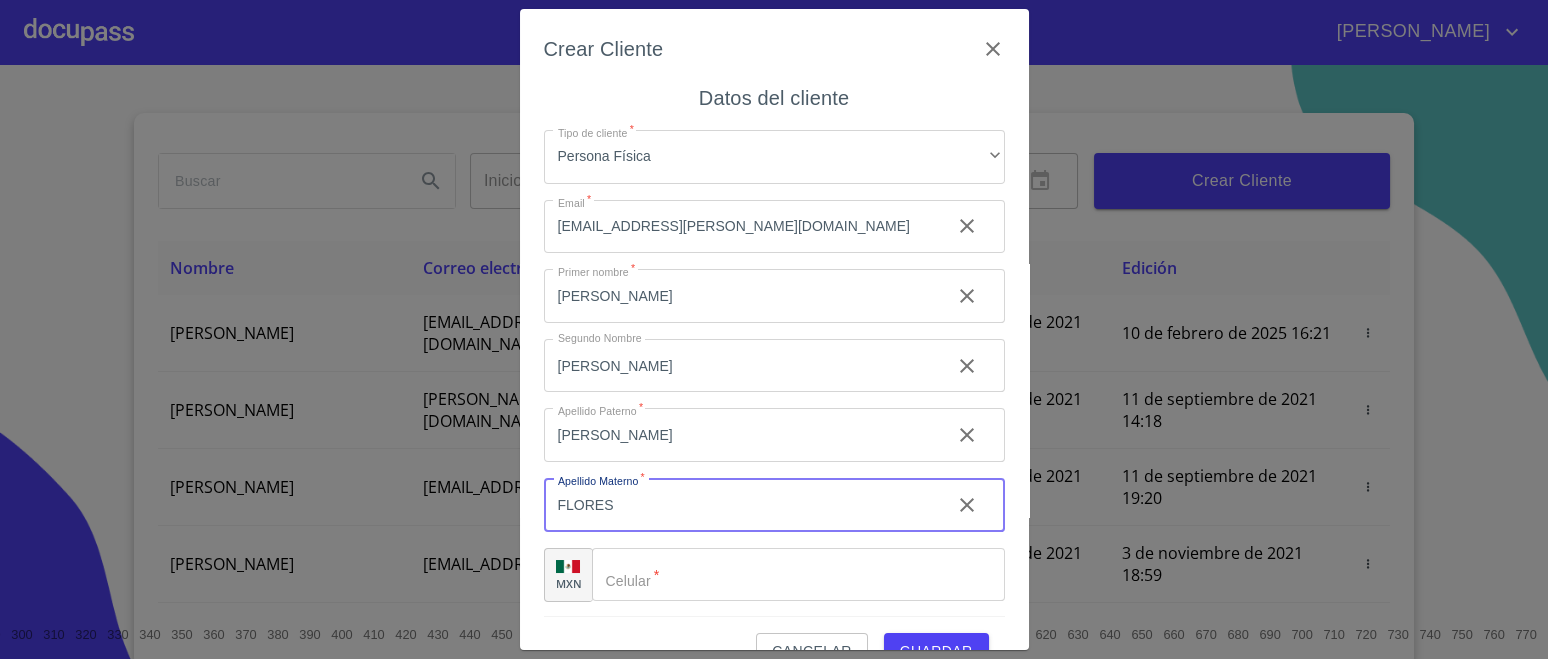 scroll, scrollTop: 8, scrollLeft: 0, axis: vertical 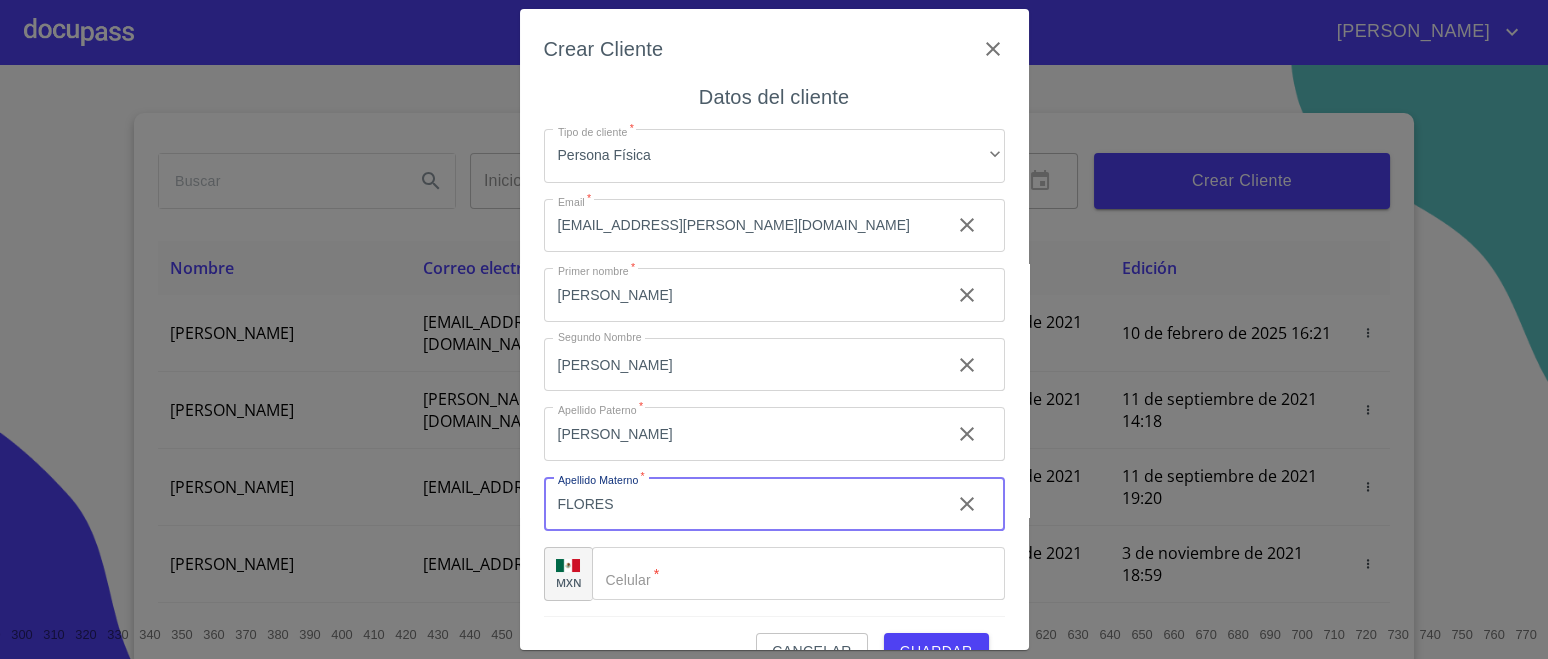 type on "FLORES" 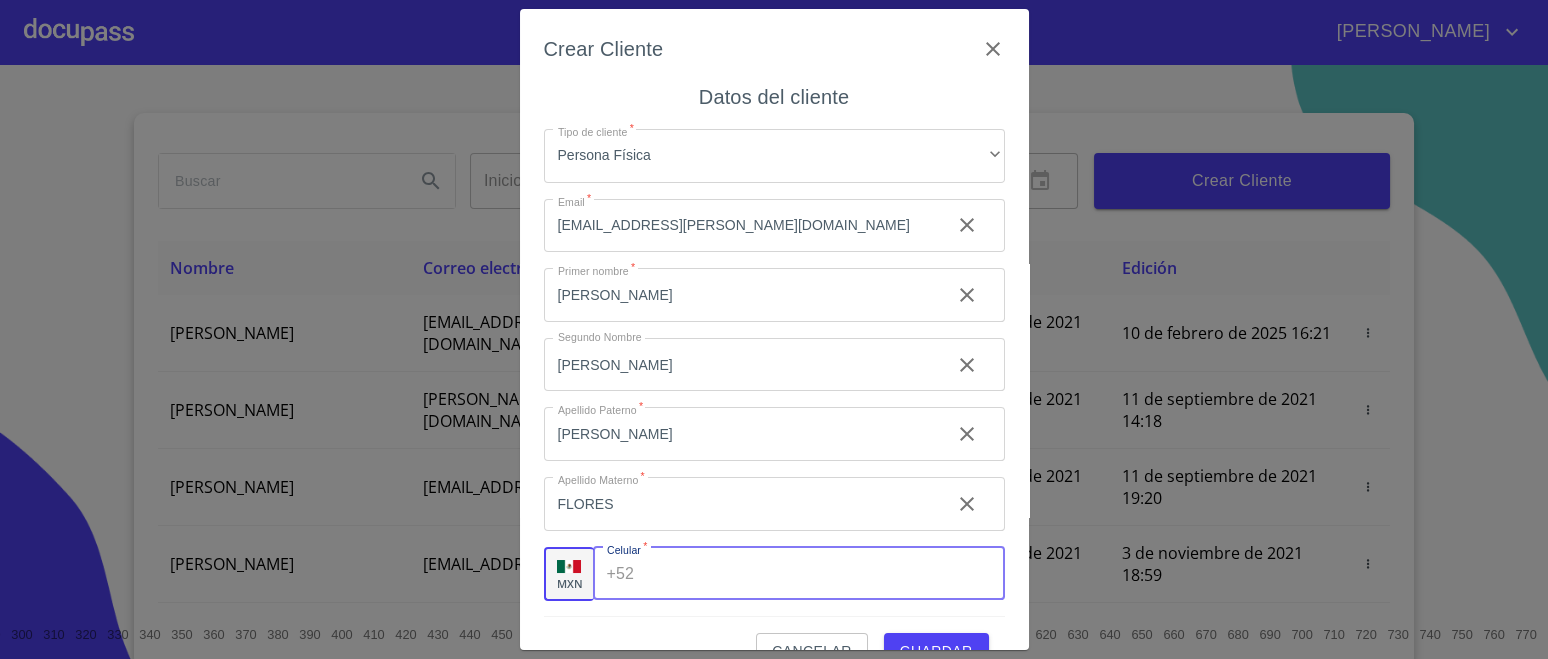 click on "Tipo de cliente   *" at bounding box center [823, 574] 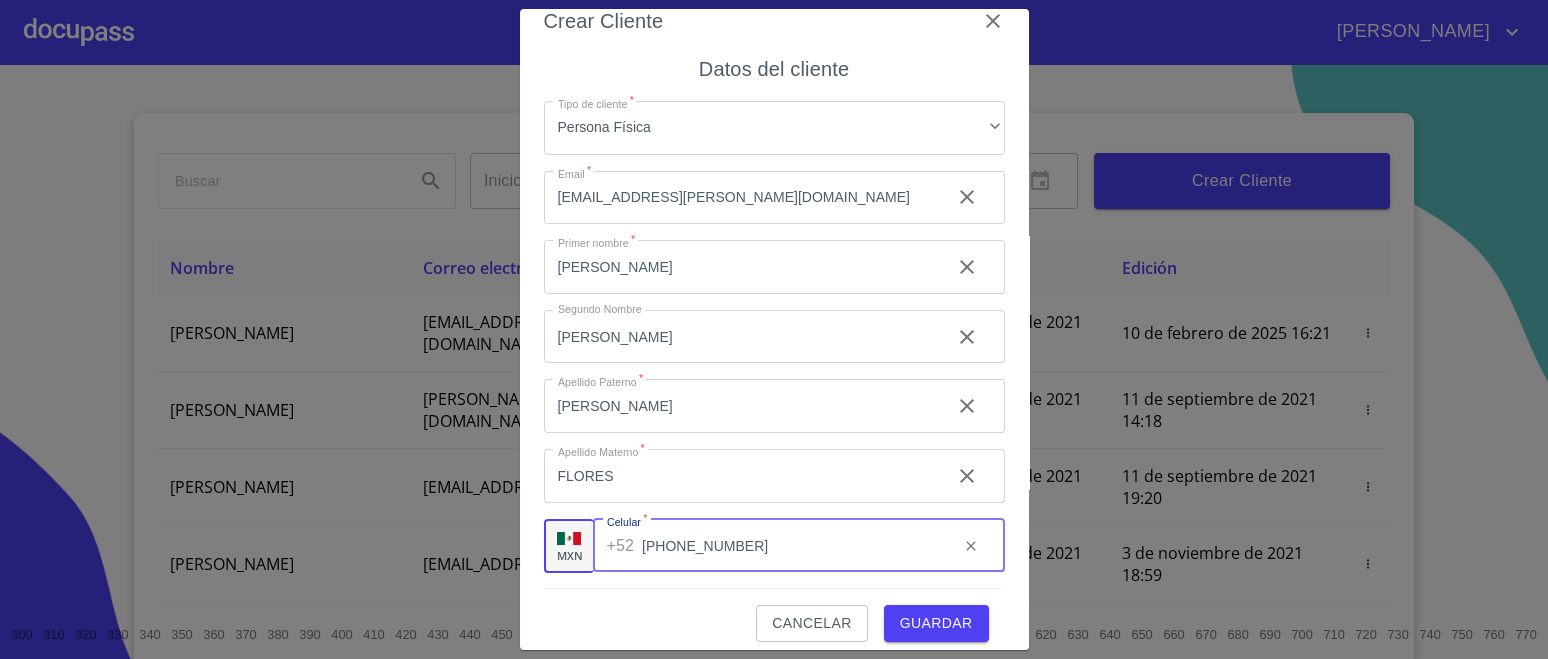 scroll, scrollTop: 43, scrollLeft: 0, axis: vertical 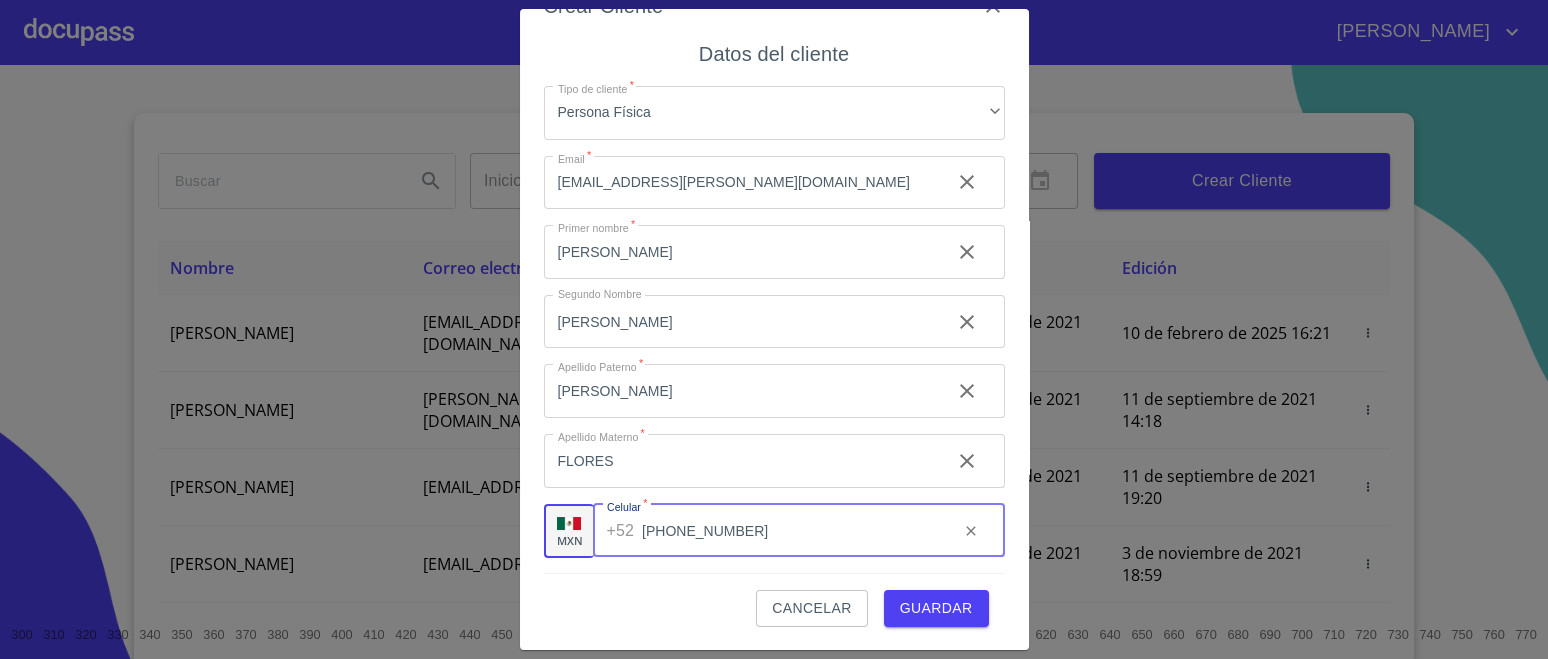 type on "[PHONE_NUMBER]" 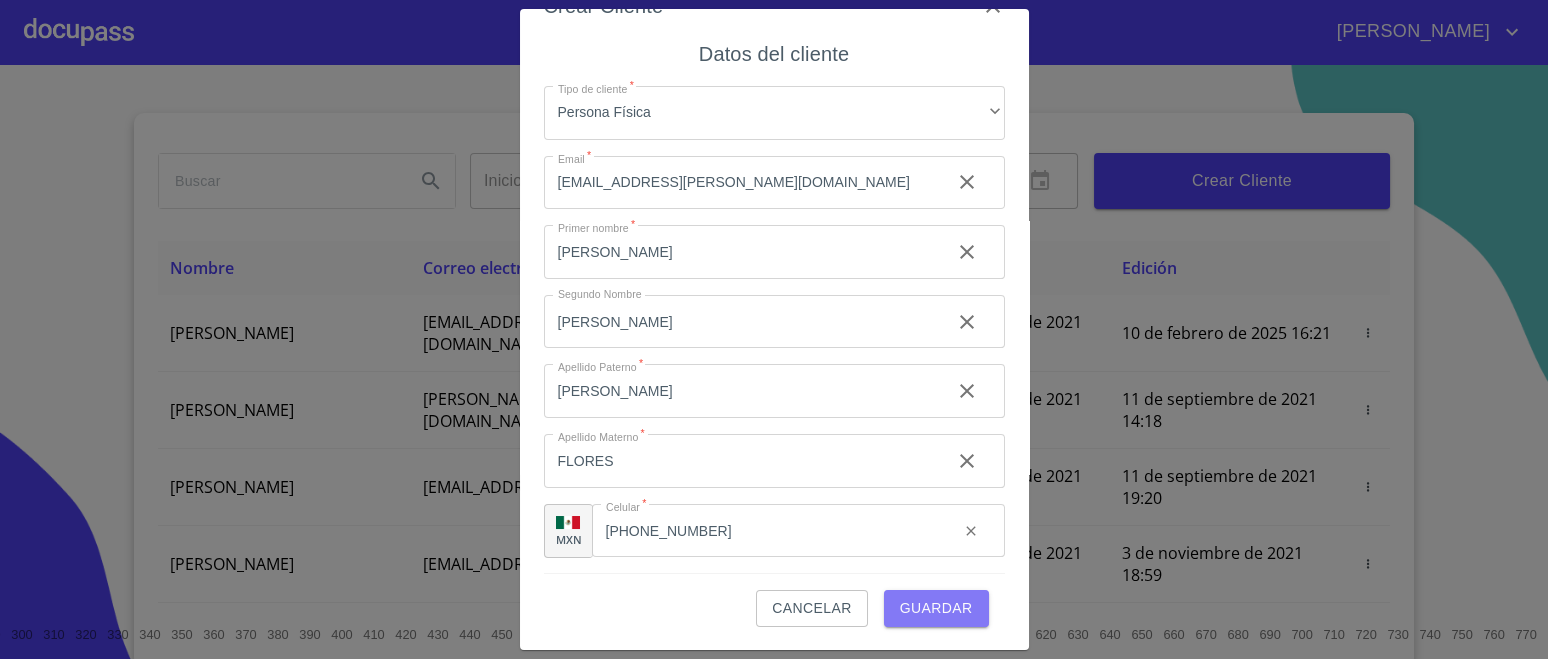 click on "Guardar" at bounding box center [936, 608] 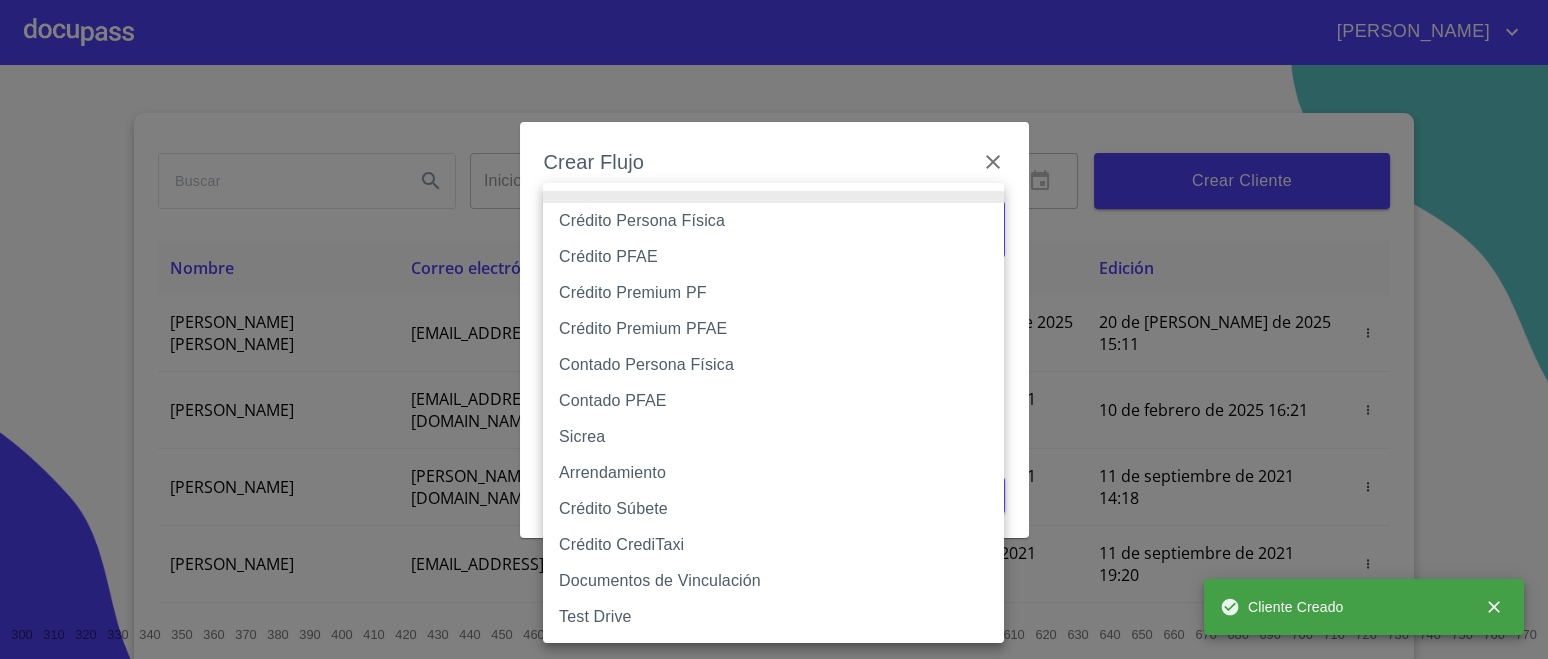 click on "[PERSON_NAME] ​ Fin ​ Crear Cliente Nombre   Correo electrónico   Registro   Edición     [PERSON_NAME] [PERSON_NAME] [PERSON_NAME][EMAIL_ADDRESS][DOMAIN_NAME] 20 de [PERSON_NAME] de 2025 15:11 20 de [PERSON_NAME] de 2025 15:11 [PERSON_NAME] GROVER [EMAIL_ADDRESS][PERSON_NAME][PERSON_NAME][DOMAIN_NAME] 10 de septiembre de 2021 18:55 10 de febrero de 2025 16:21 [PERSON_NAME] CELIS  [EMAIL_ADDRESS][PERSON_NAME][DOMAIN_NAME] 11 de septiembre de 2021 14:18 11 de septiembre de 2021 14:18 [PERSON_NAME] [PERSON_NAME][EMAIL_ADDRESS][DOMAIN_NAME] 11 de septiembre de 2021 19:20 11 de septiembre de 2021 19:20 [PERSON_NAME] [EMAIL_ADDRESS][DOMAIN_NAME] 13 de septiembre de 2021 11:06 3 de noviembre de 2021 18:59 [PERSON_NAME] [EMAIL_ADDRESS][DOMAIN_NAME] 14 de septiembre de 2021 12:26 14 de septiembre de 2021 12:26 [PERSON_NAME] [EMAIL_ADDRESS][DOMAIN_NAME] 14 de septiembre de 2021 16:35 14 de septiembre de 2021 16:35 [PERSON_NAME] [EMAIL_ADDRESS][DOMAIN_NAME] 14 de septiembre de 2021 18:24 14 de septiembre de 2021 18:24 [PERSON_NAME]  [EMAIL_ADDRESS][DOMAIN_NAME] 15 de septiembre de 2021 13:18 1 2 3 4 5" at bounding box center (774, 329) 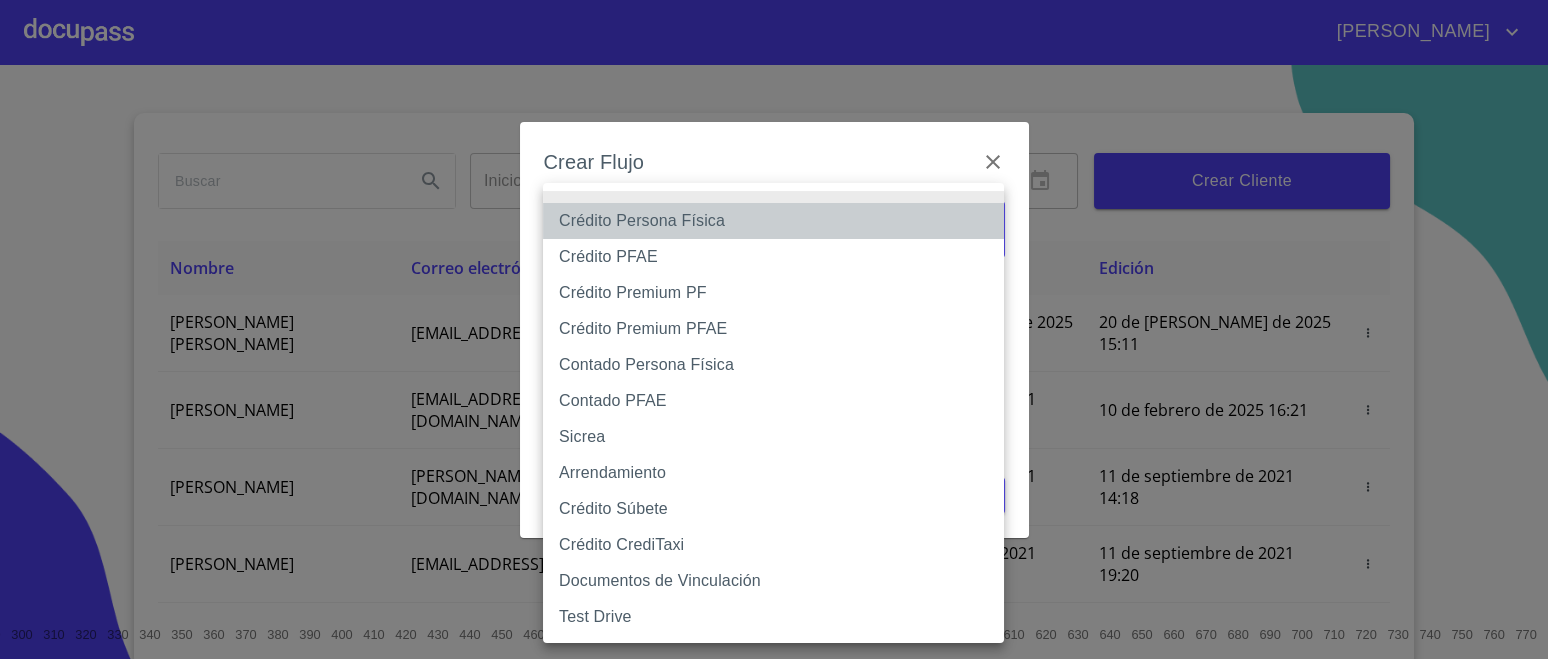 click on "Crédito Persona Física" at bounding box center (773, 221) 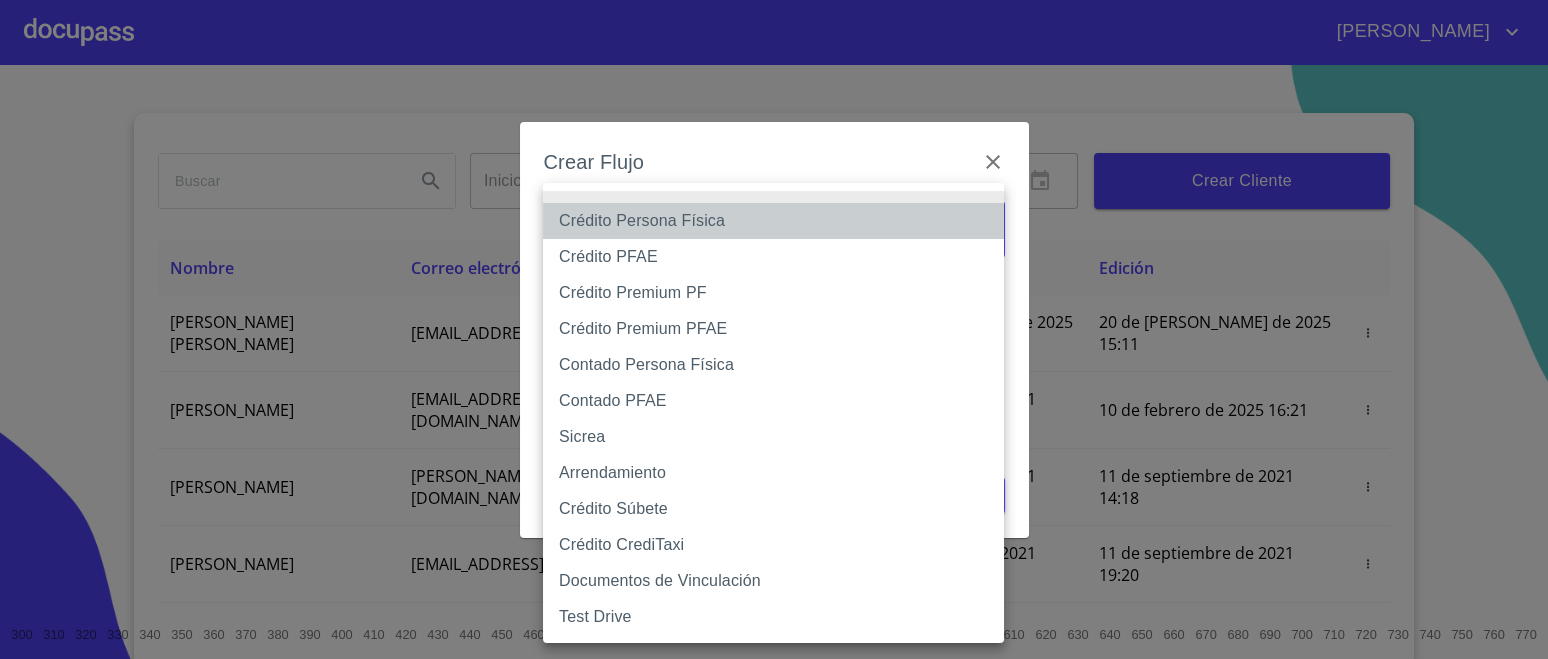 type on "6009fb3c7d1714eb8809aa97" 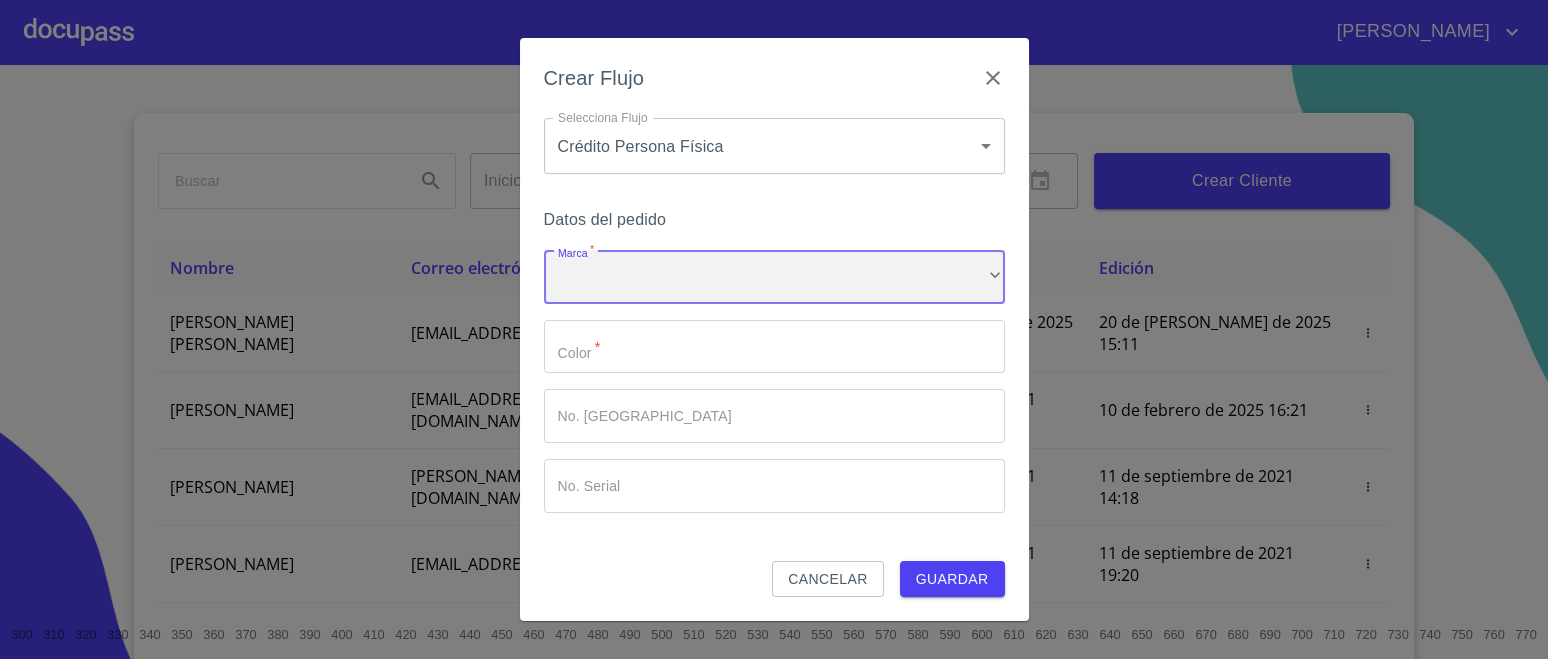 click on "​" at bounding box center (774, 277) 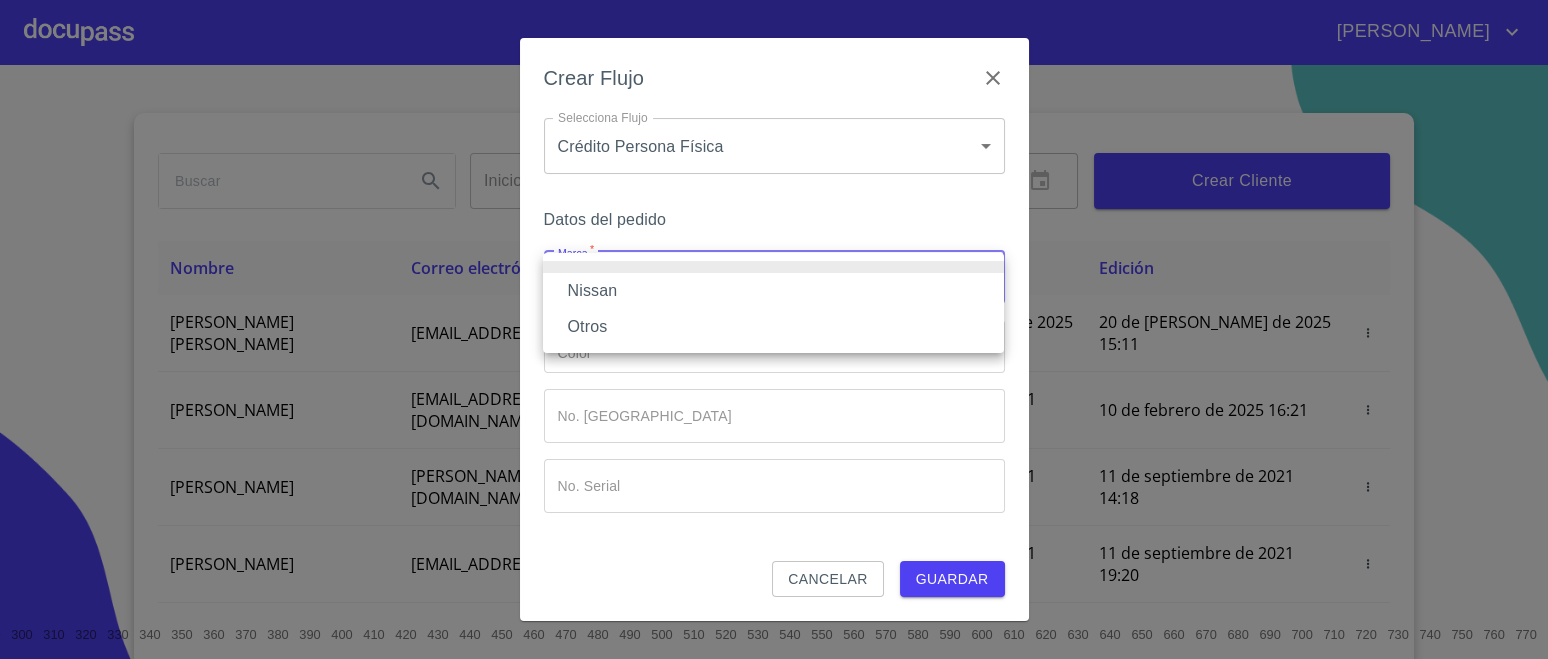click on "Nissan" at bounding box center [773, 291] 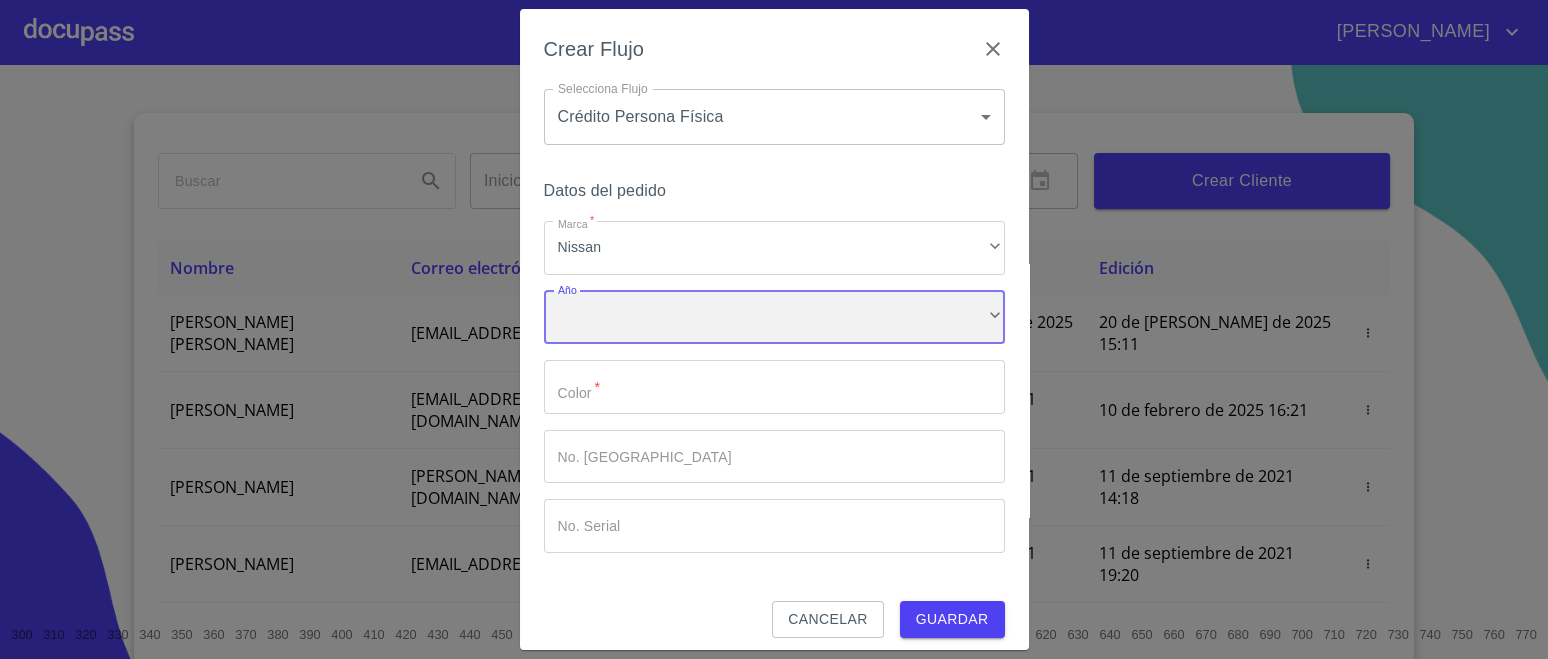 click on "​" at bounding box center [774, 318] 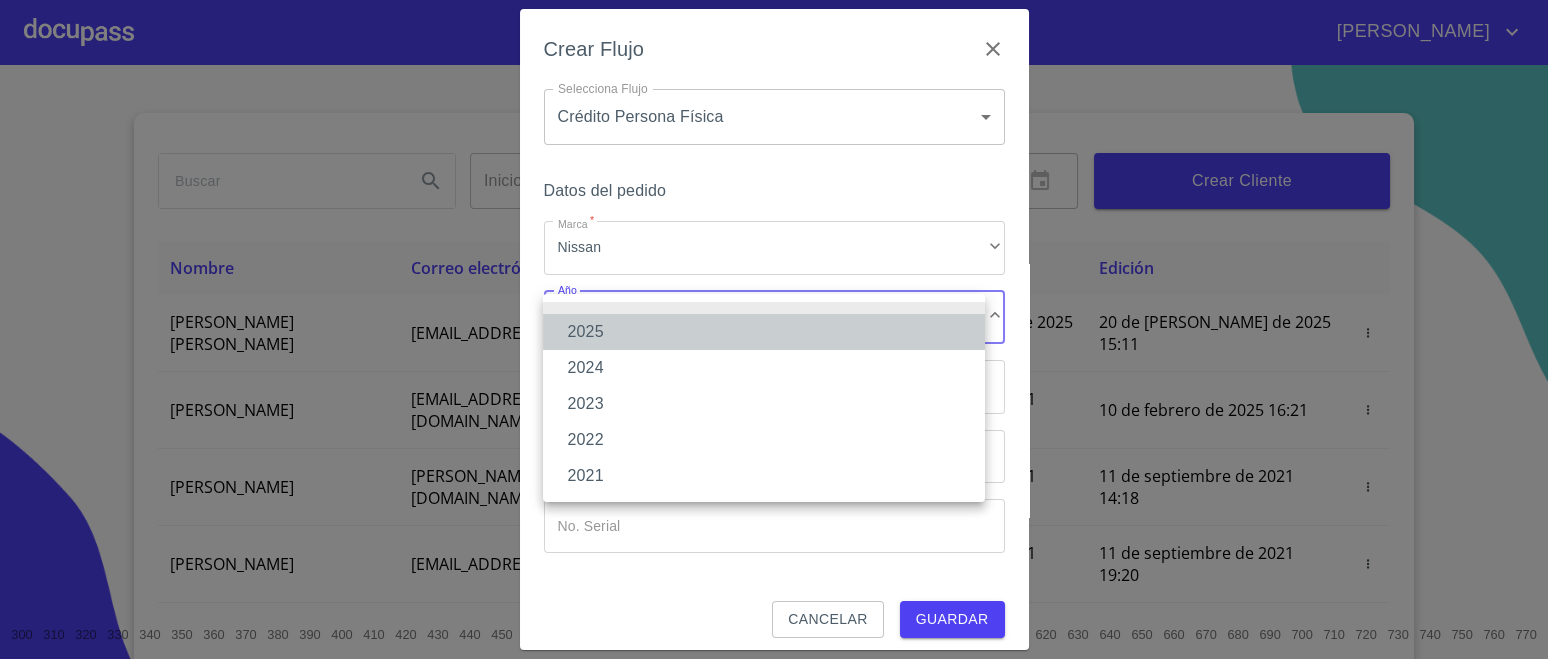 click on "2025" at bounding box center (764, 332) 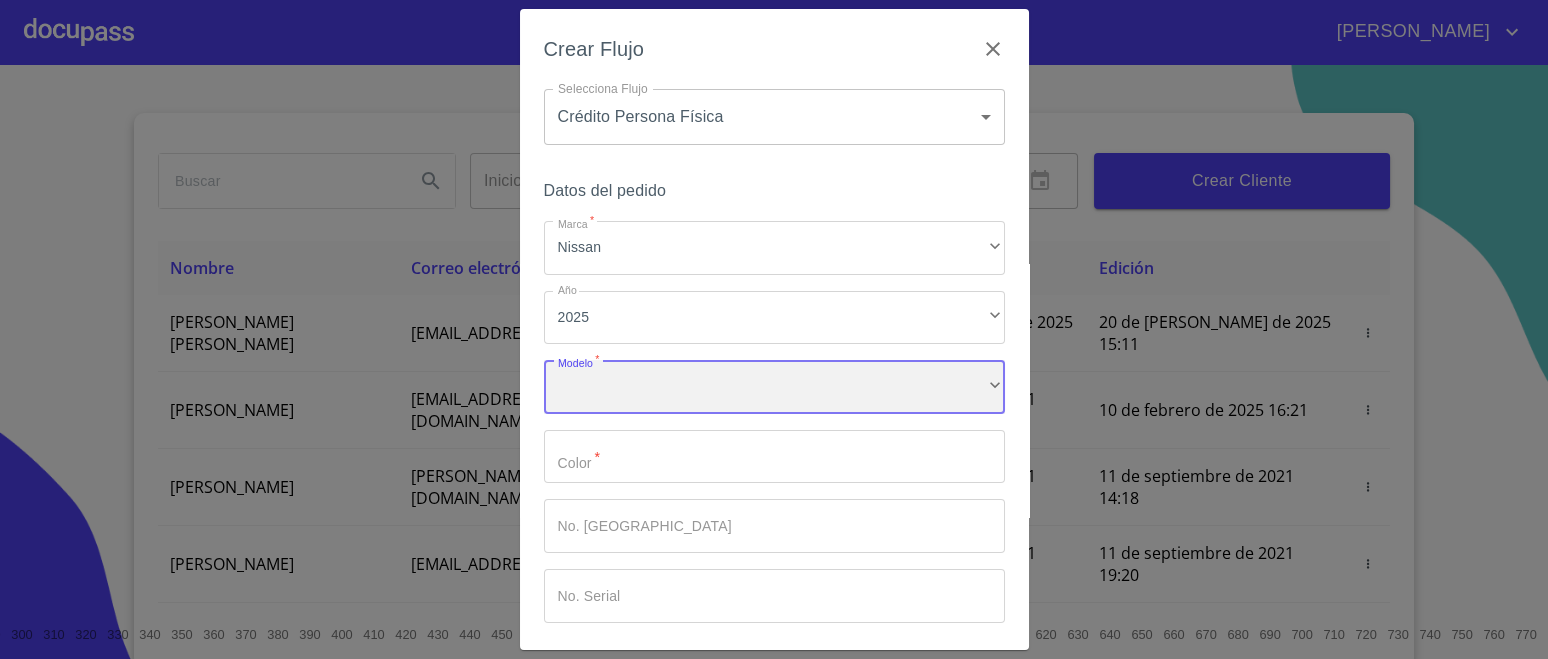 click on "​" at bounding box center (774, 387) 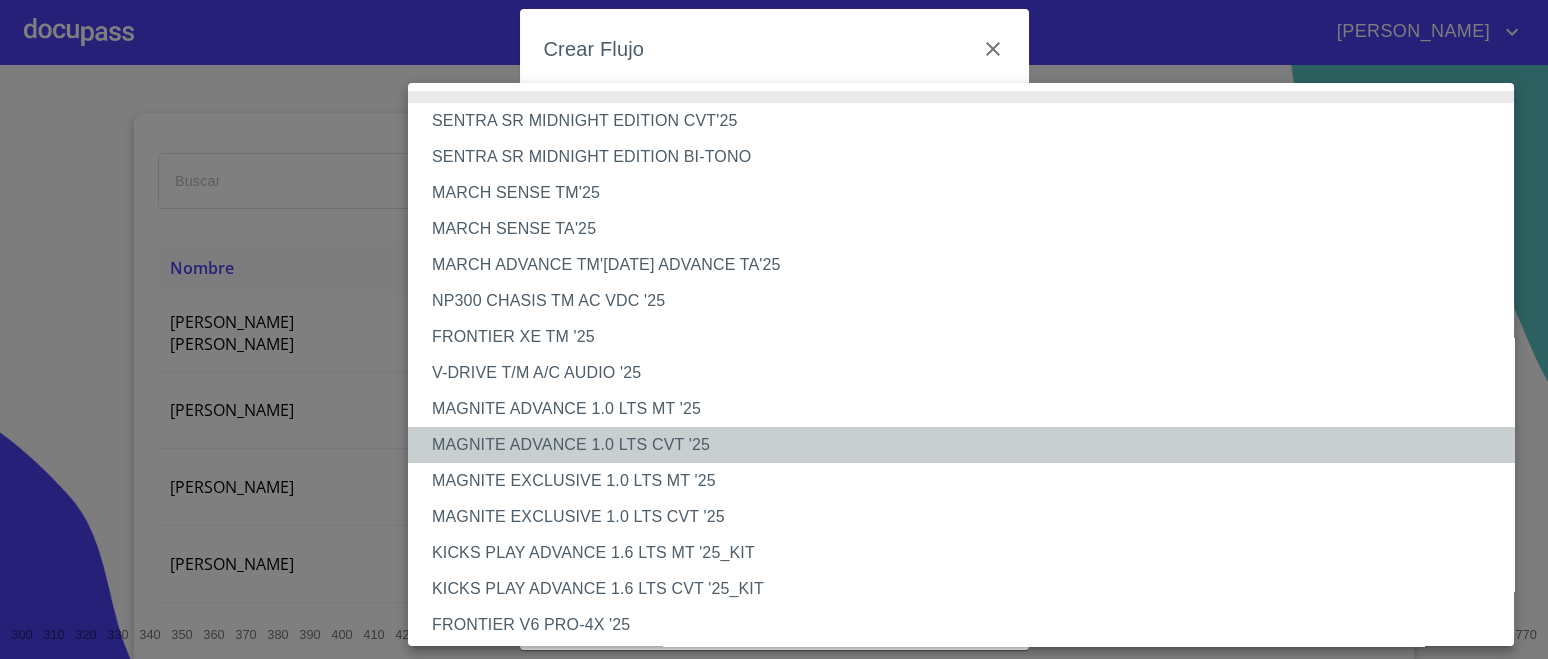 click on "MAGNITE ADVANCE 1.0 LTS CVT '25" at bounding box center [970, 445] 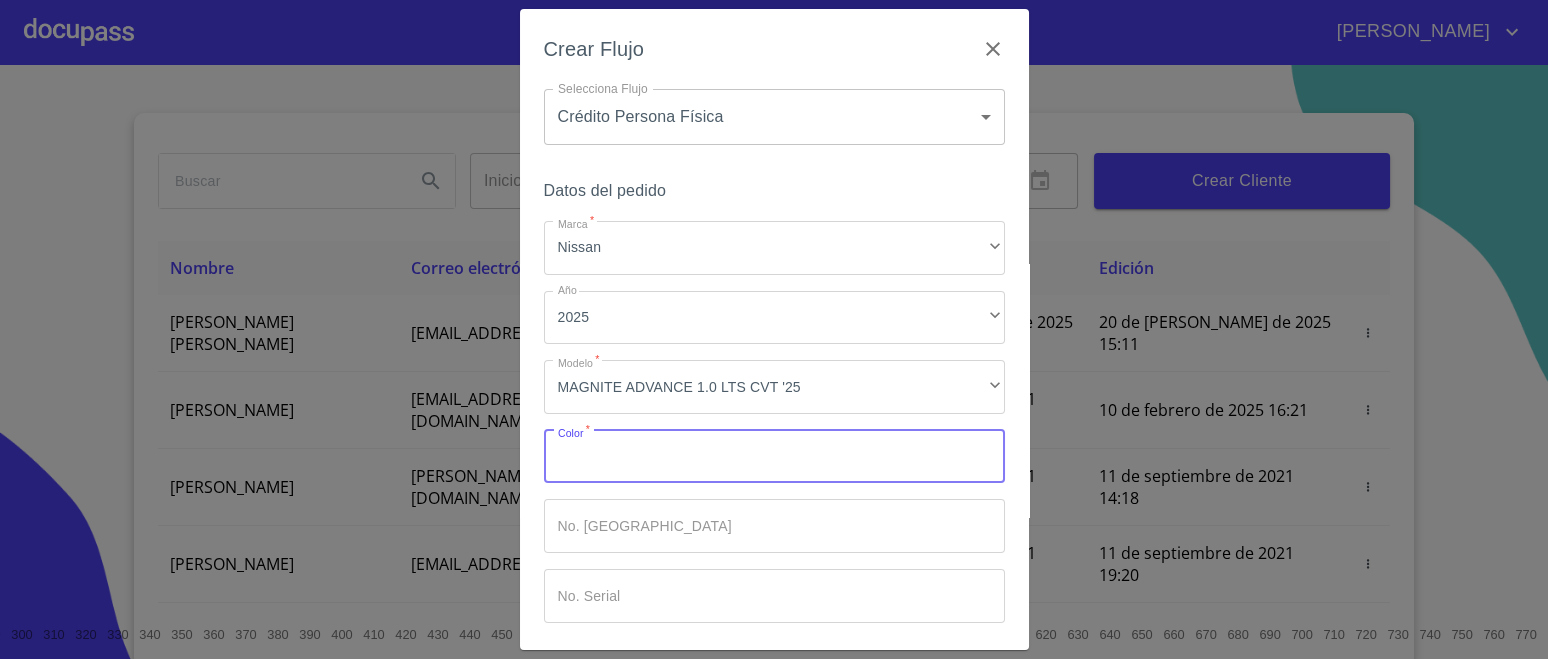 click on "Marca   *" at bounding box center (774, 457) 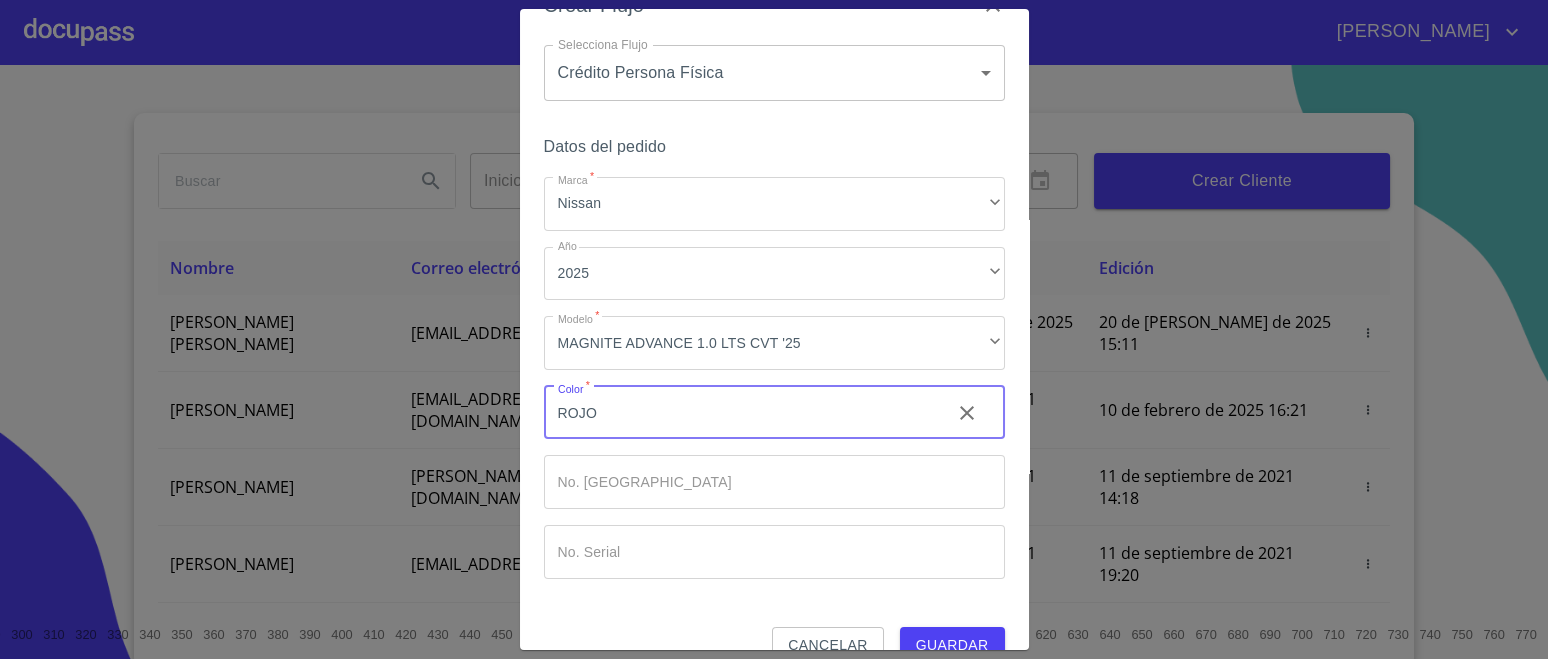 scroll, scrollTop: 81, scrollLeft: 0, axis: vertical 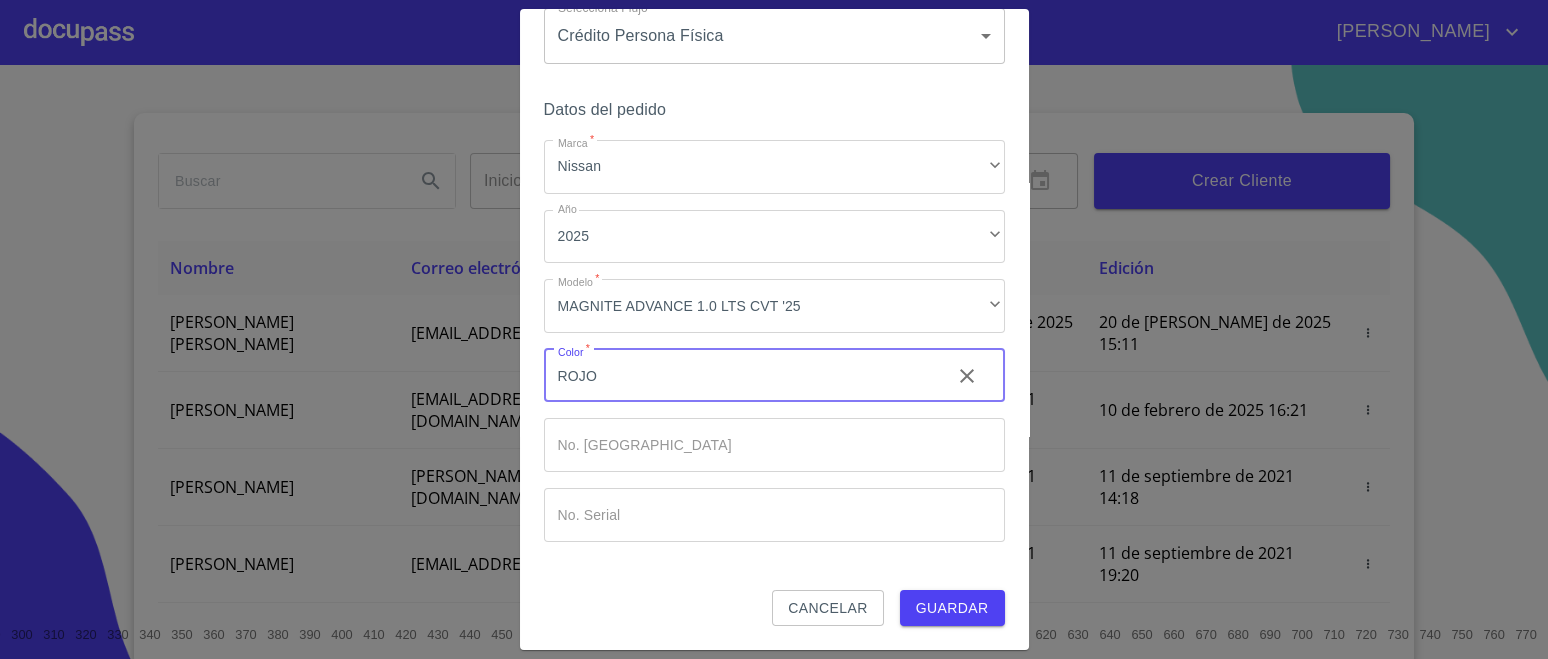 type on "ROJO" 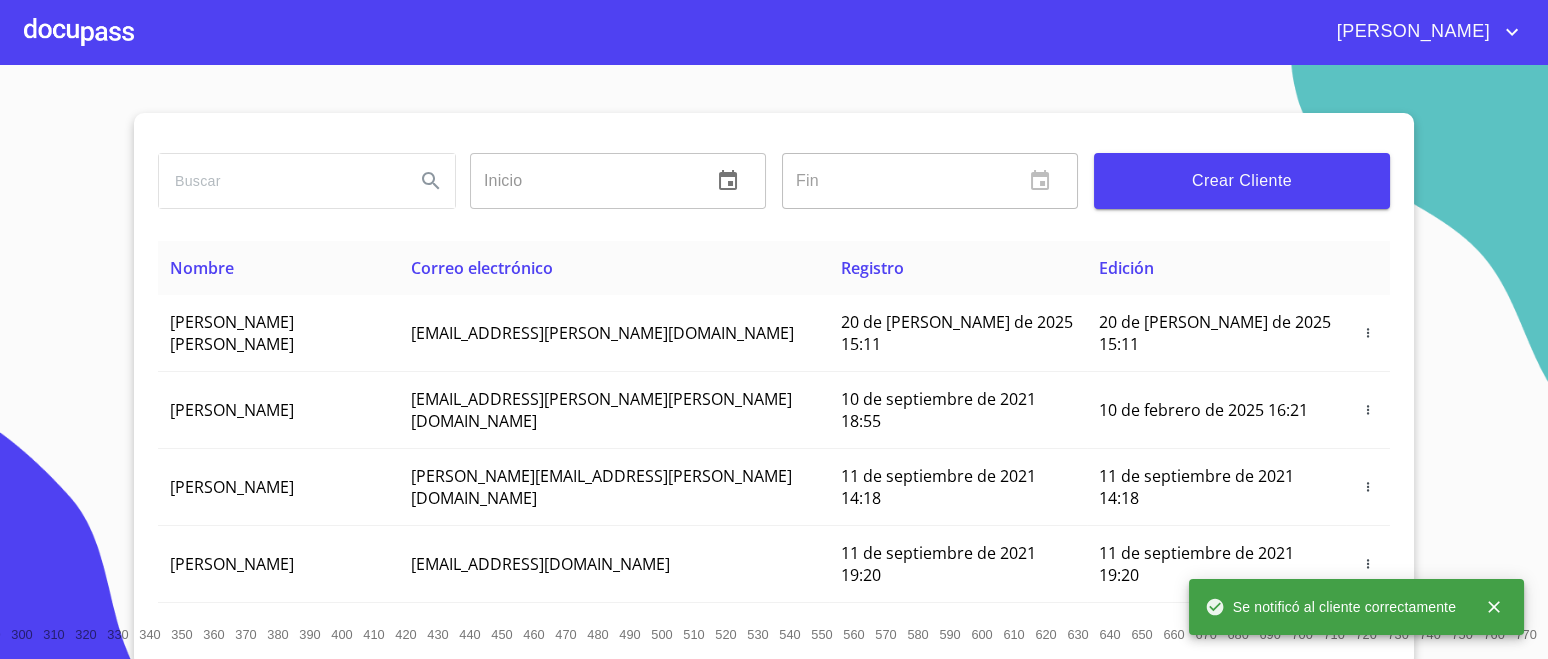 click at bounding box center (79, 32) 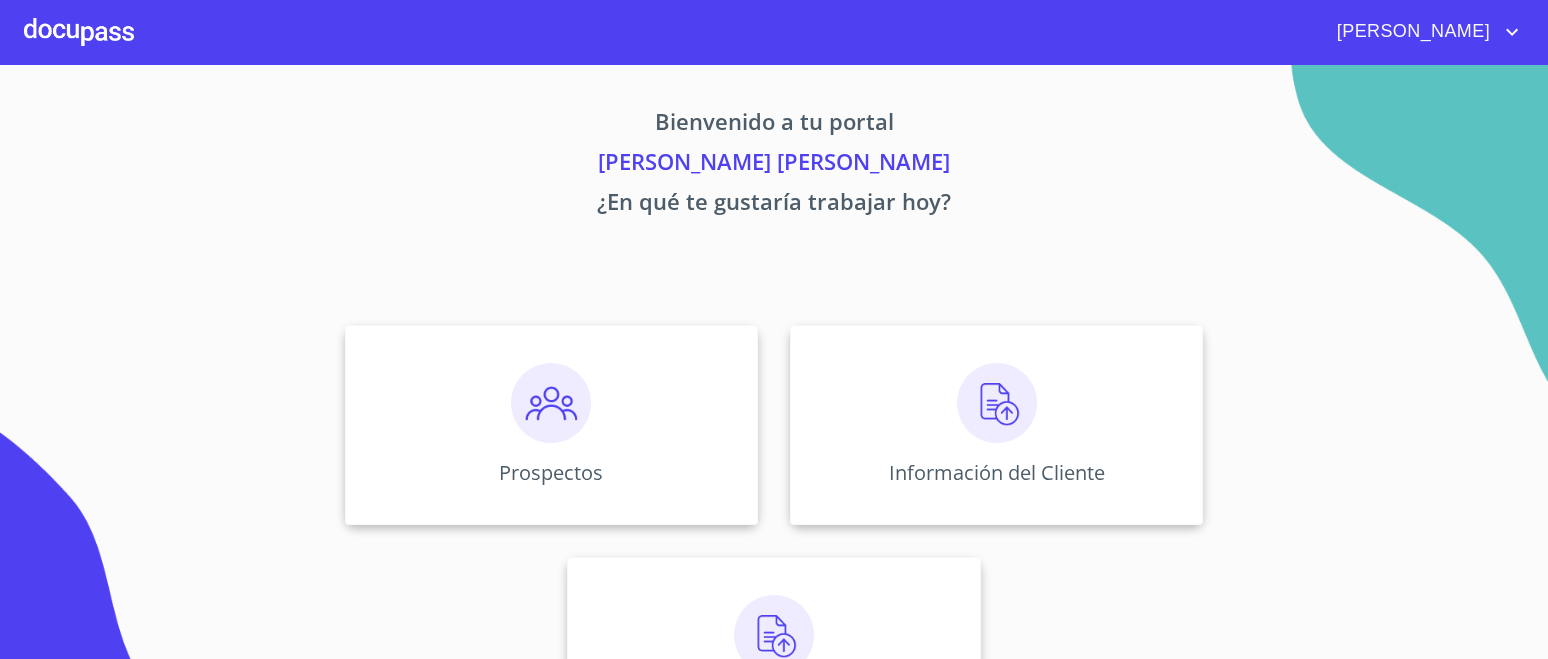 click at bounding box center [997, 403] 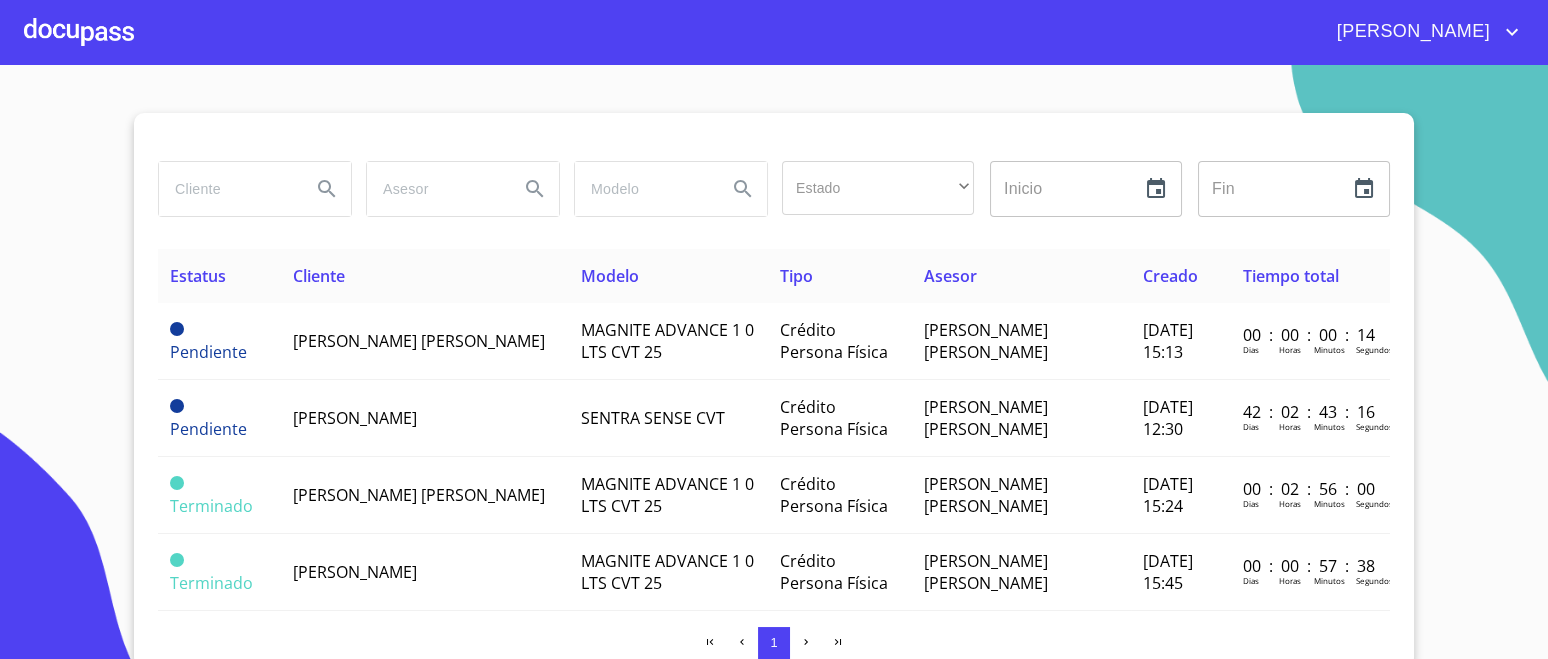 click on "[PERSON_NAME] [PERSON_NAME]" at bounding box center (419, 341) 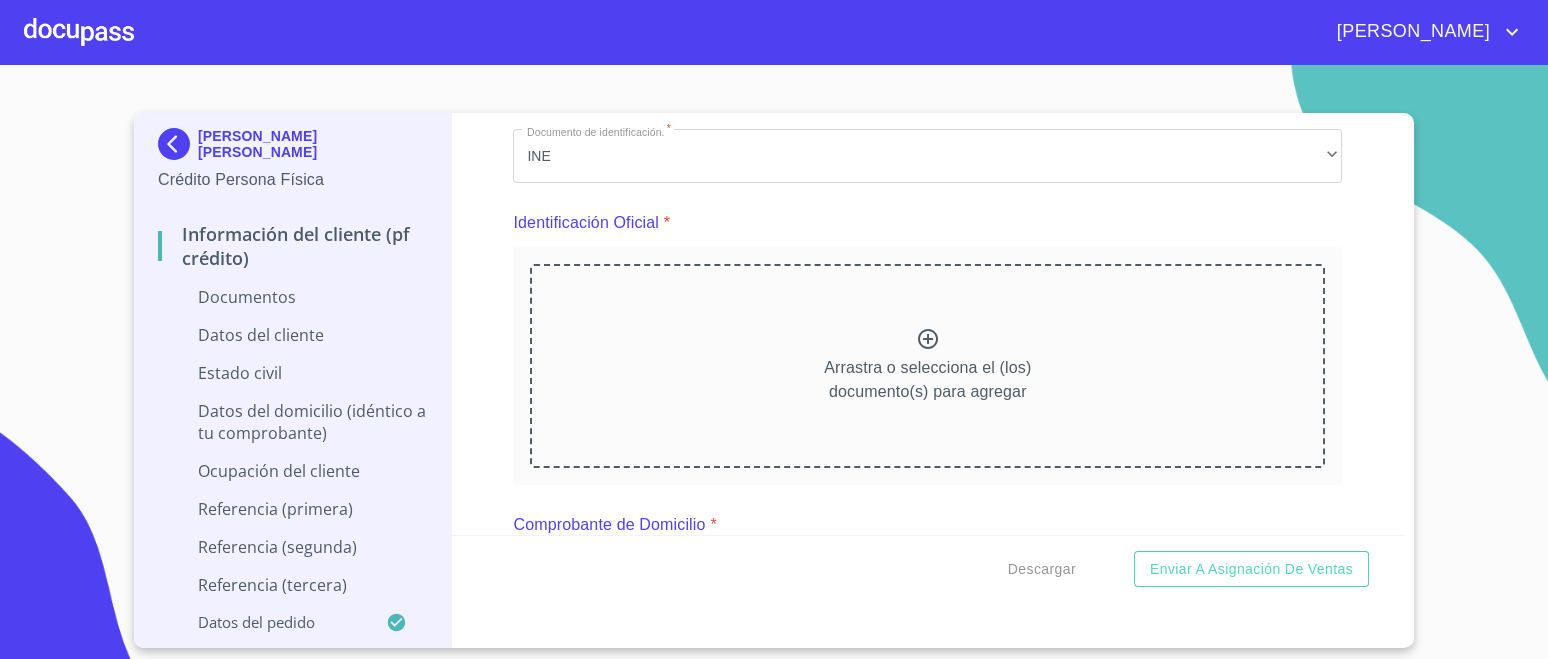 scroll, scrollTop: 0, scrollLeft: 0, axis: both 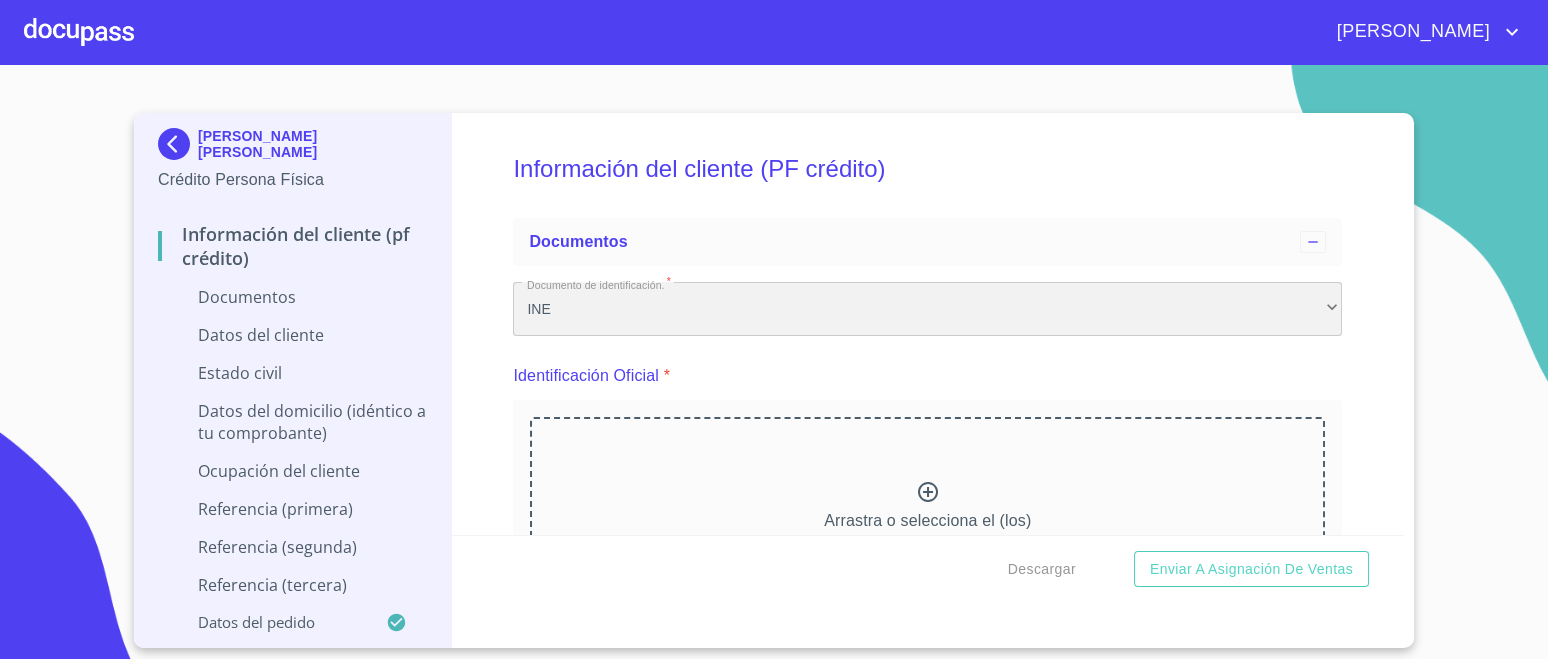 click on "INE" at bounding box center (927, 309) 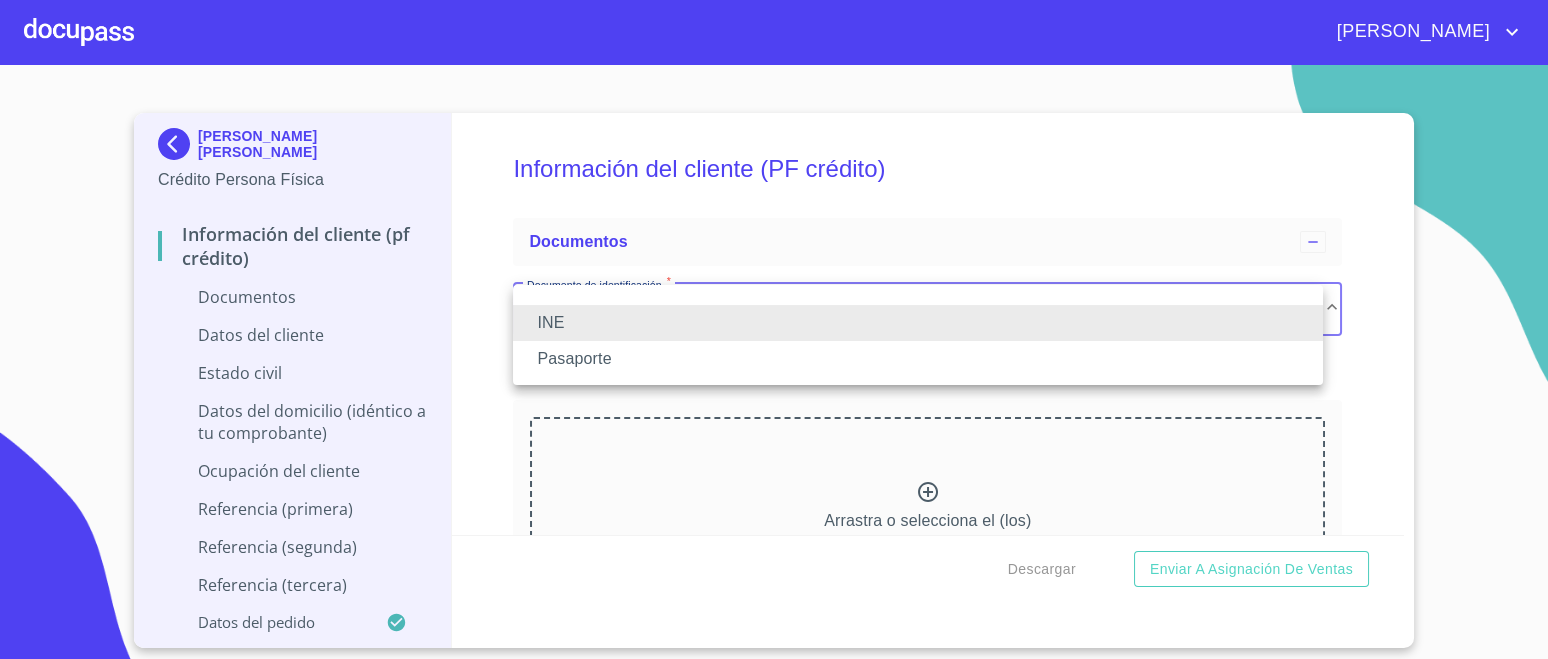 click on "INE" at bounding box center (918, 323) 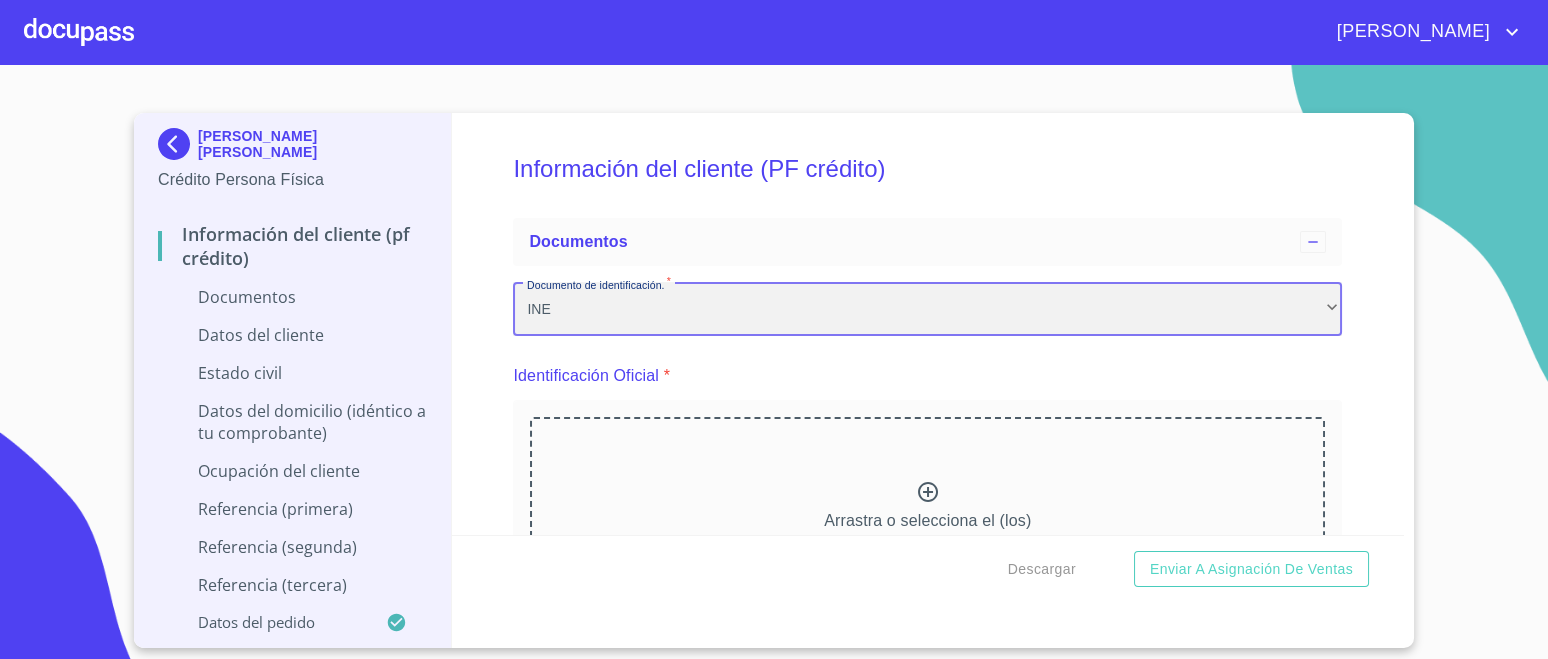scroll, scrollTop: 124, scrollLeft: 0, axis: vertical 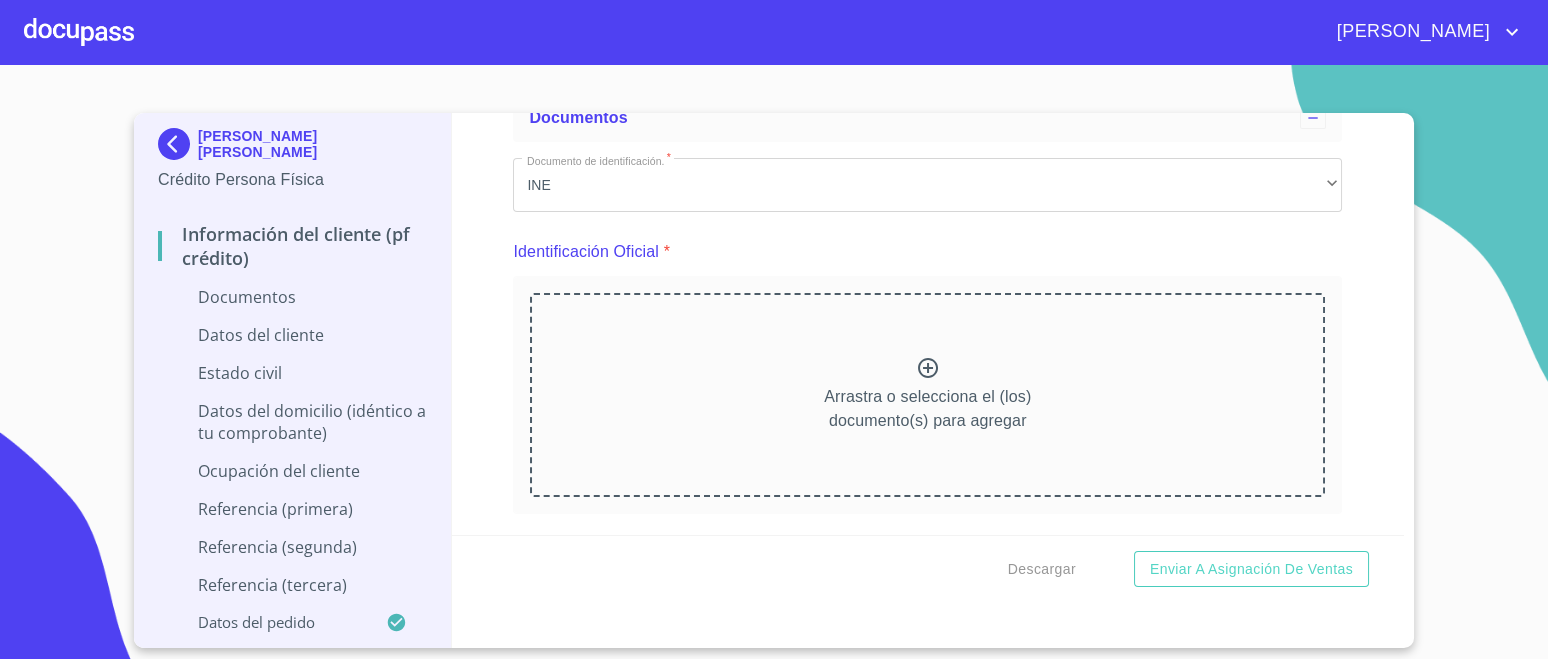 click 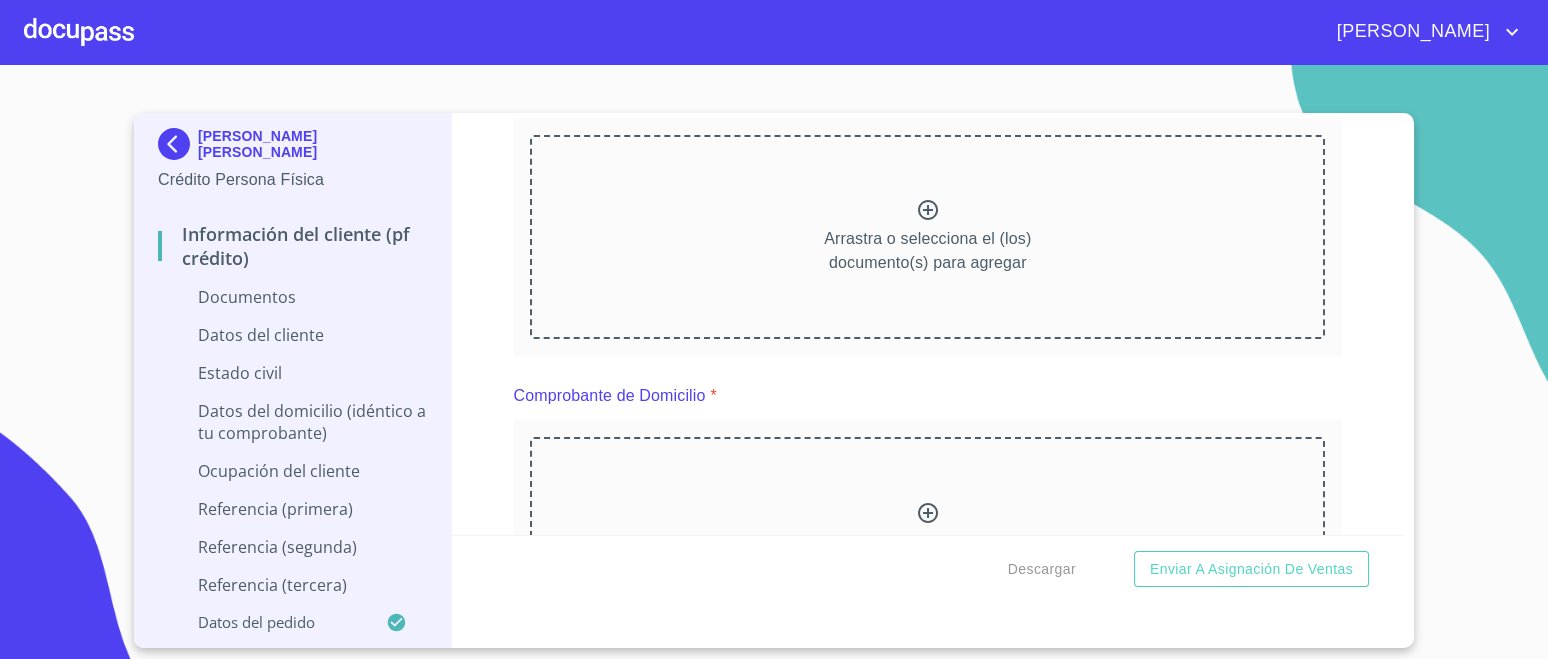 scroll, scrollTop: 249, scrollLeft: 0, axis: vertical 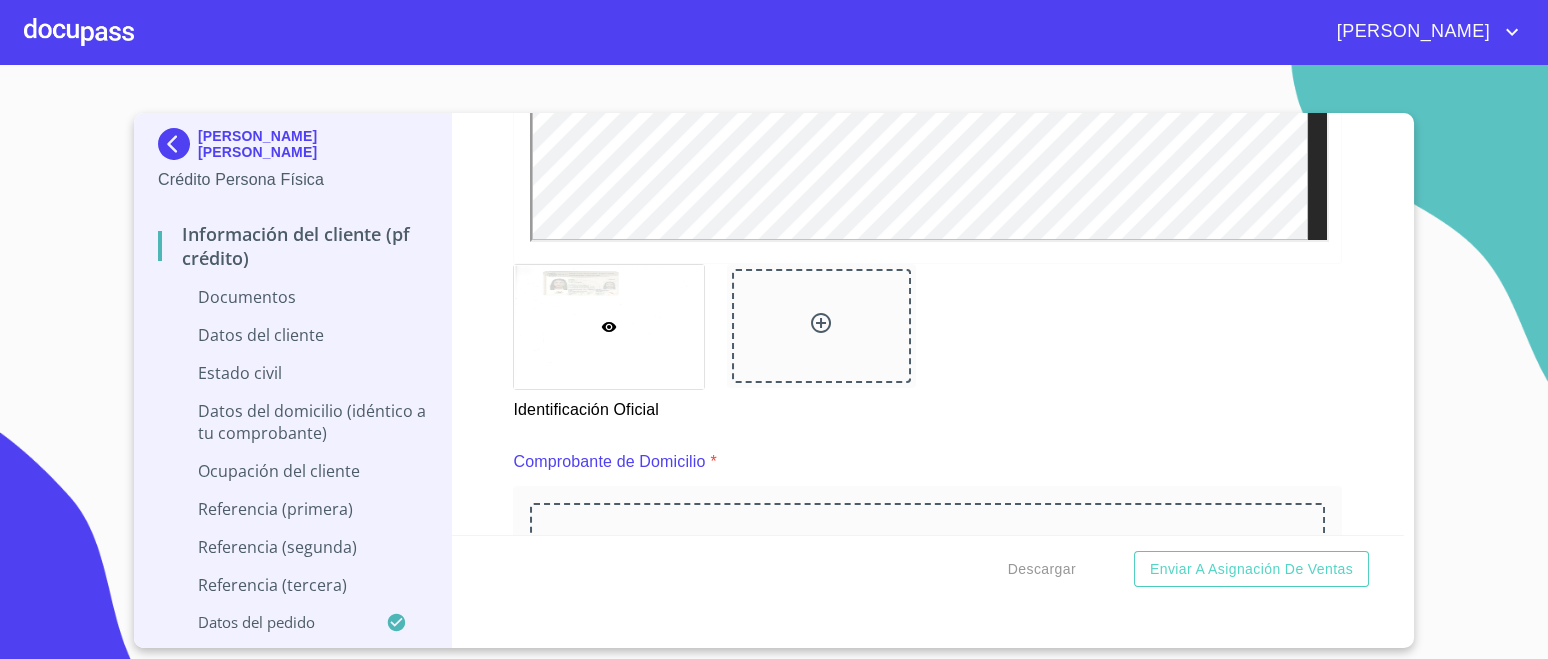 click 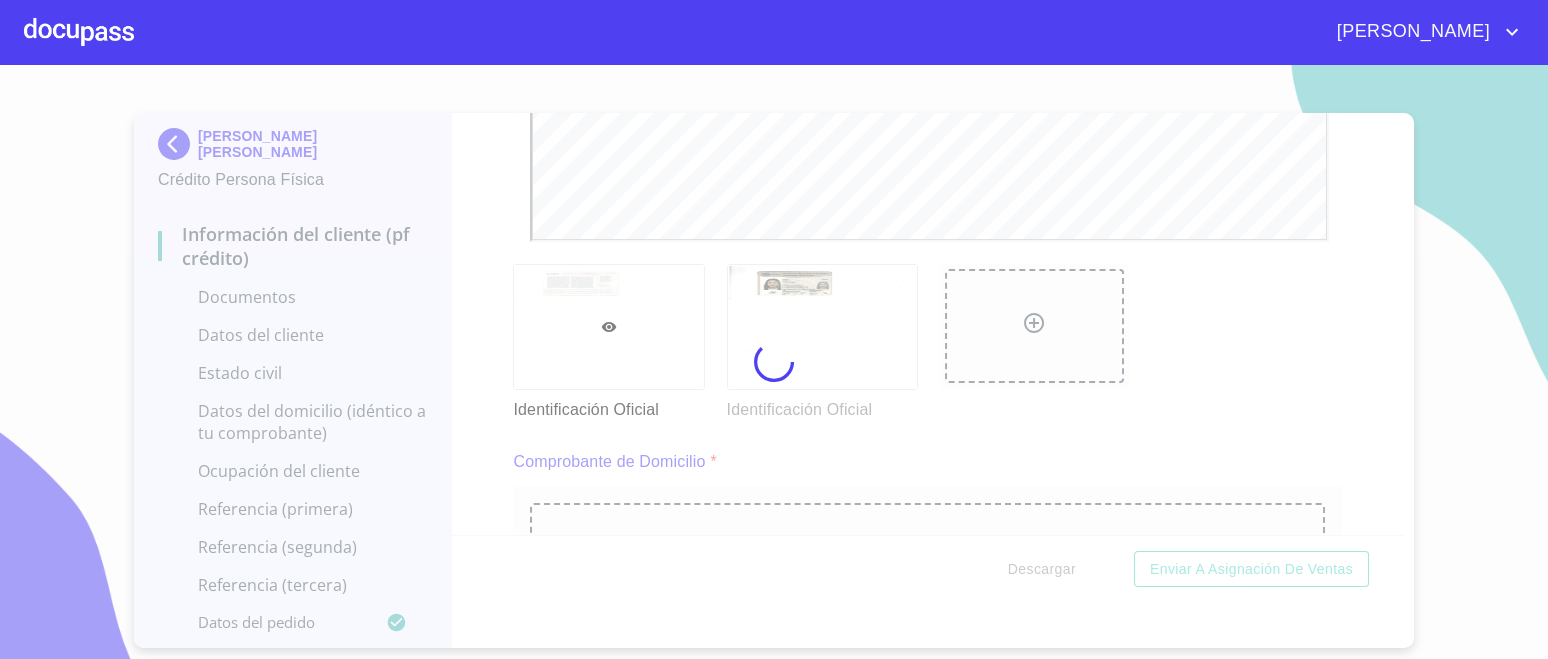 scroll, scrollTop: 0, scrollLeft: 0, axis: both 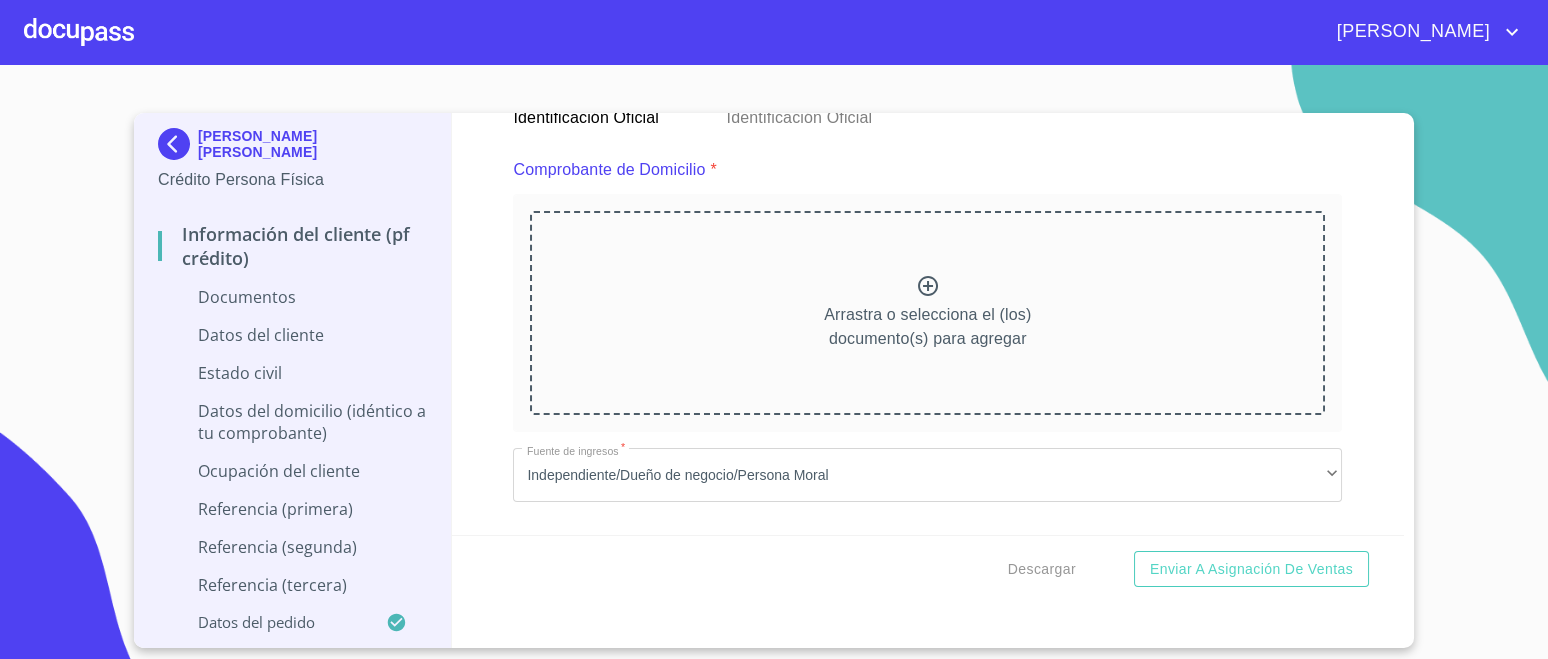 click 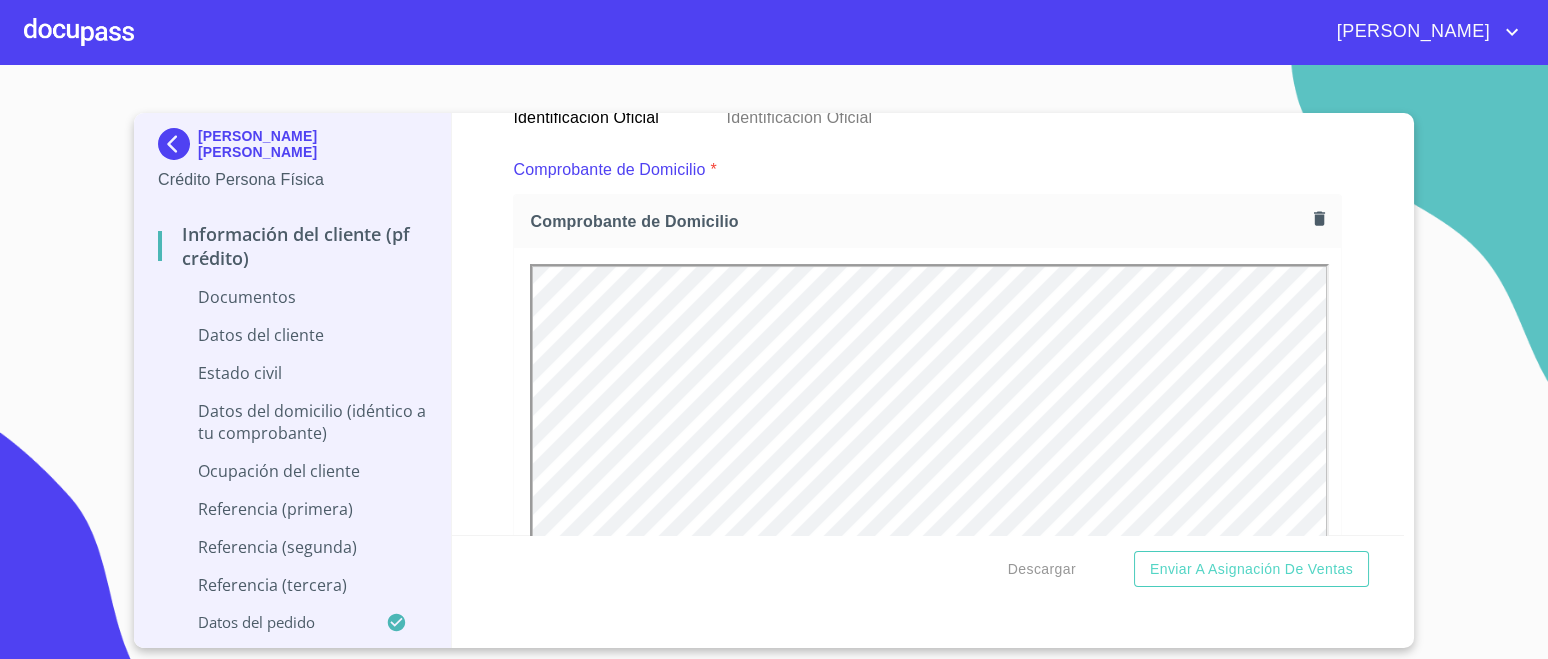 scroll, scrollTop: 0, scrollLeft: 0, axis: both 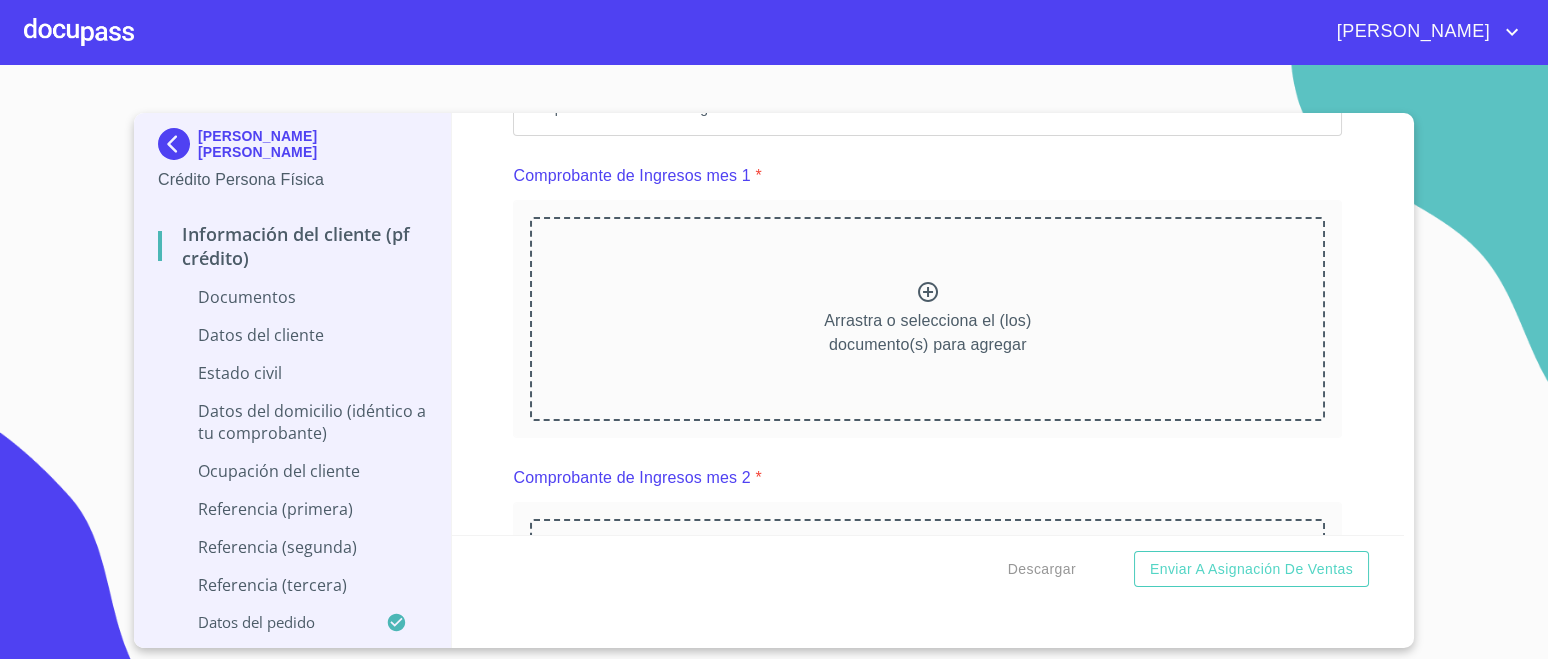 click at bounding box center [928, 294] 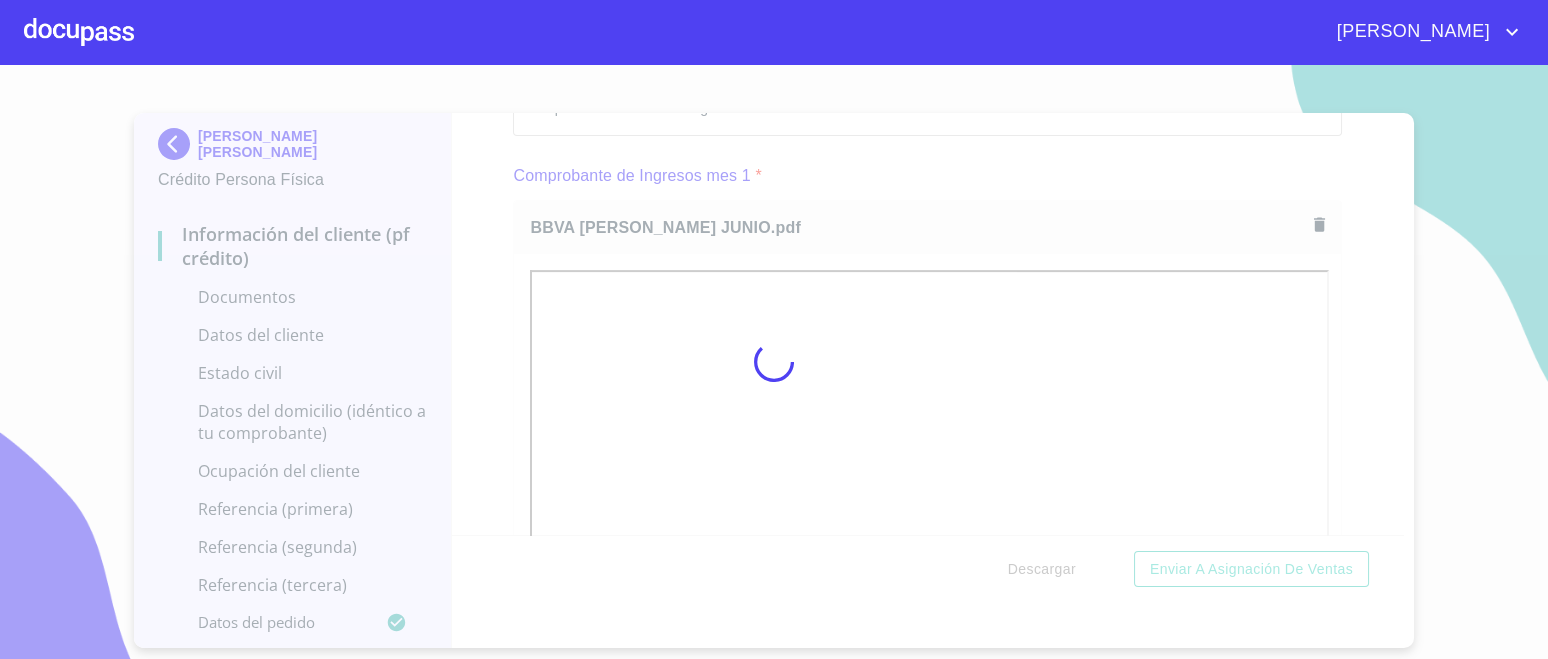click at bounding box center (774, 362) 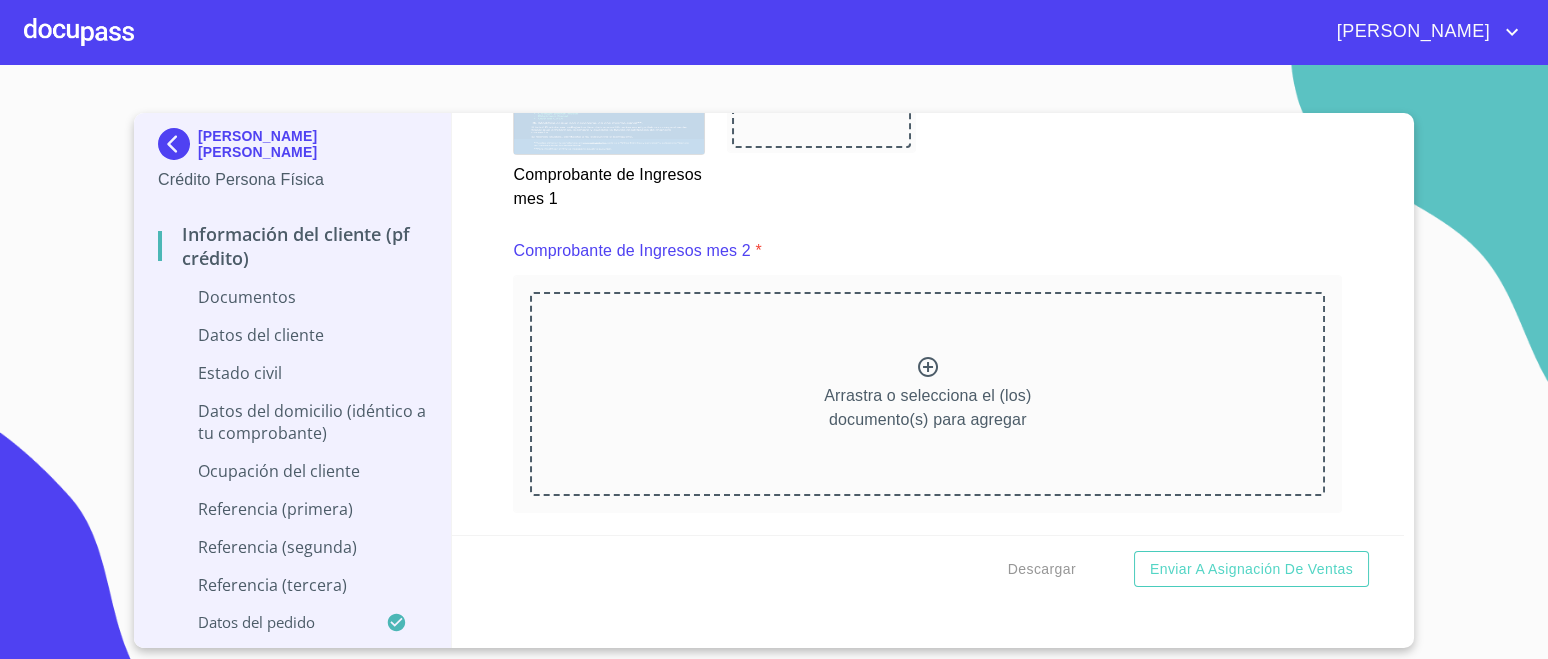 scroll, scrollTop: 2849, scrollLeft: 0, axis: vertical 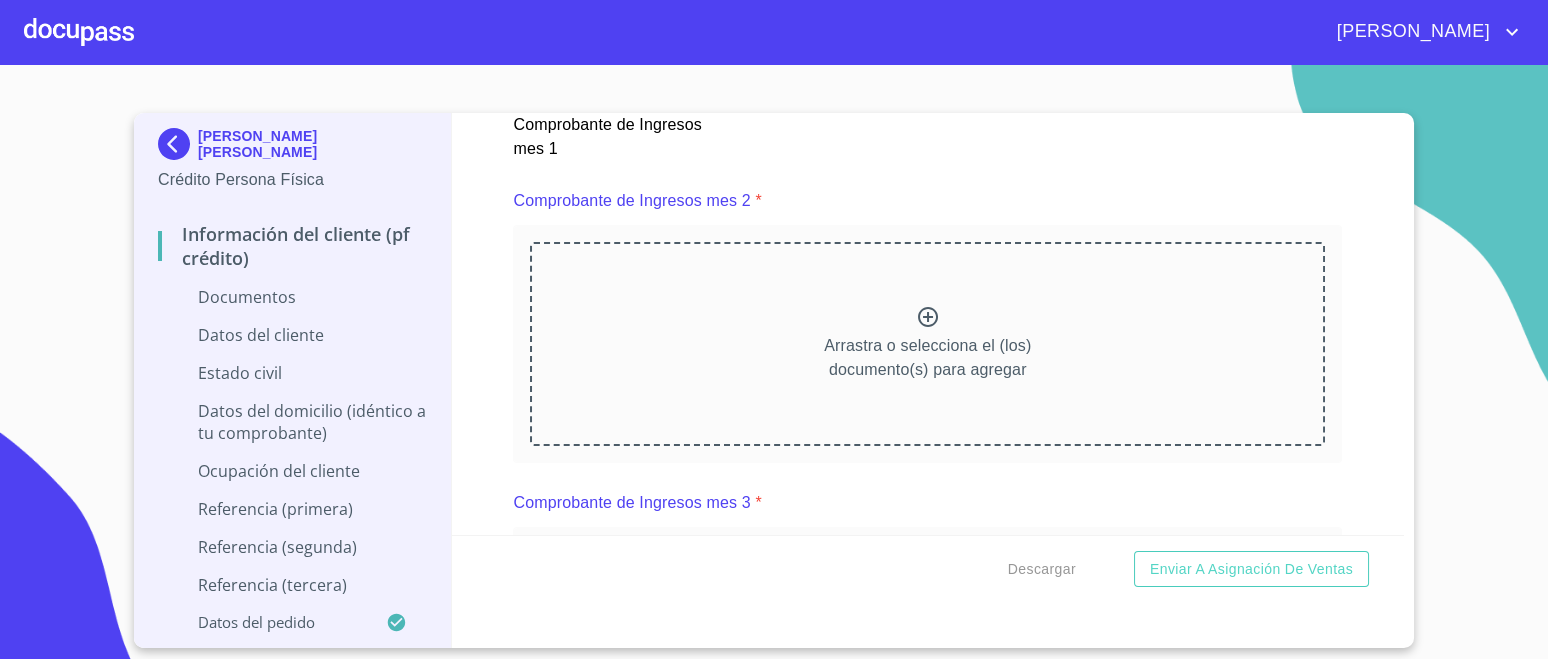 click 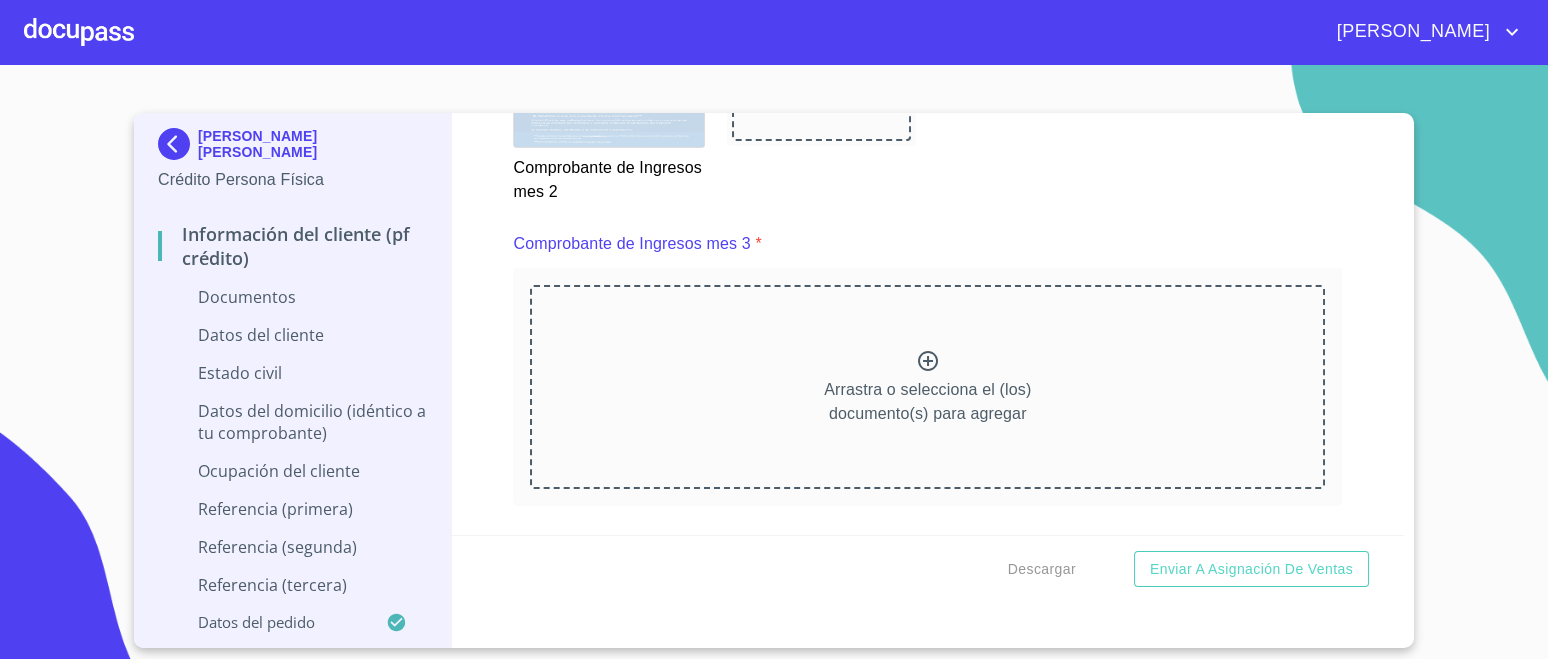 scroll, scrollTop: 3732, scrollLeft: 0, axis: vertical 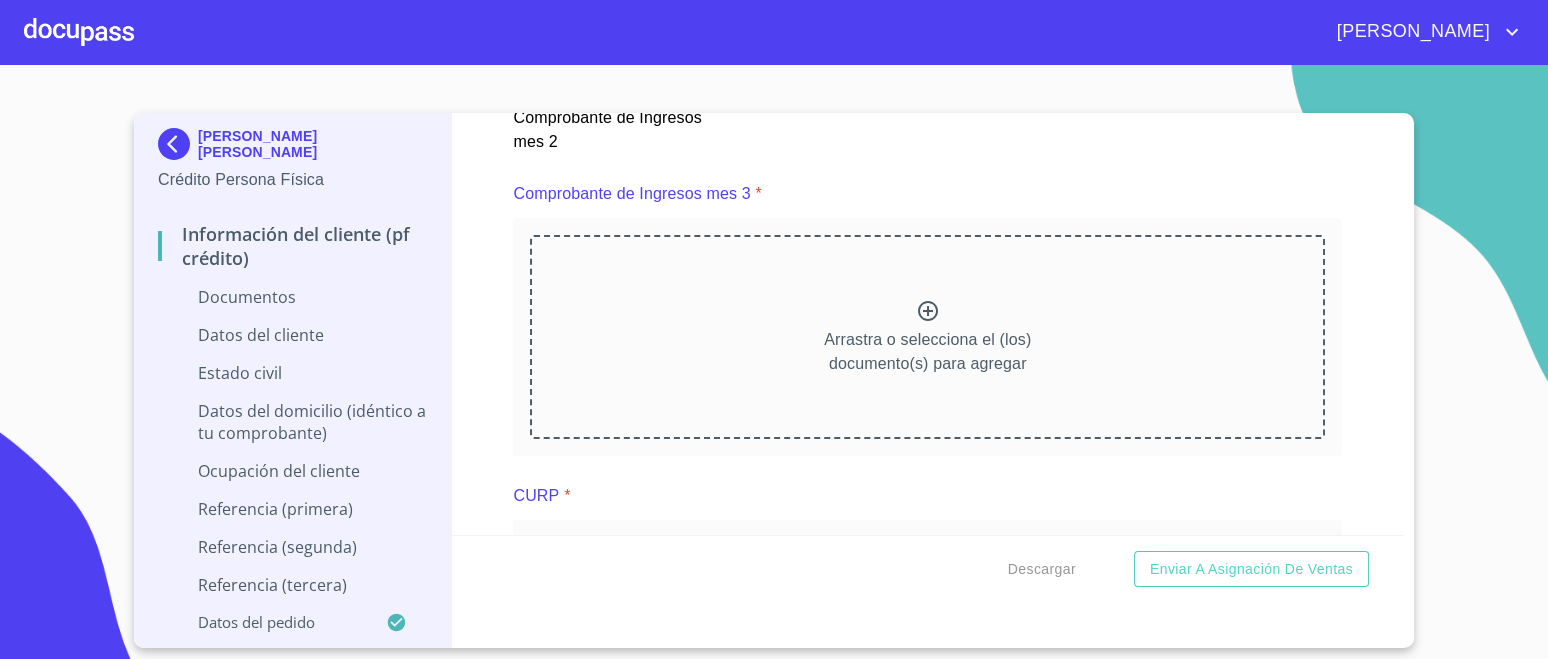 click on "Arrastra o selecciona el (los) documento(s) para agregar" at bounding box center (927, 337) 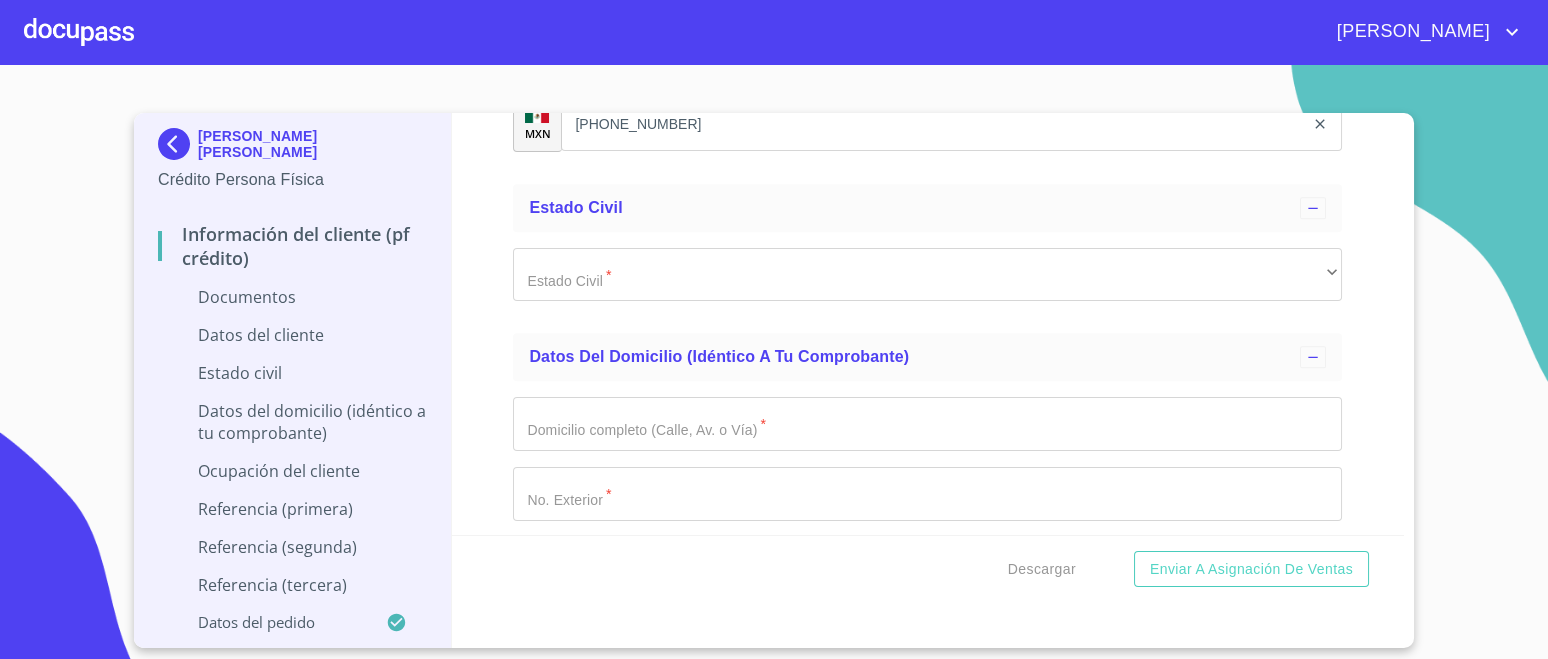scroll, scrollTop: 6297, scrollLeft: 0, axis: vertical 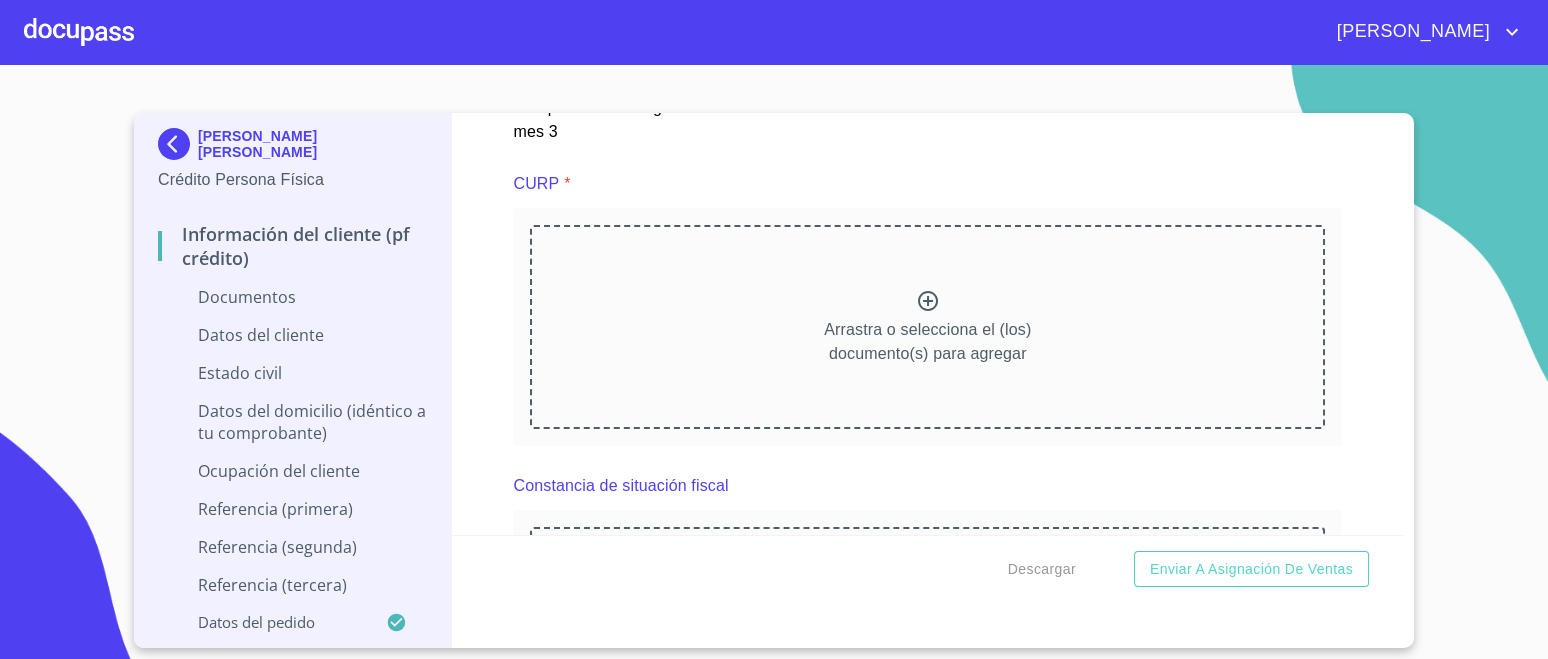 click 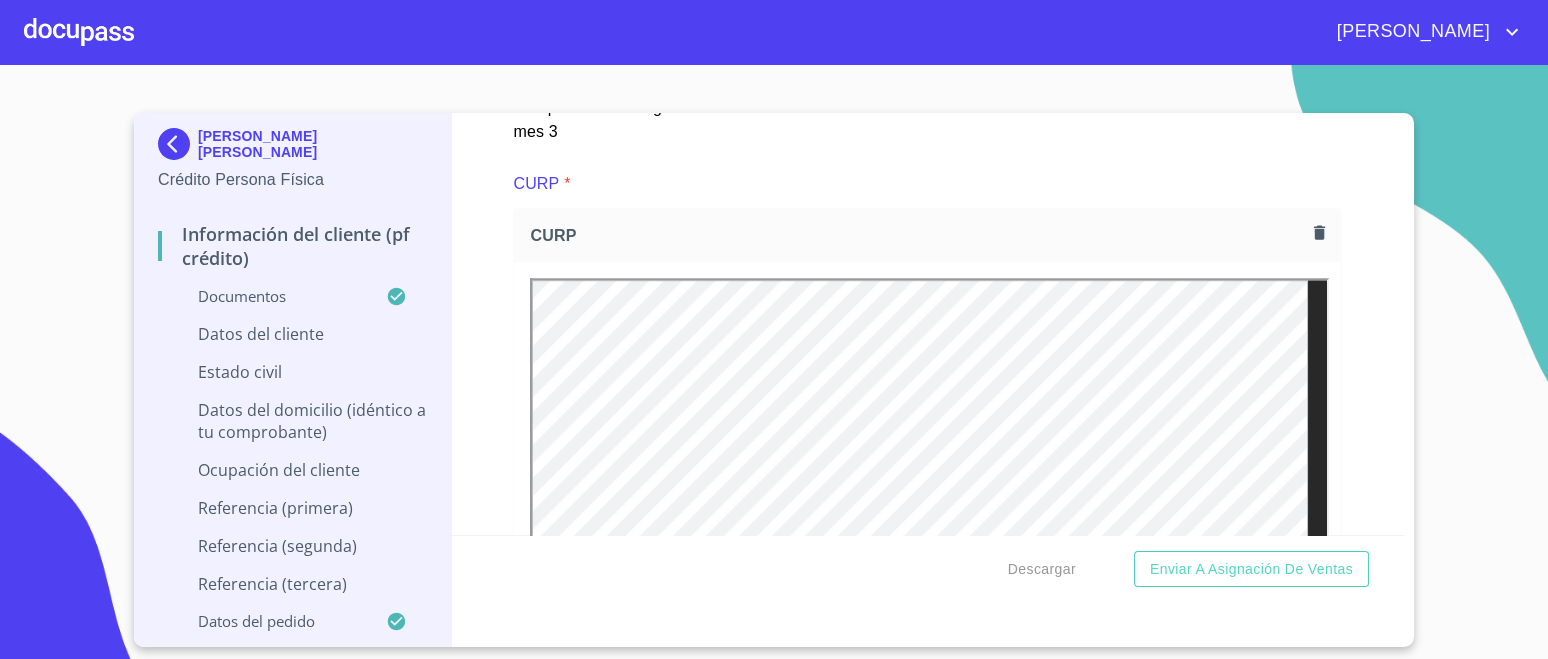 scroll, scrollTop: 0, scrollLeft: 0, axis: both 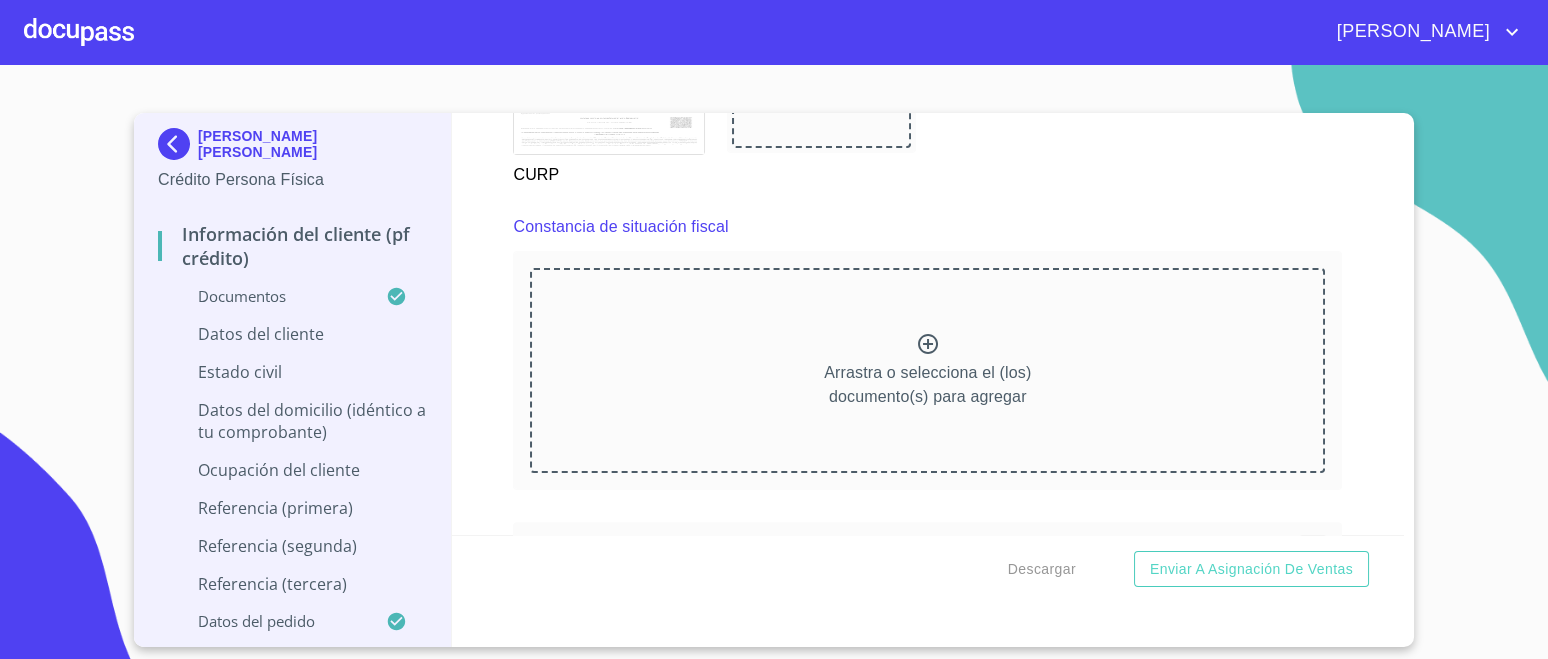 click 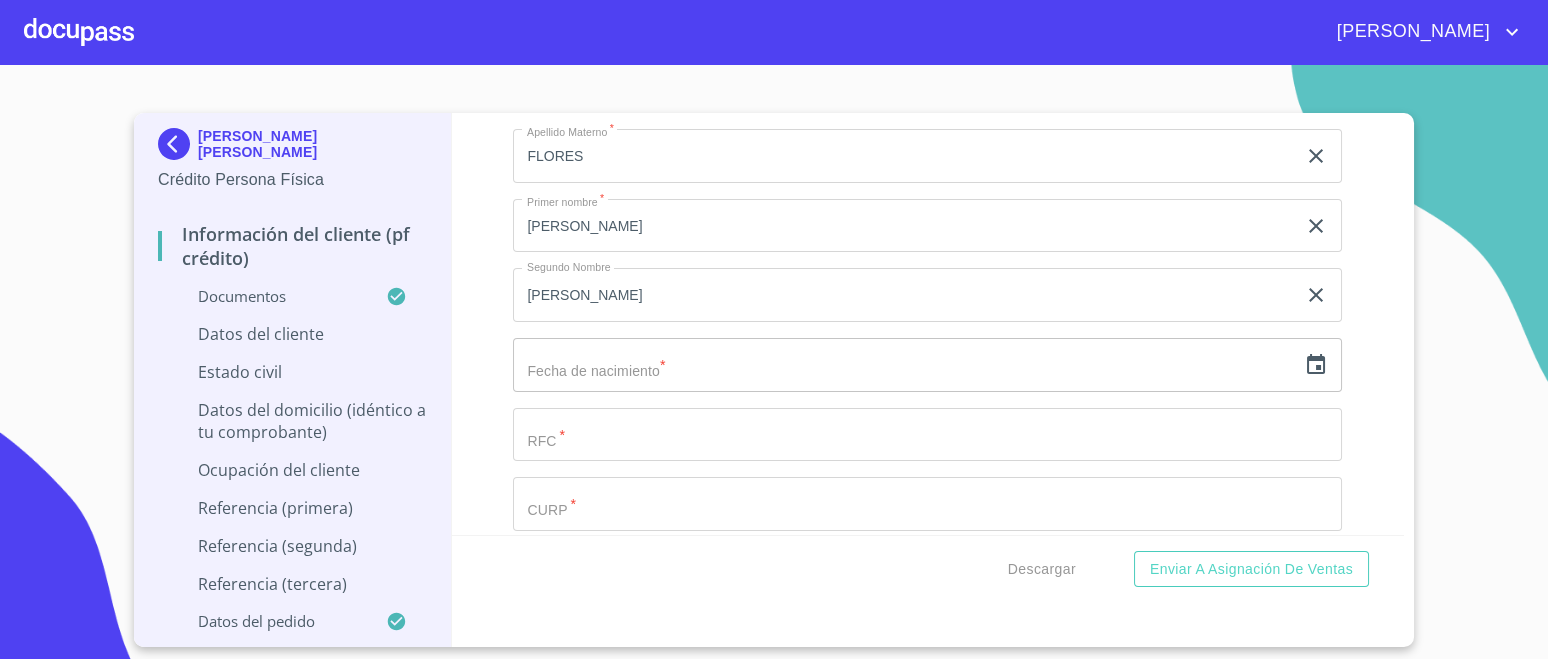 scroll, scrollTop: 6577, scrollLeft: 0, axis: vertical 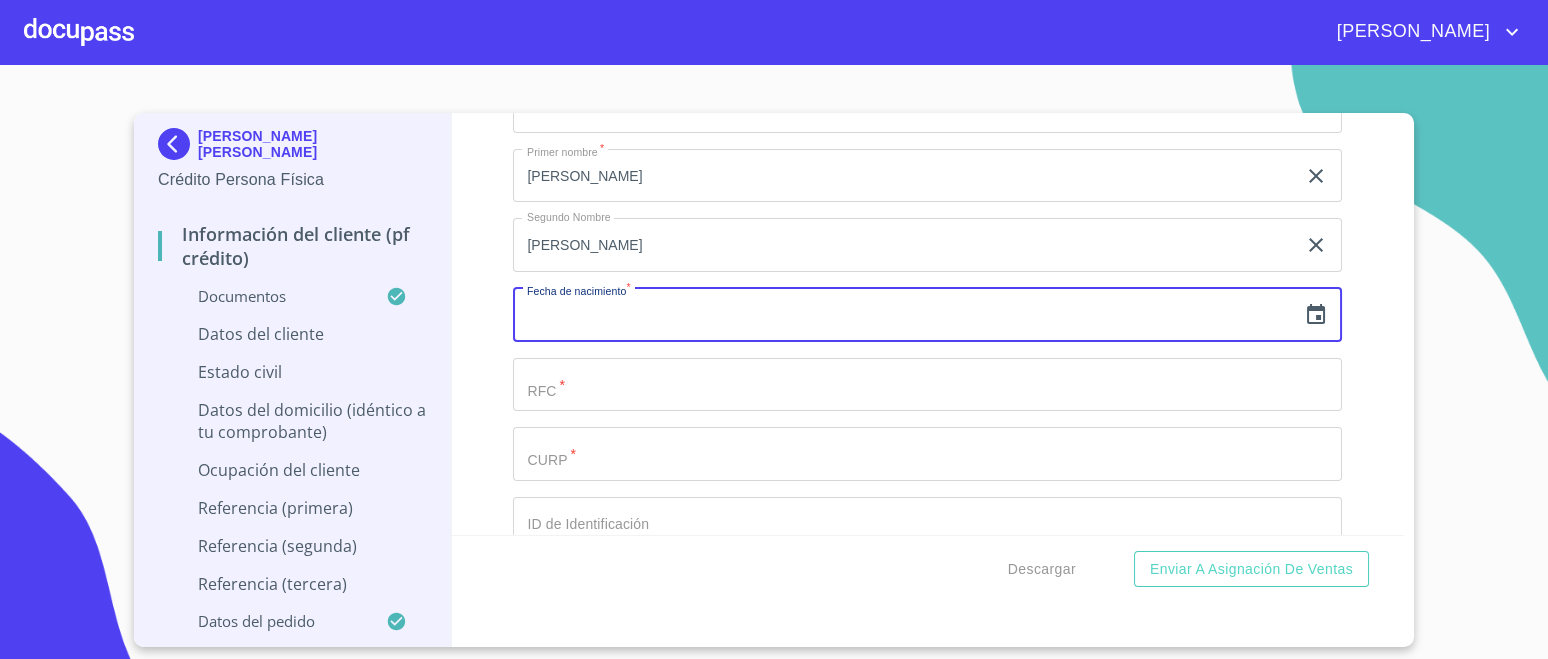click at bounding box center (904, 315) 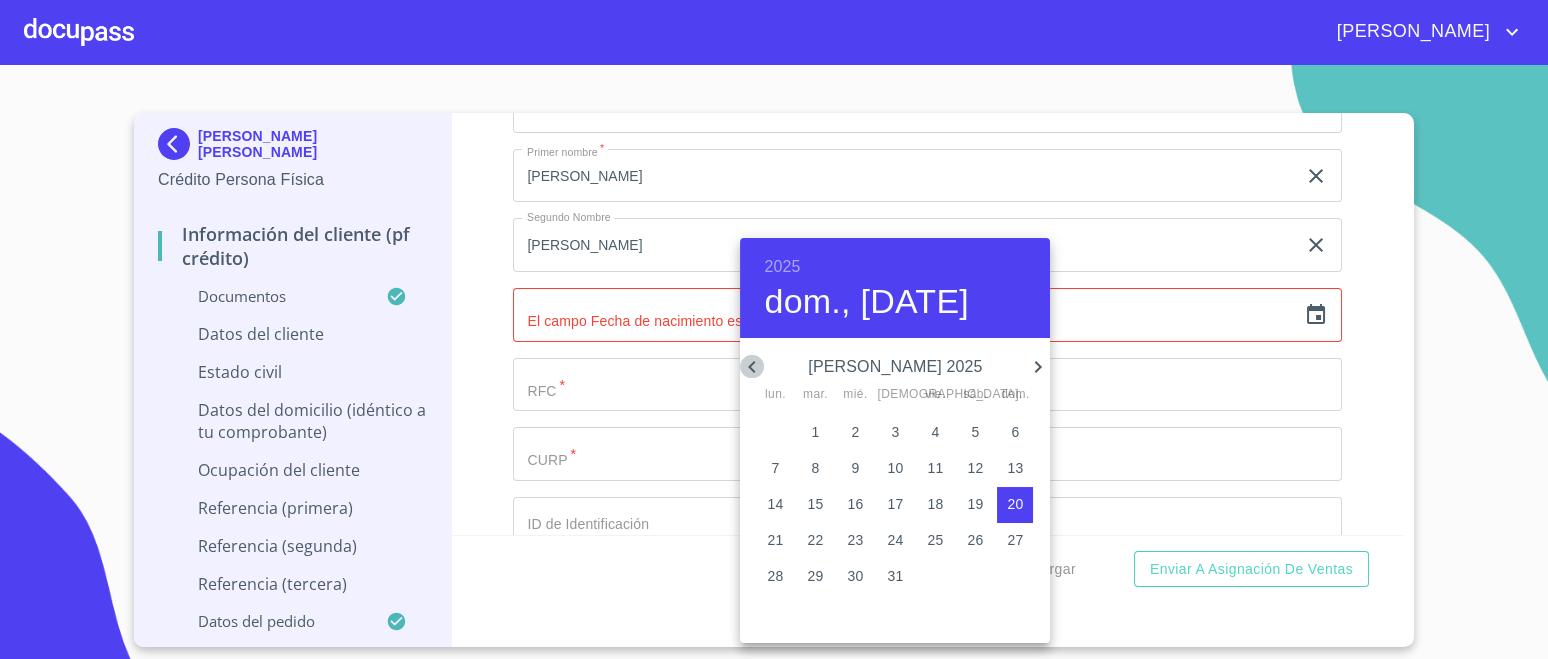 click 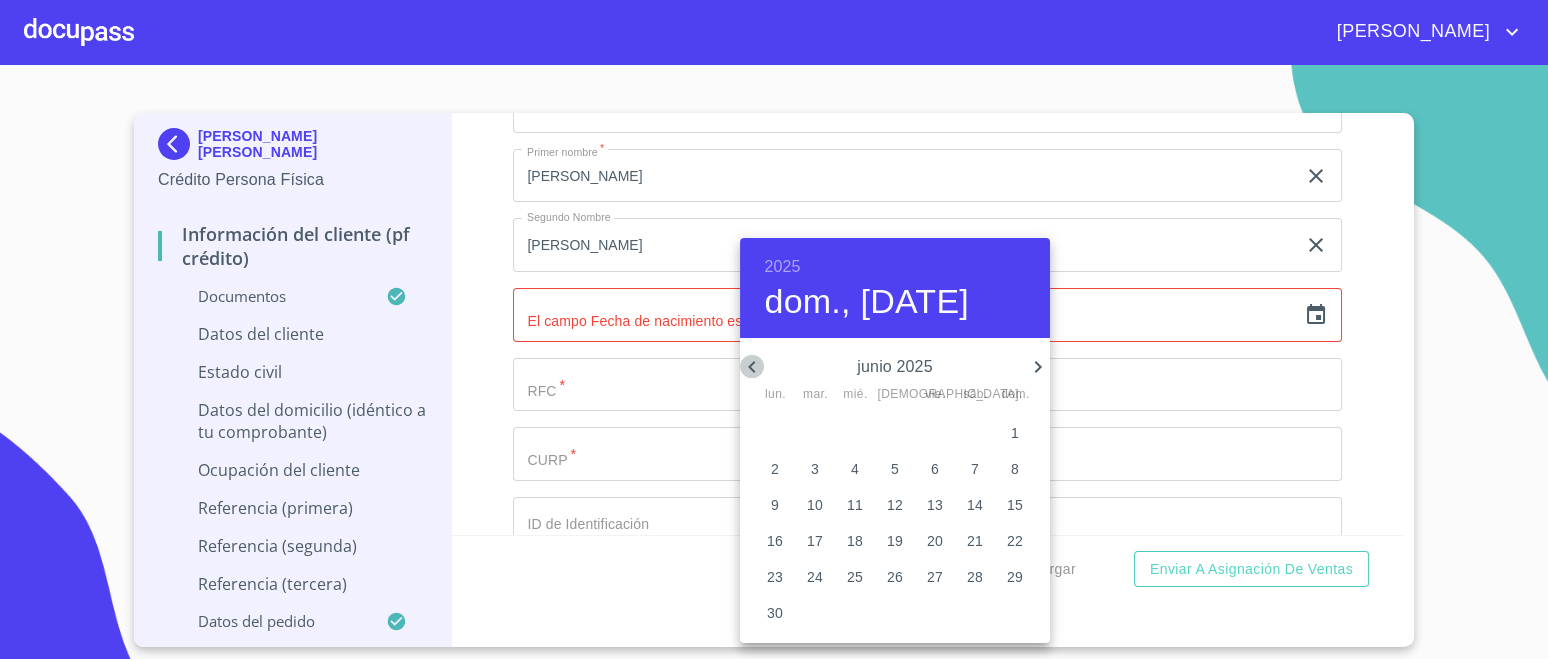 click 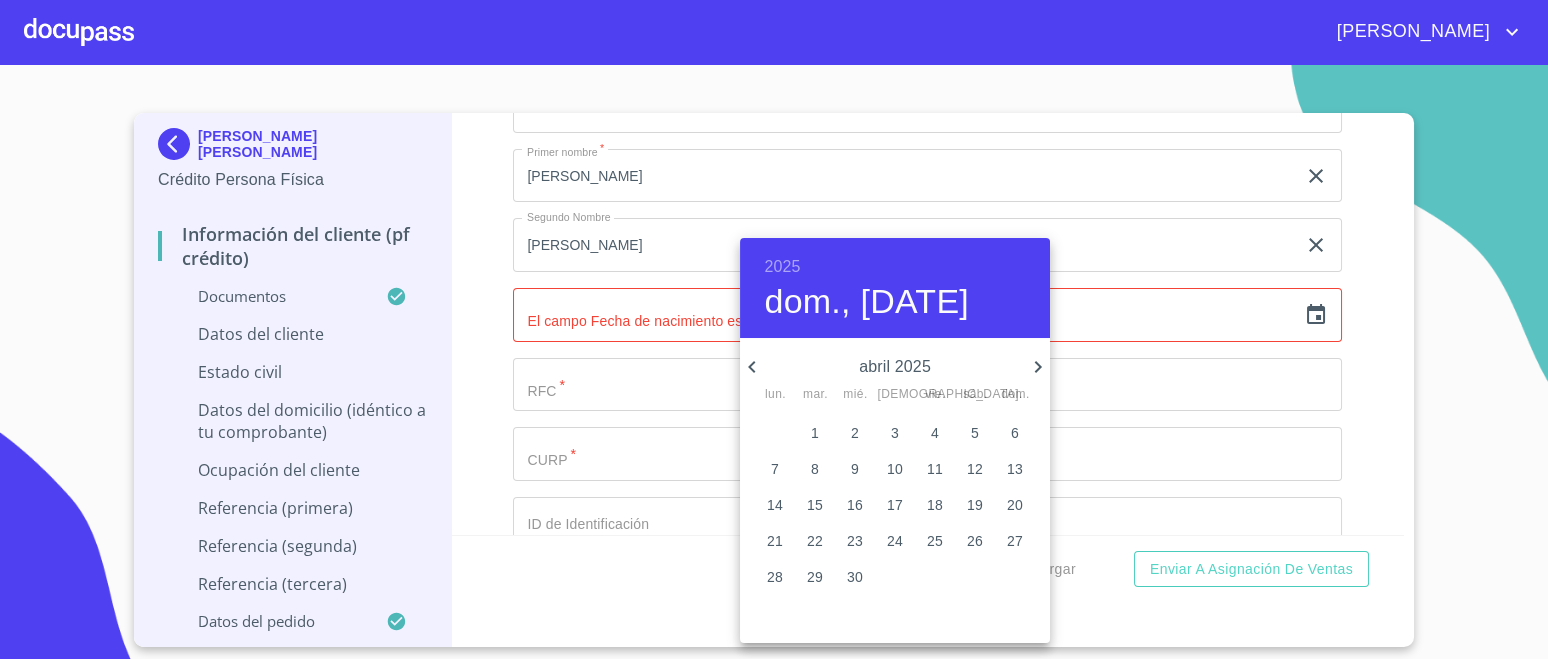 click 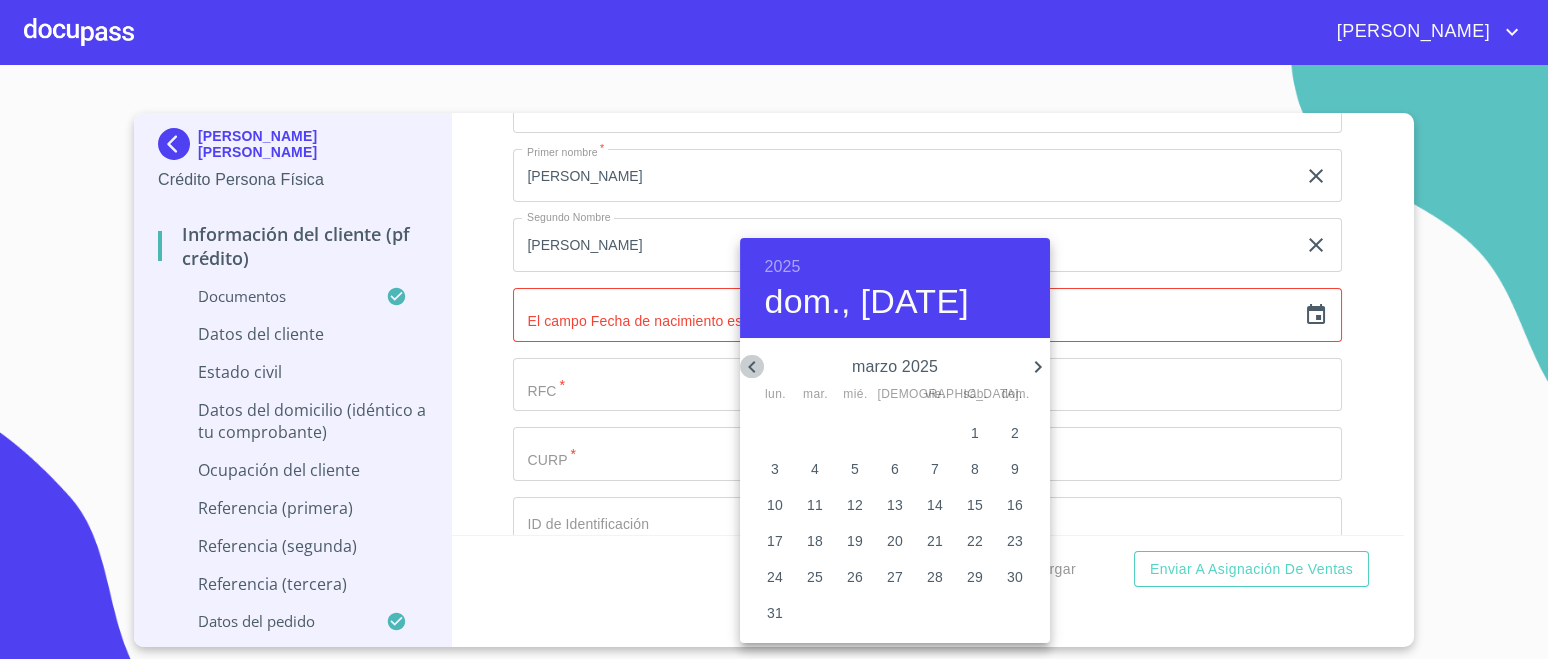 click 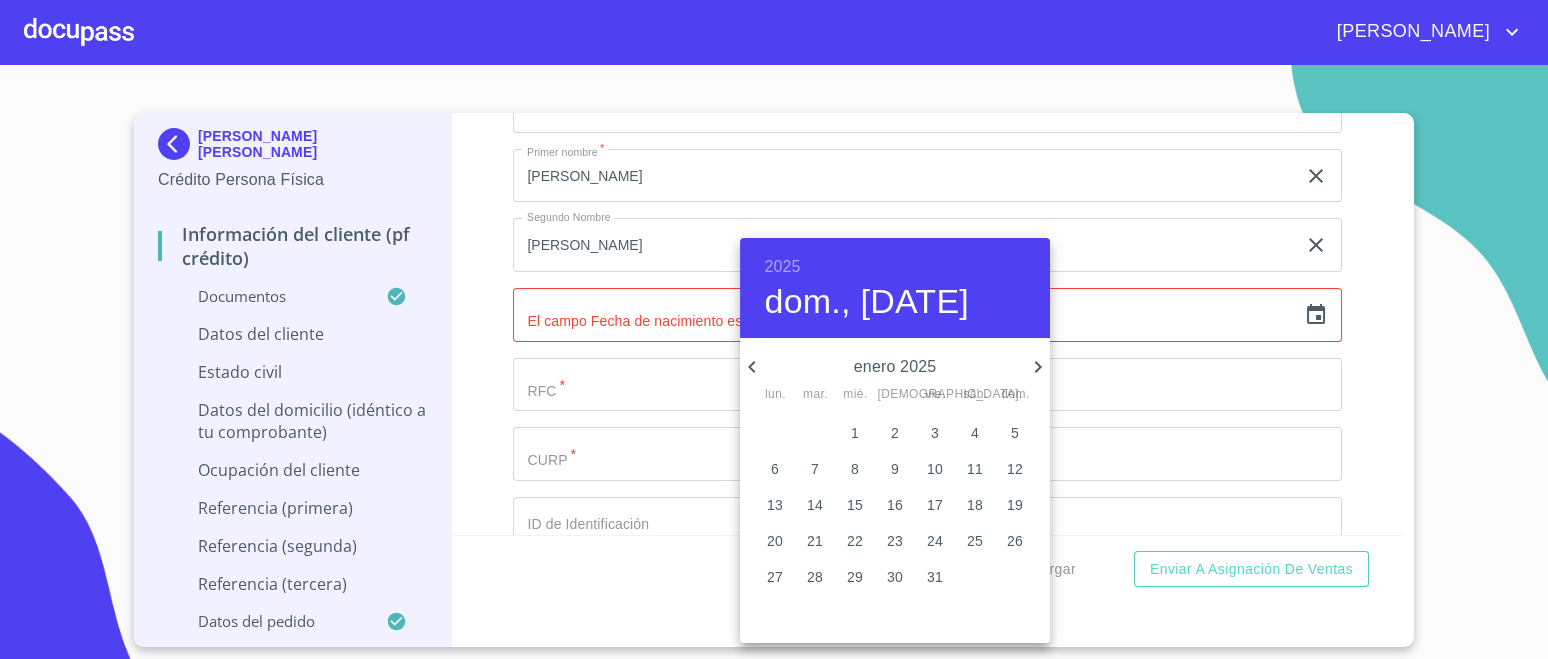 click 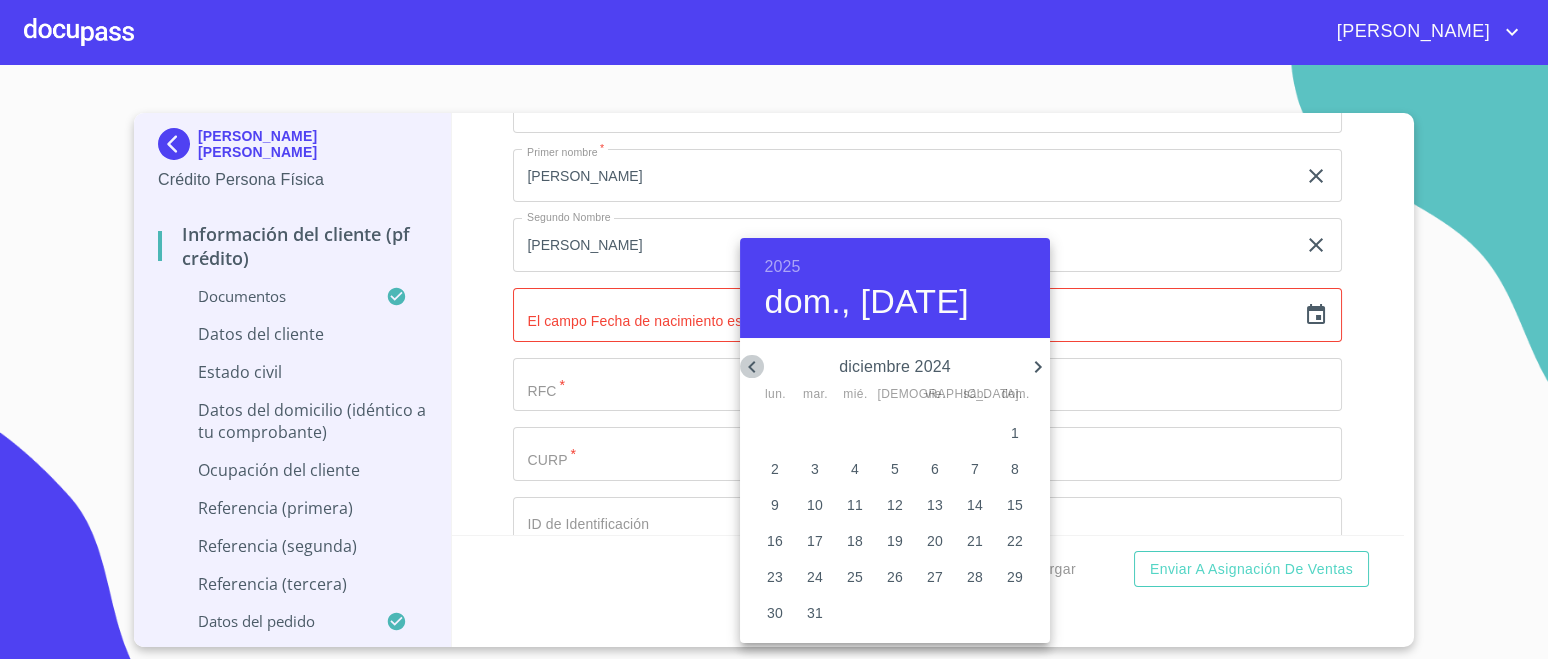 click 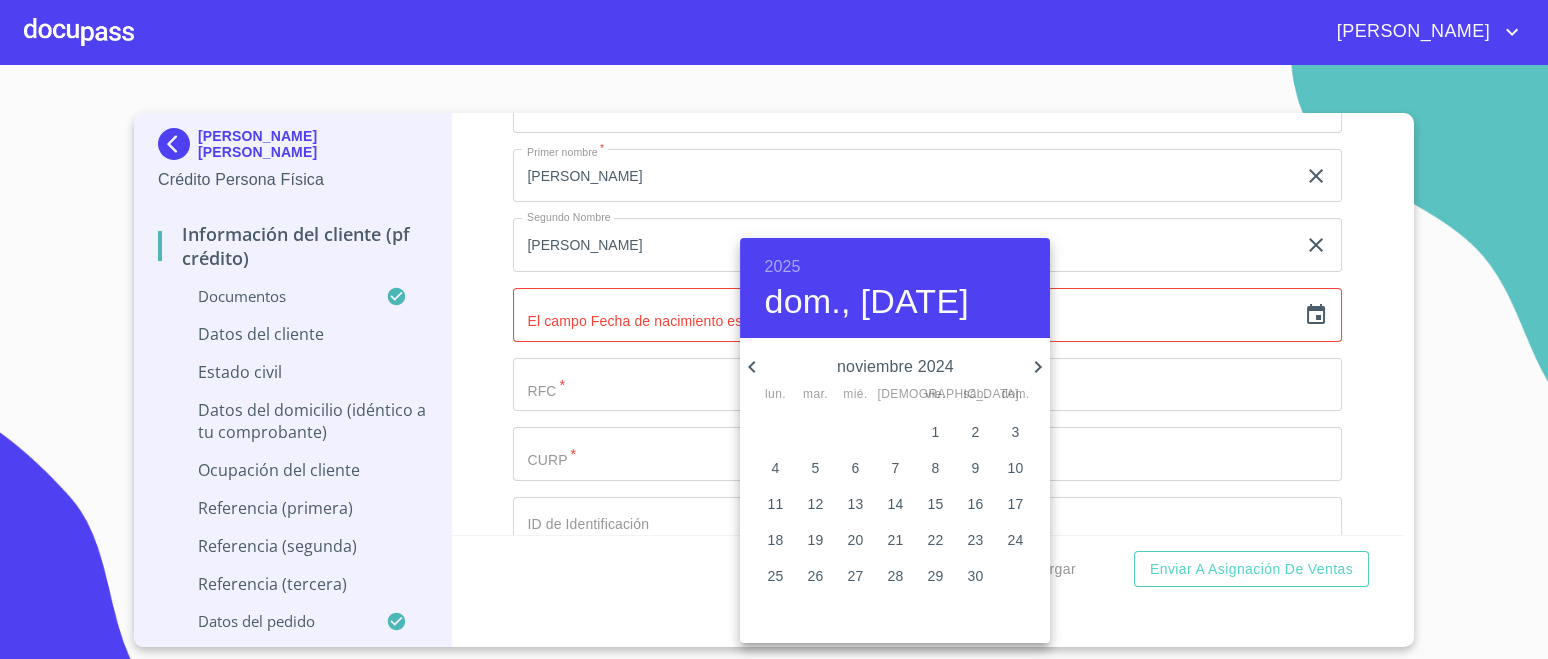 click on "2025" at bounding box center (782, 267) 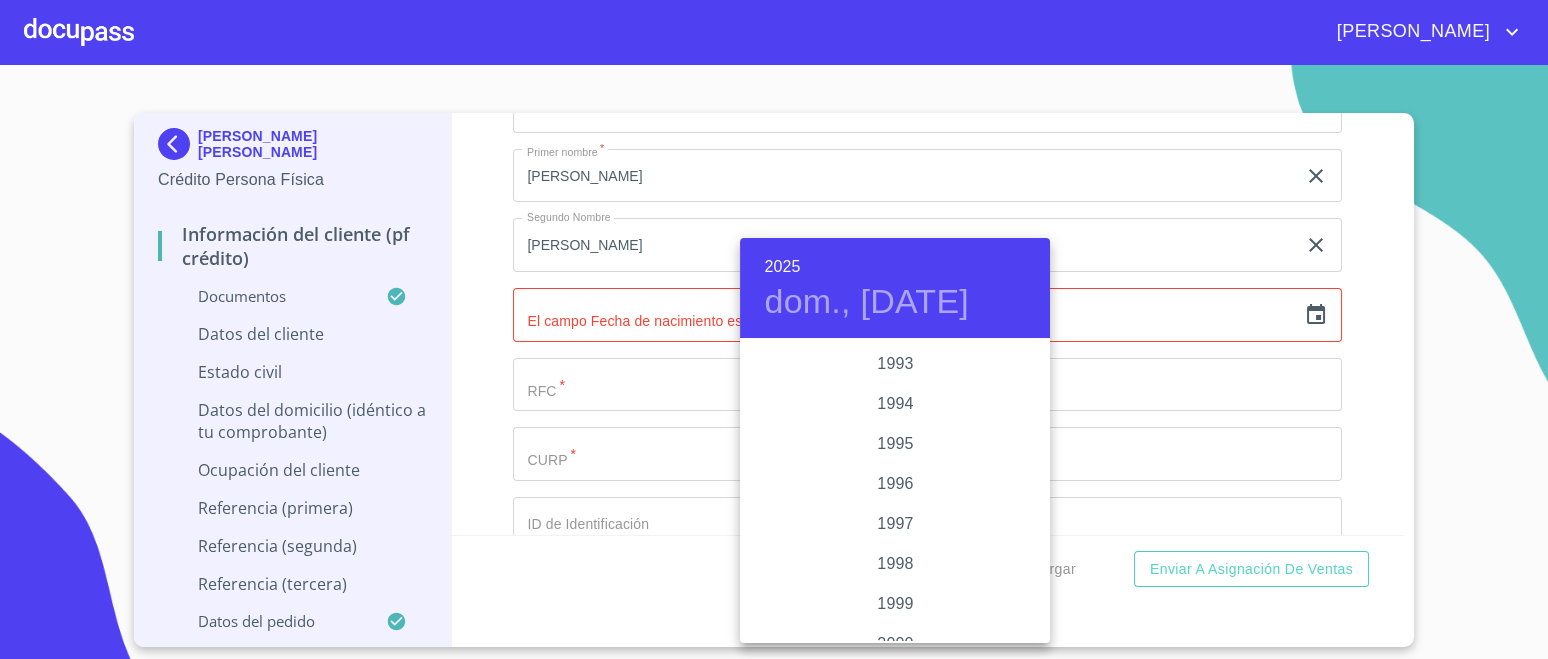 scroll, scrollTop: 2754, scrollLeft: 0, axis: vertical 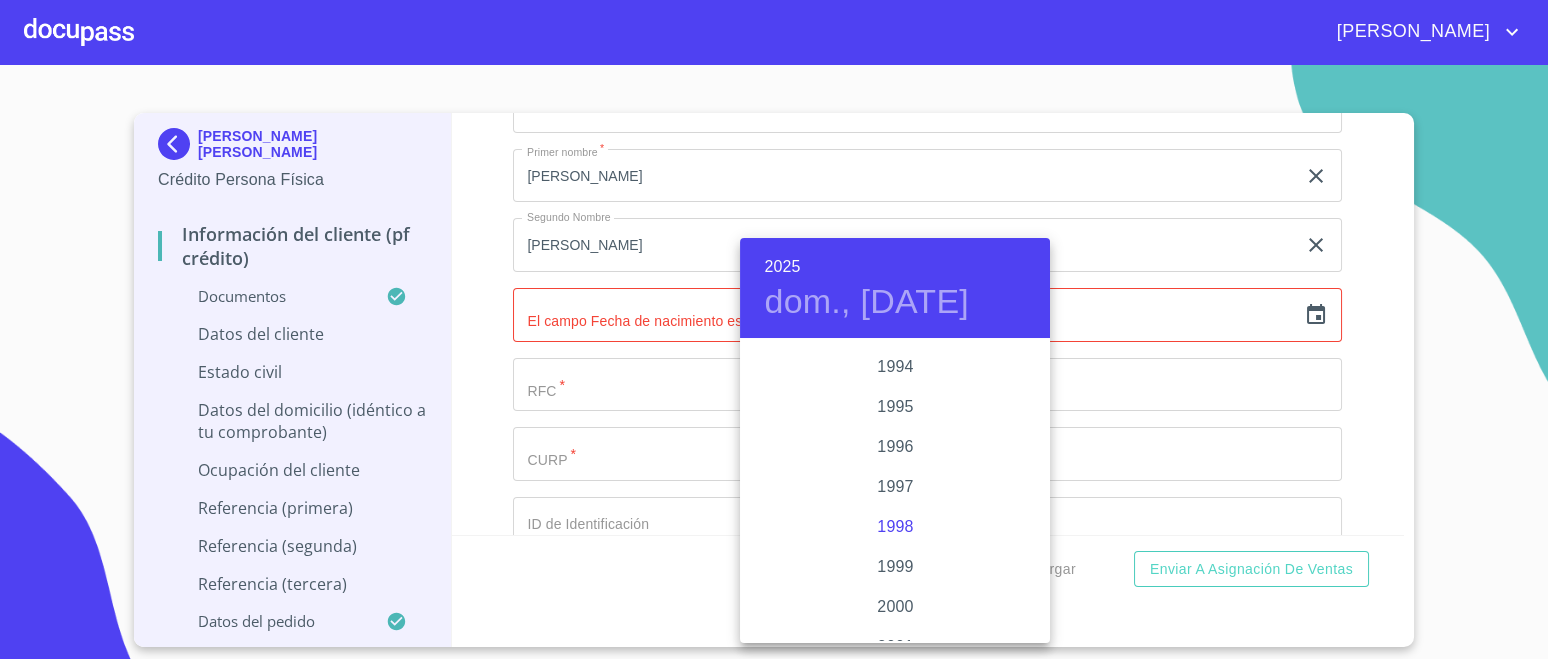 click on "1998" at bounding box center [895, 527] 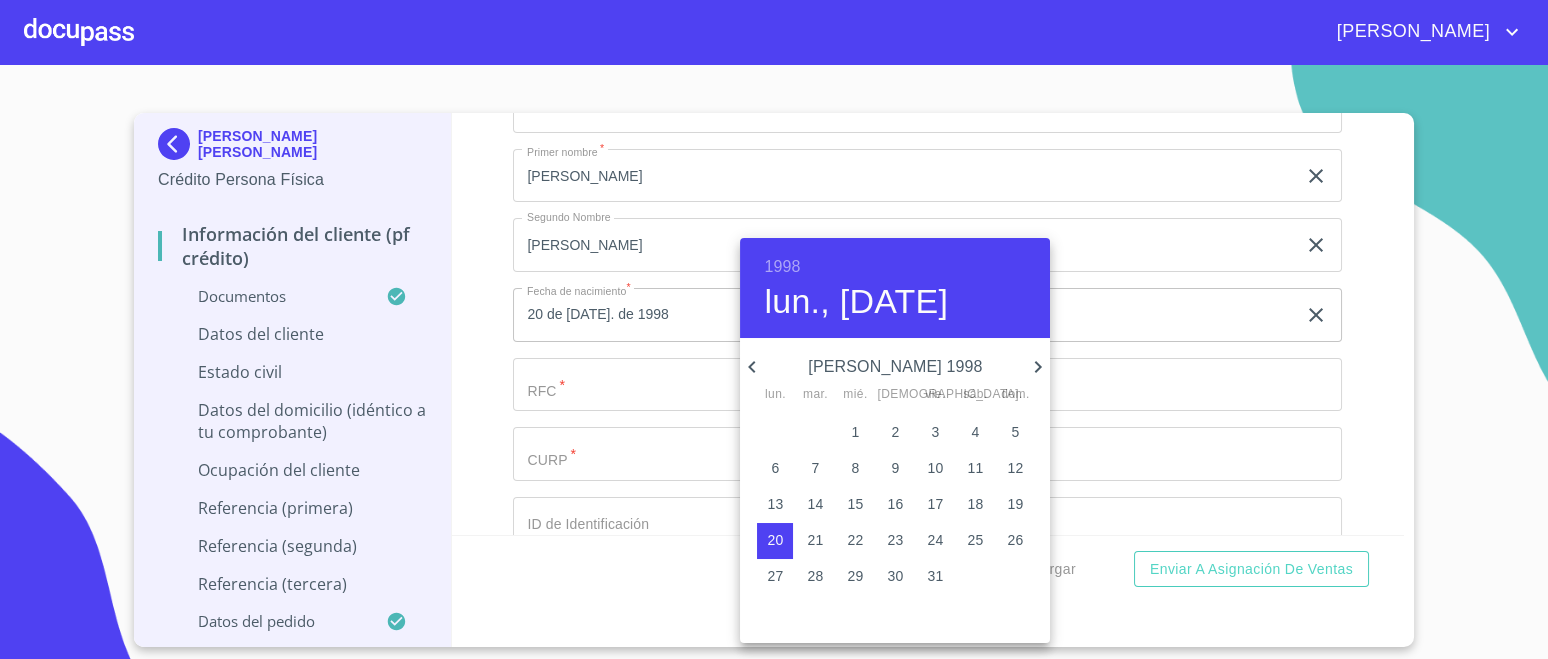click 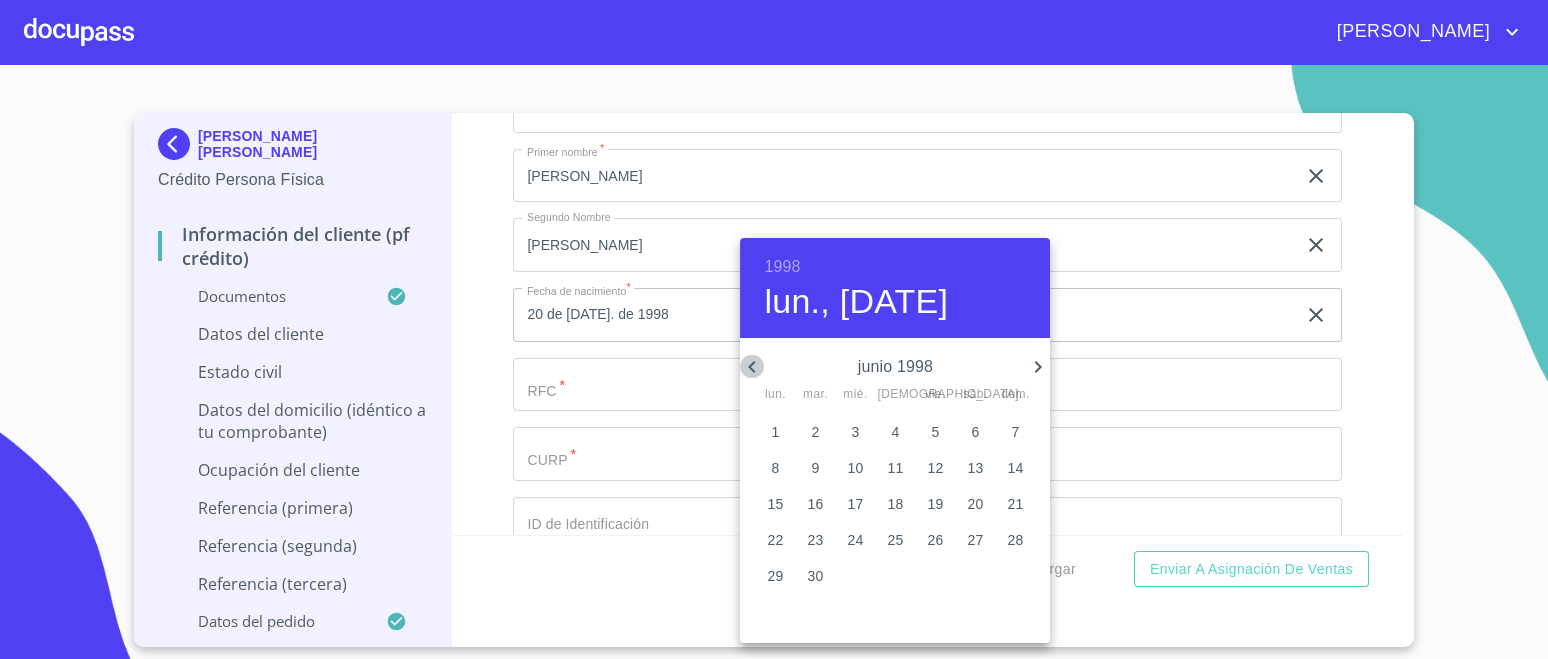 click 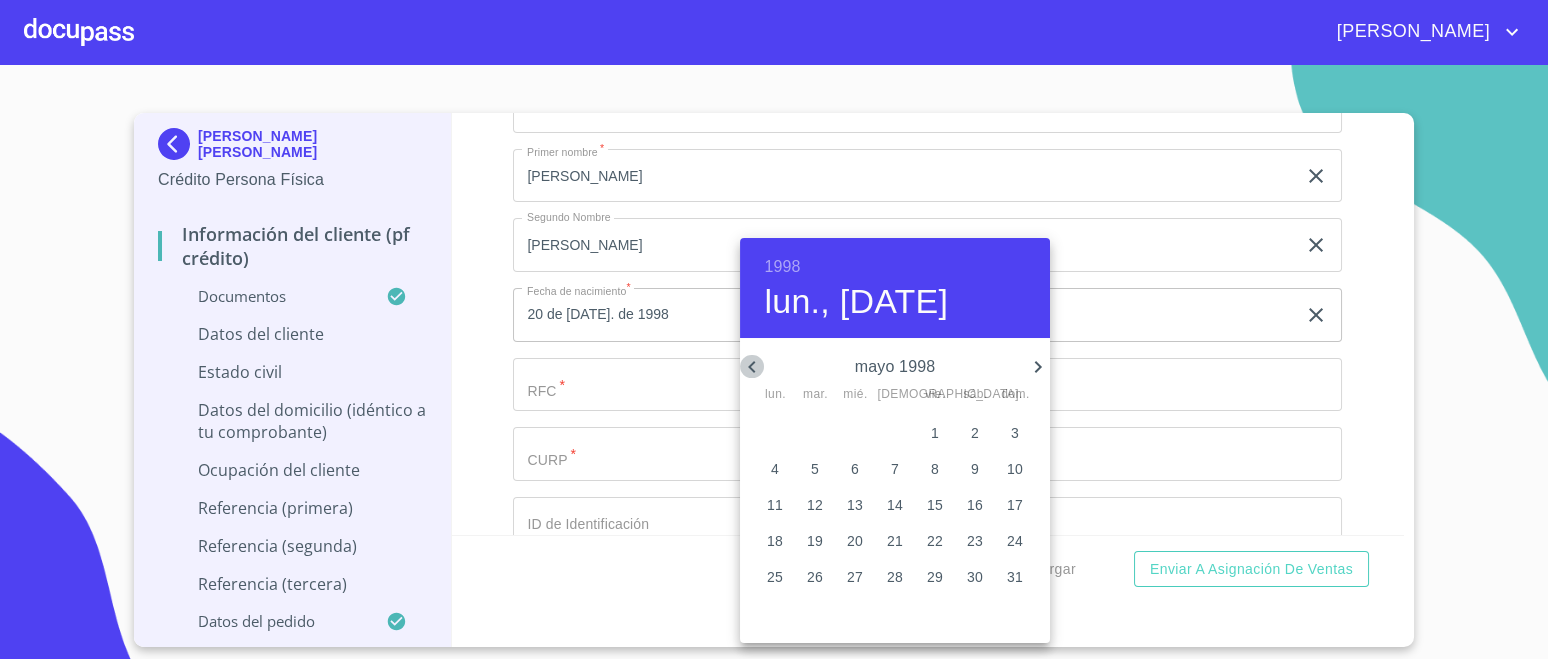 click 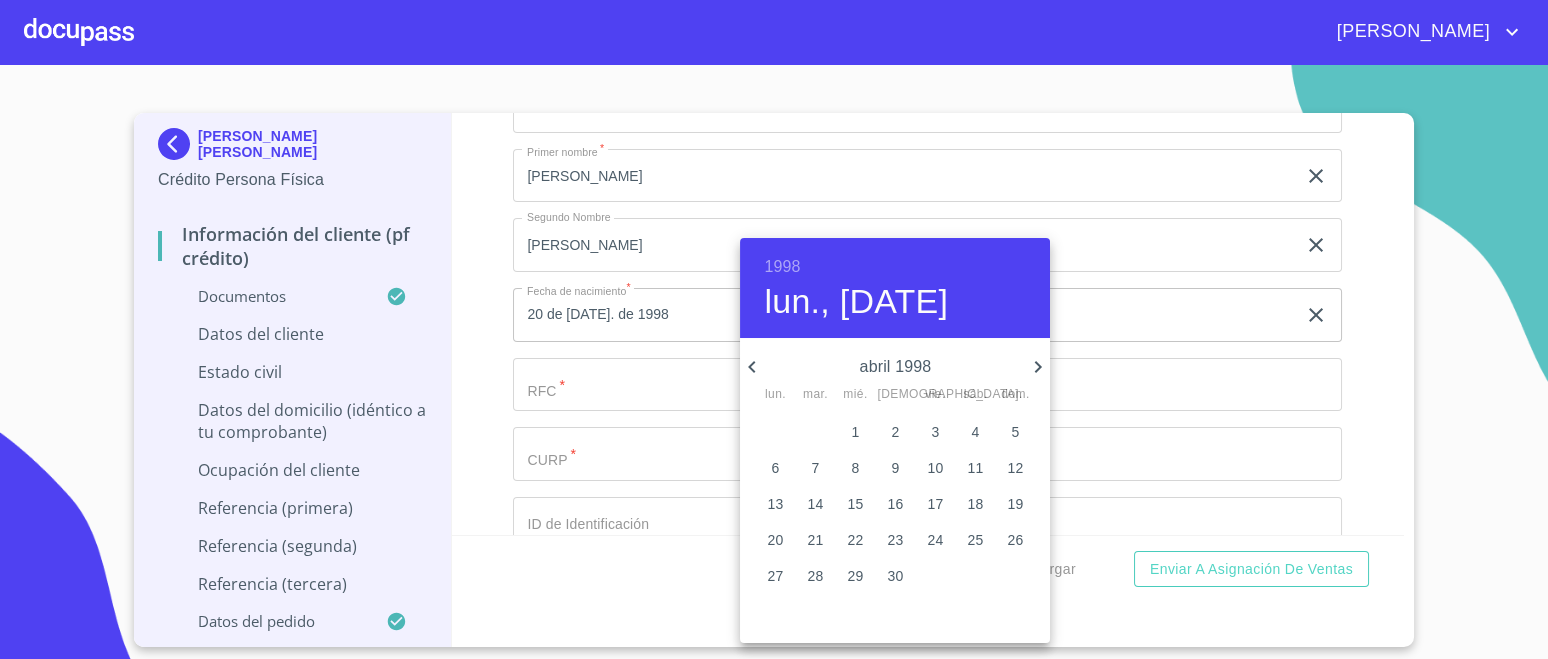 click 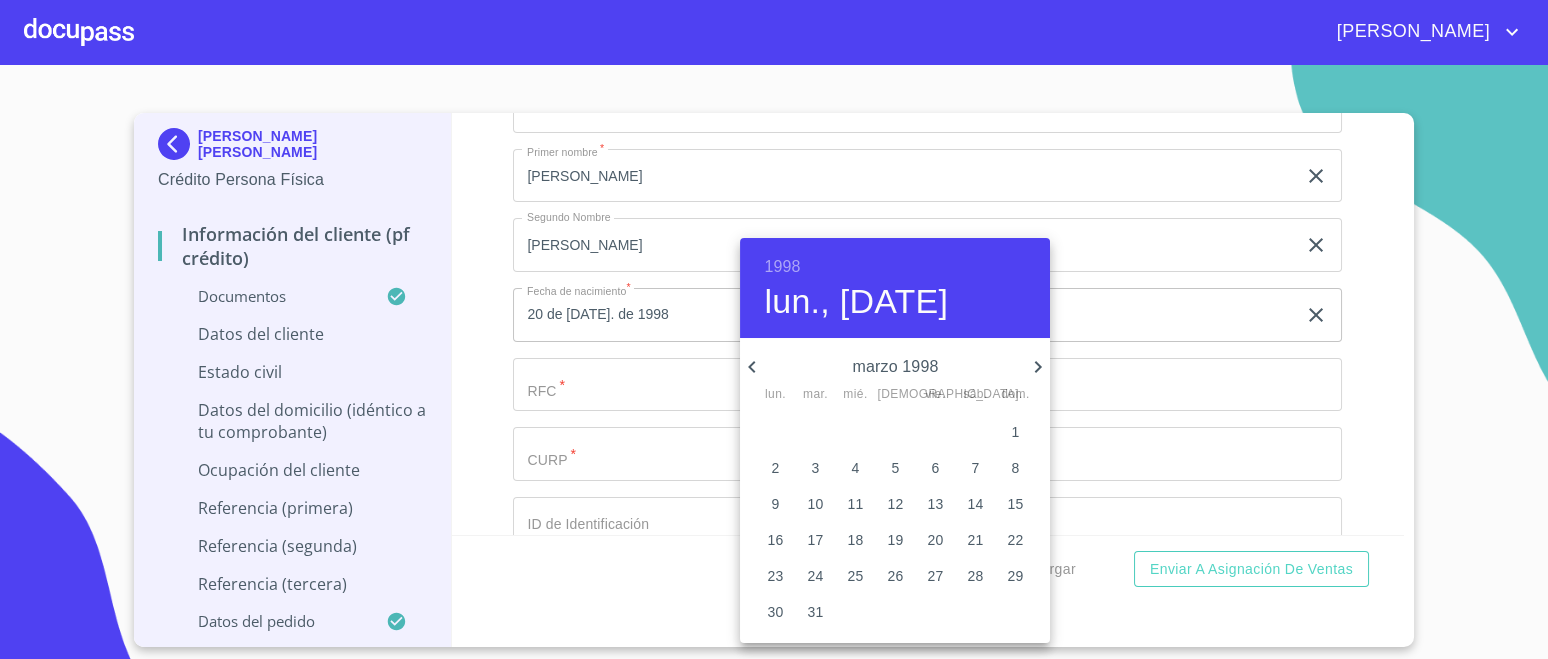 click 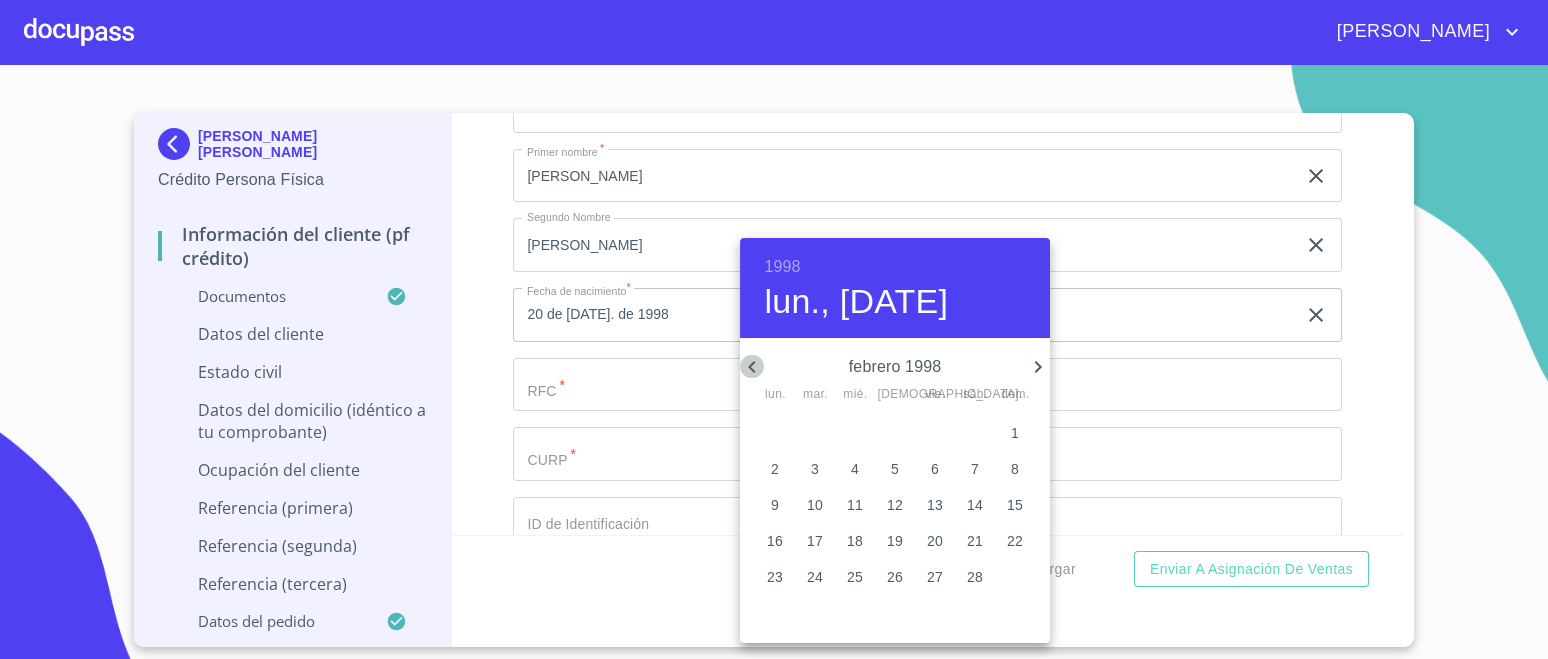 click 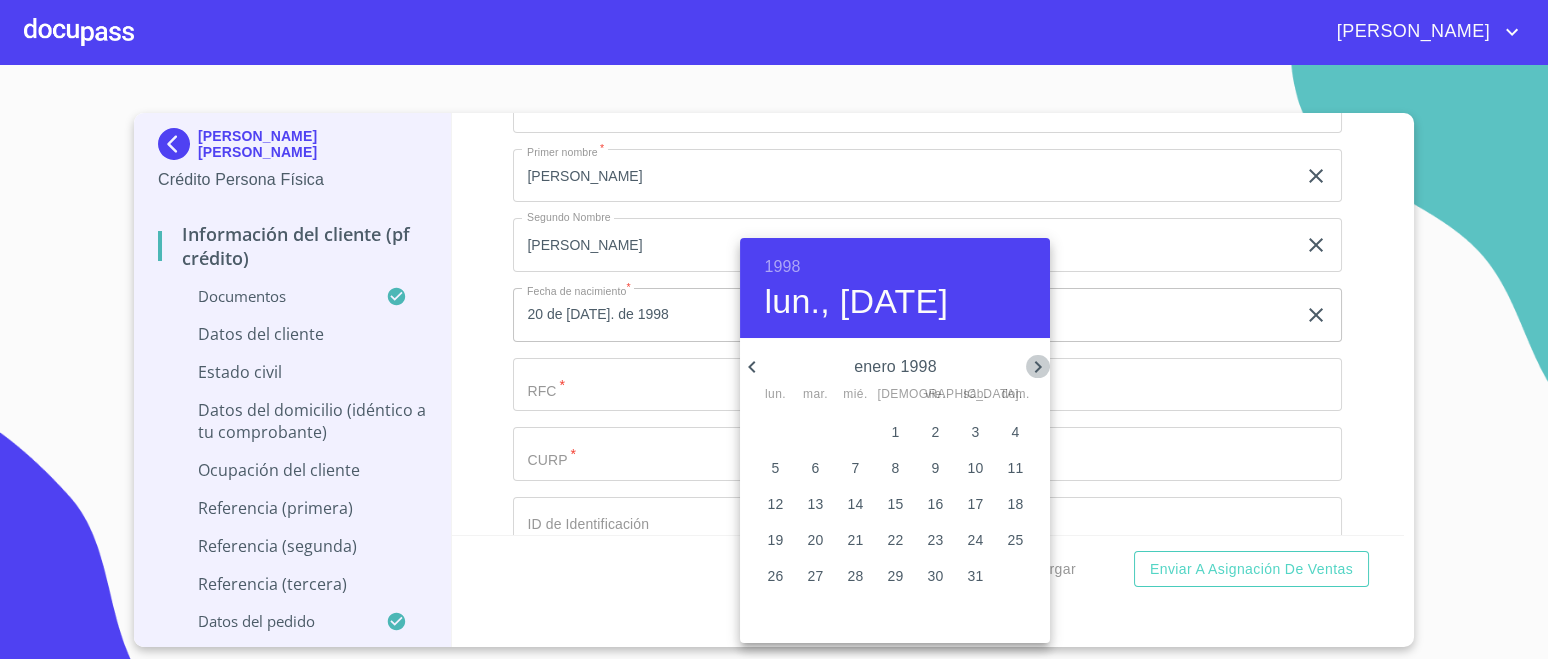 click 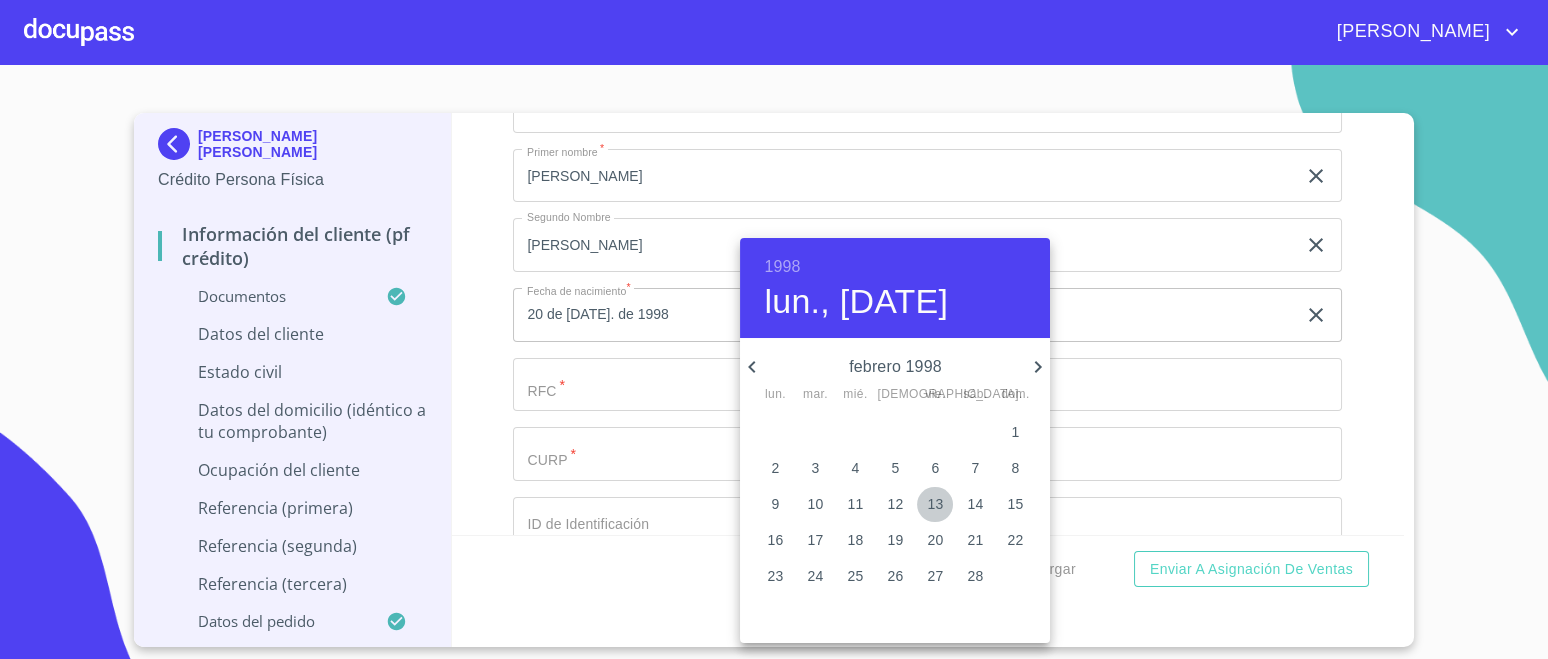 click on "13" at bounding box center (936, 504) 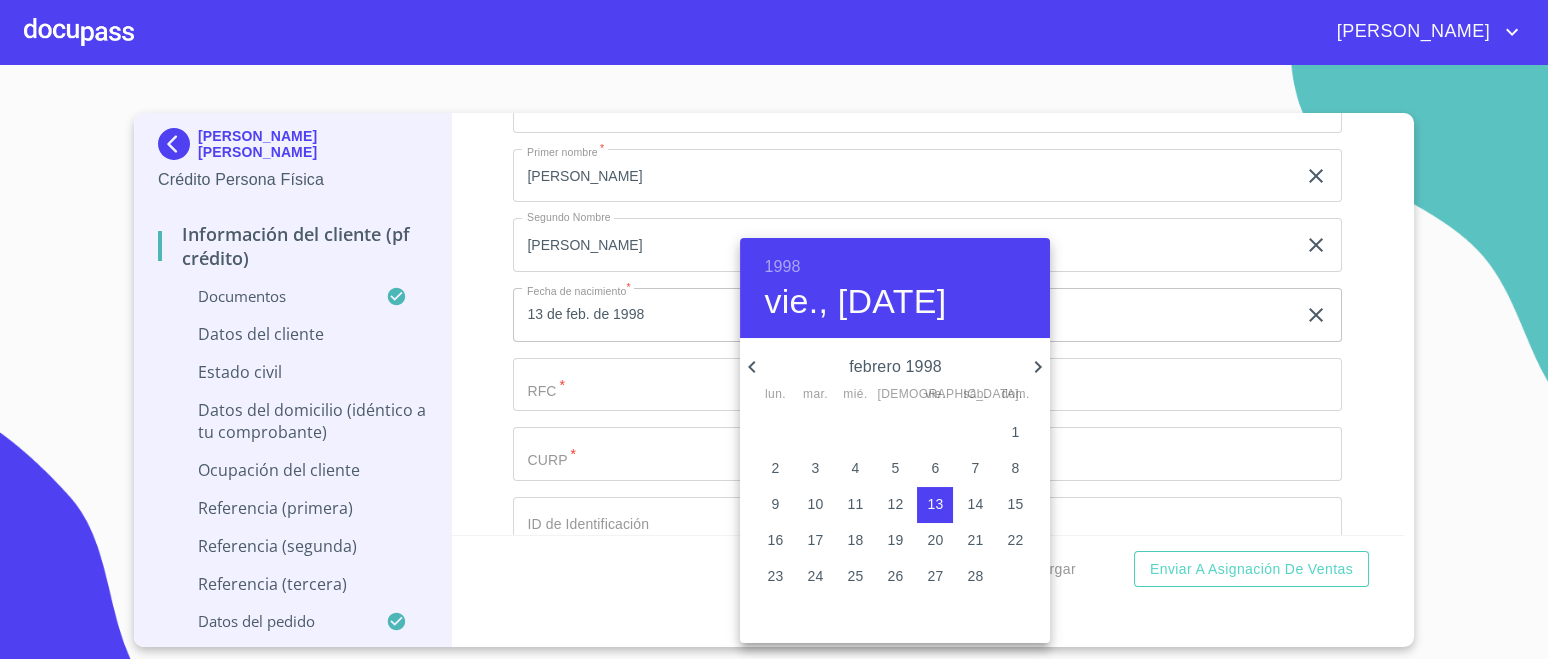 click at bounding box center (774, 329) 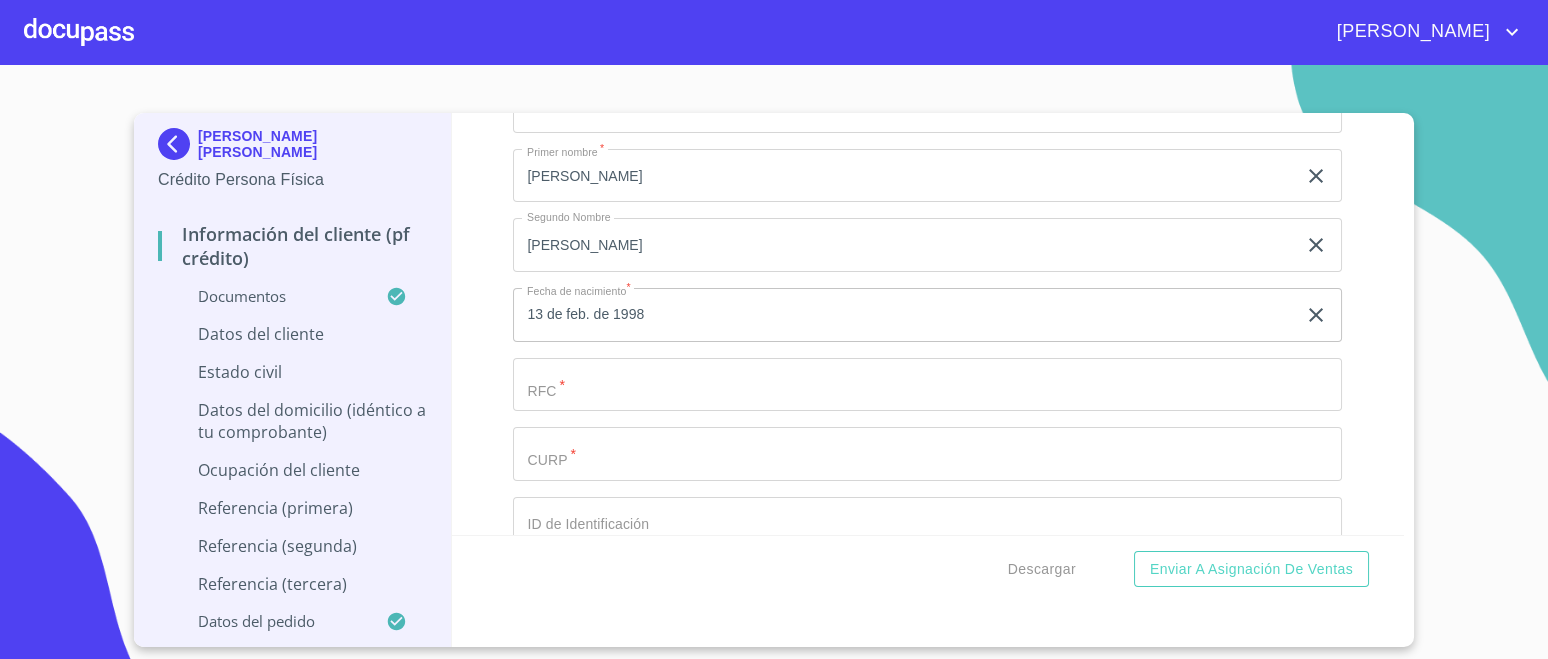 click on "Documento de identificación.   *" at bounding box center (904, 36) 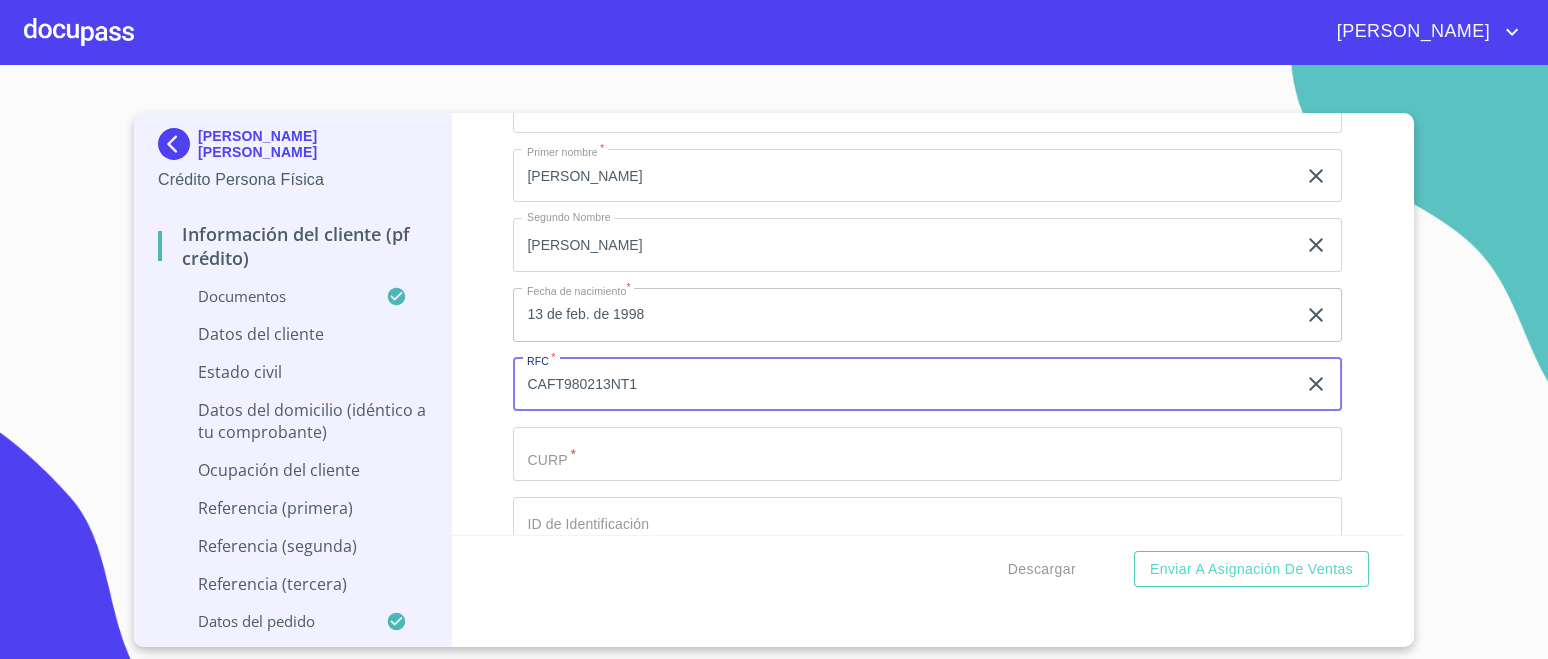 type on "CAFT980213NT1" 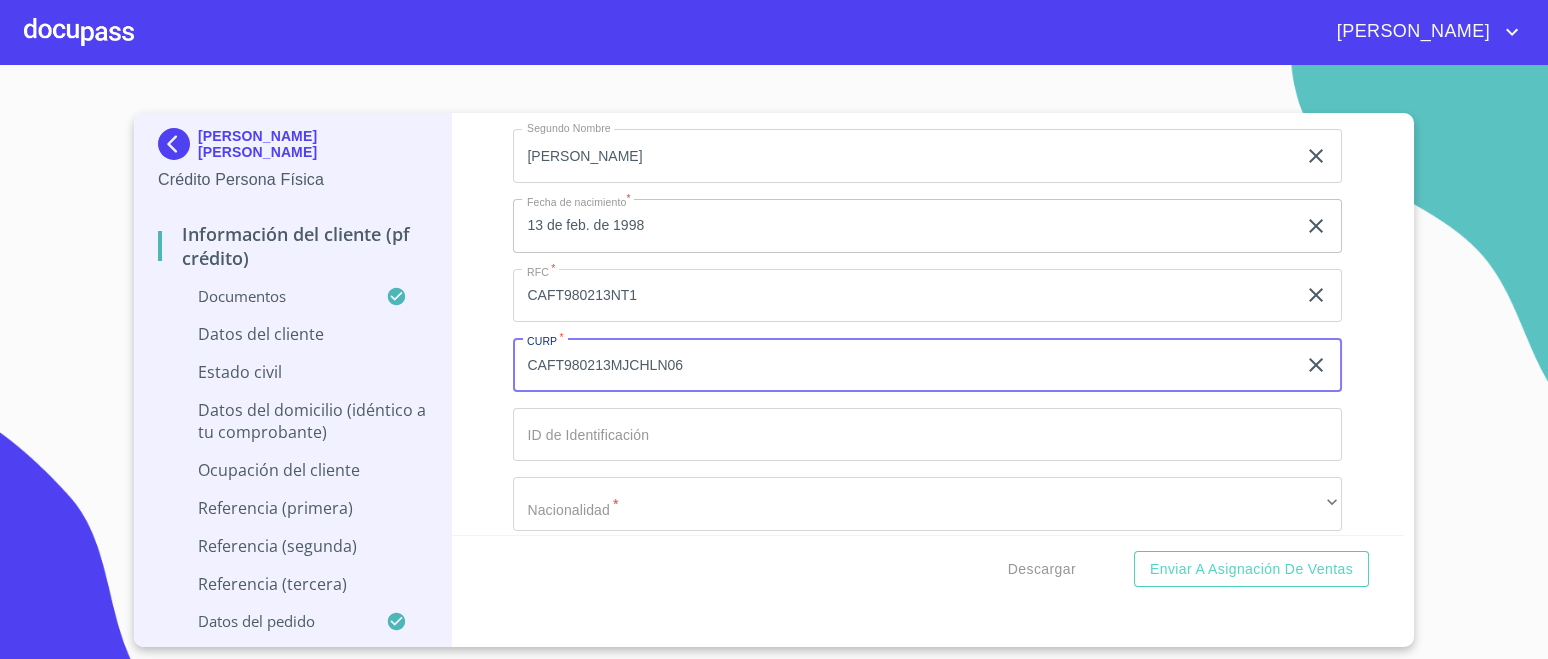 scroll, scrollTop: 6702, scrollLeft: 0, axis: vertical 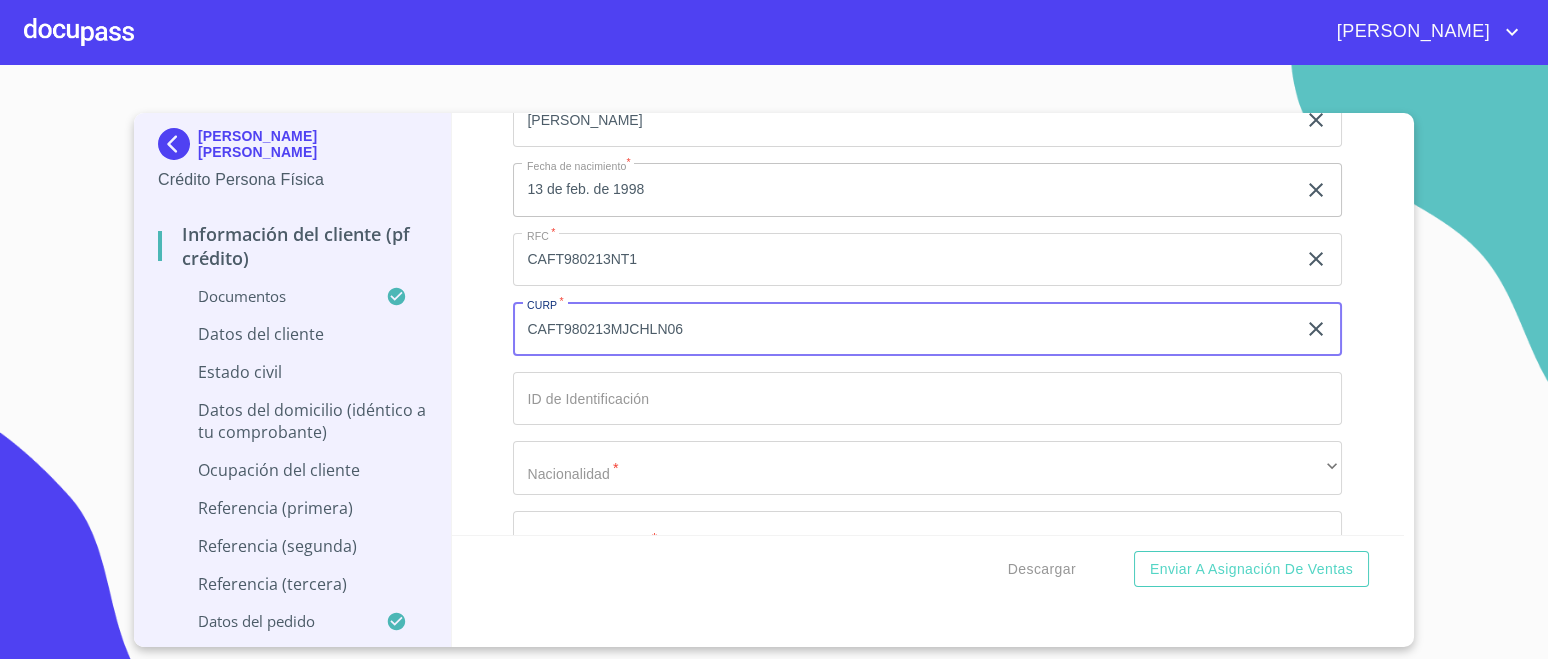 type on "CAFT980213MJCHLN06" 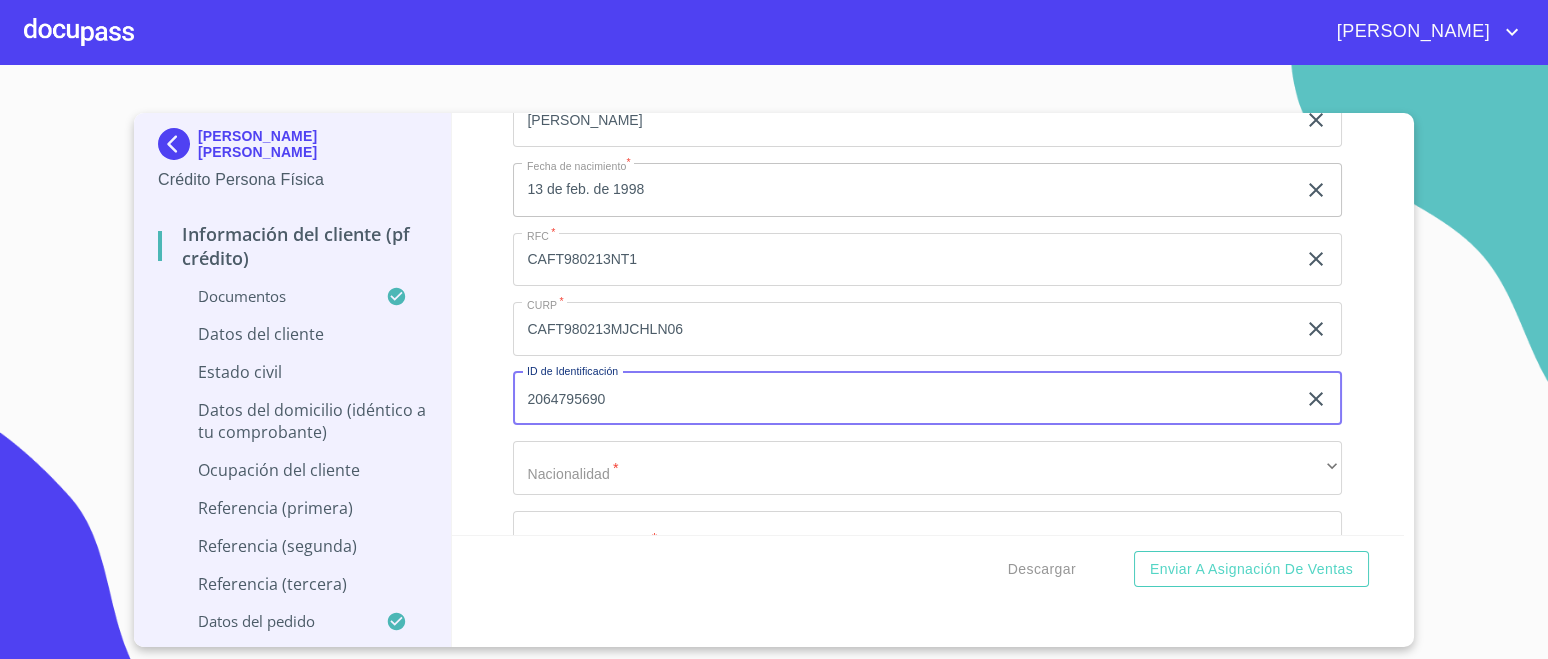 type on "2064795690" 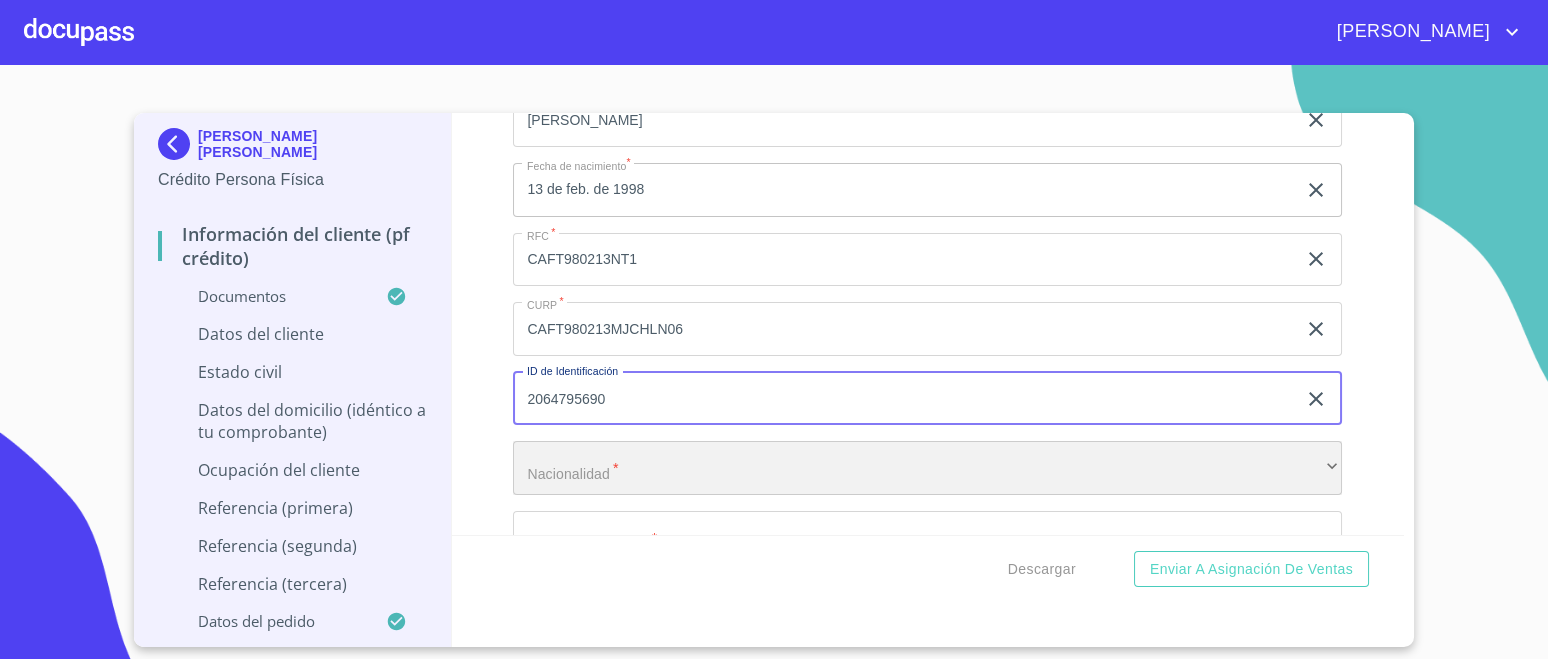 click on "​" at bounding box center (927, 468) 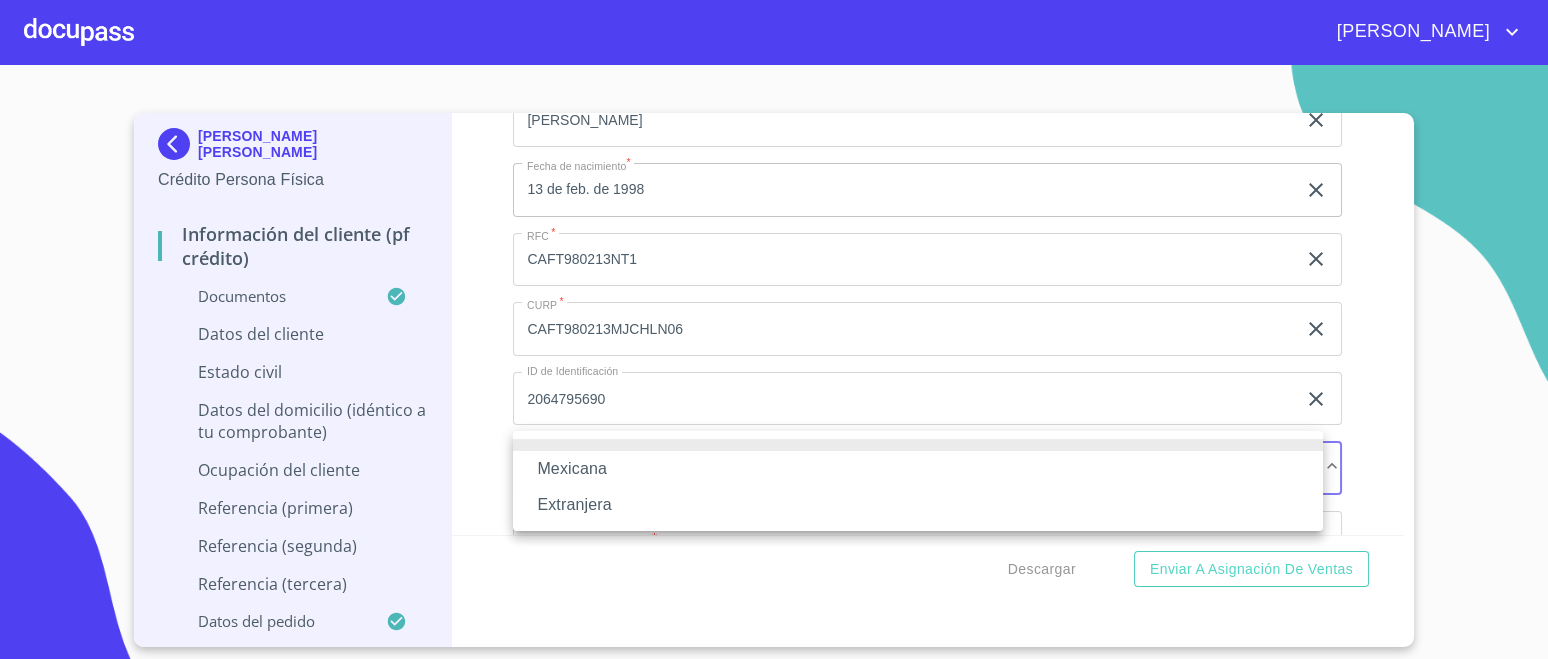 click on "Mexicana" at bounding box center (918, 469) 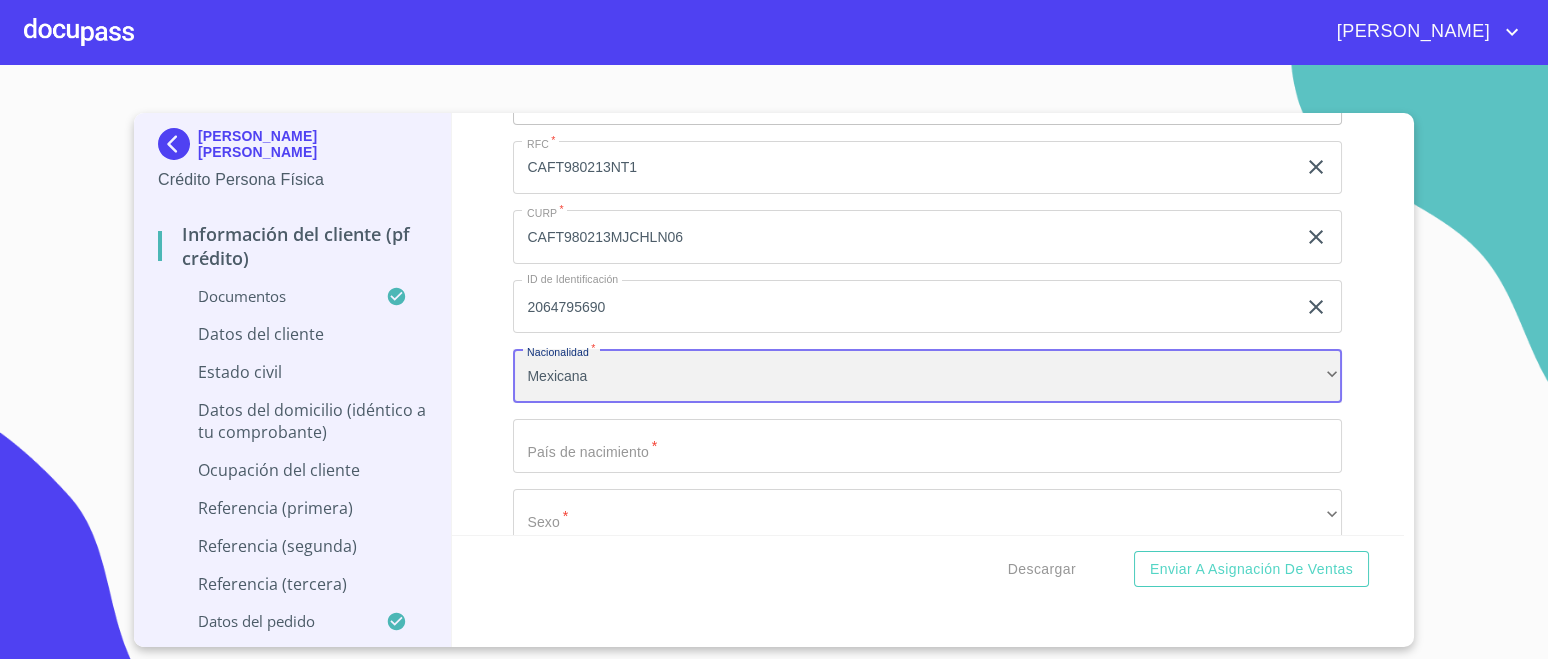 scroll, scrollTop: 6827, scrollLeft: 0, axis: vertical 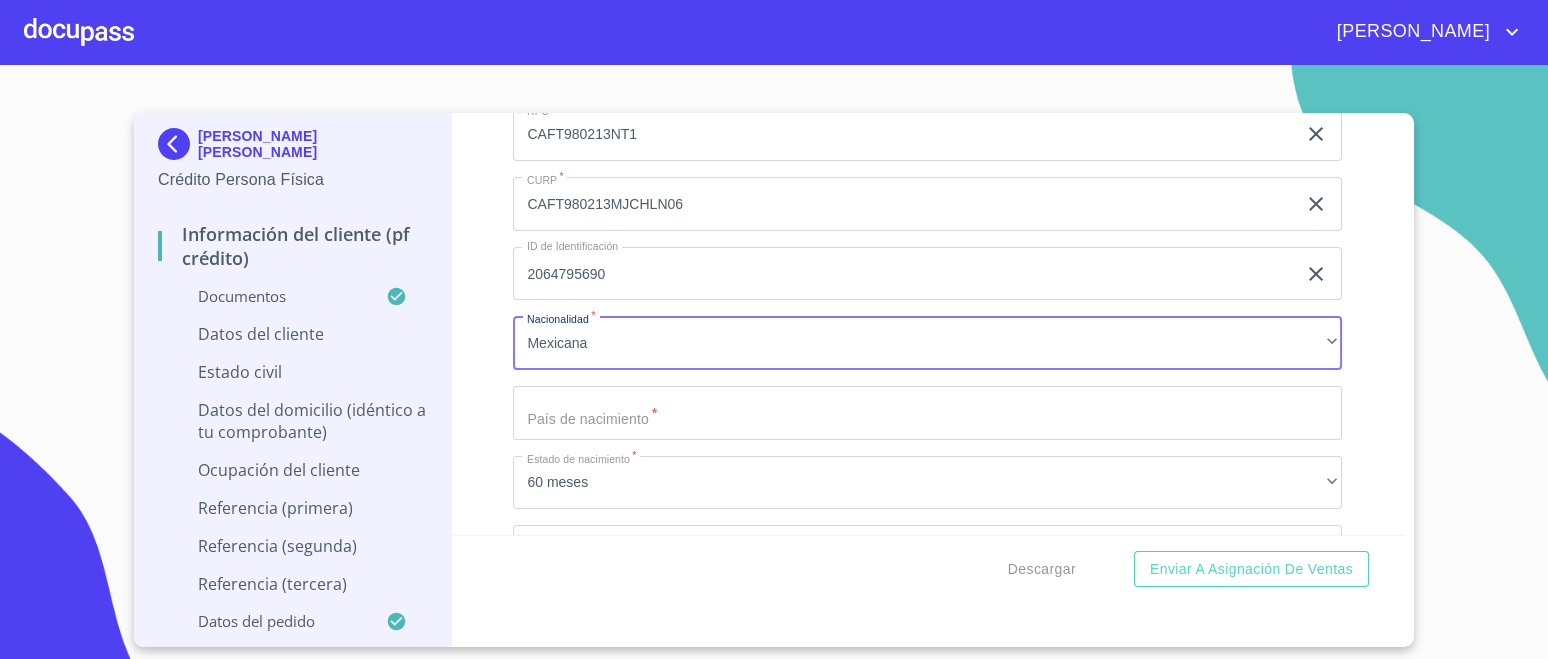 click on "Documento de identificación.   *" at bounding box center (904, -214) 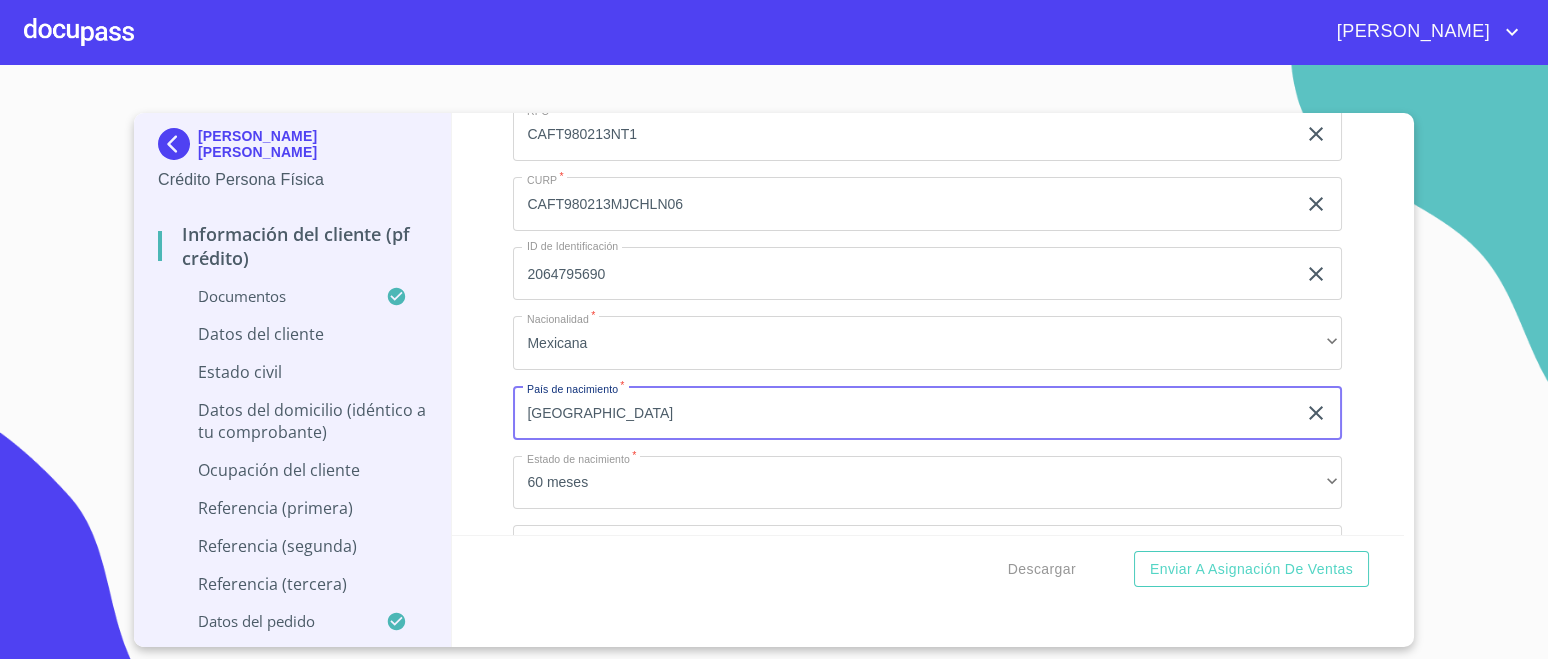 type on "[GEOGRAPHIC_DATA]" 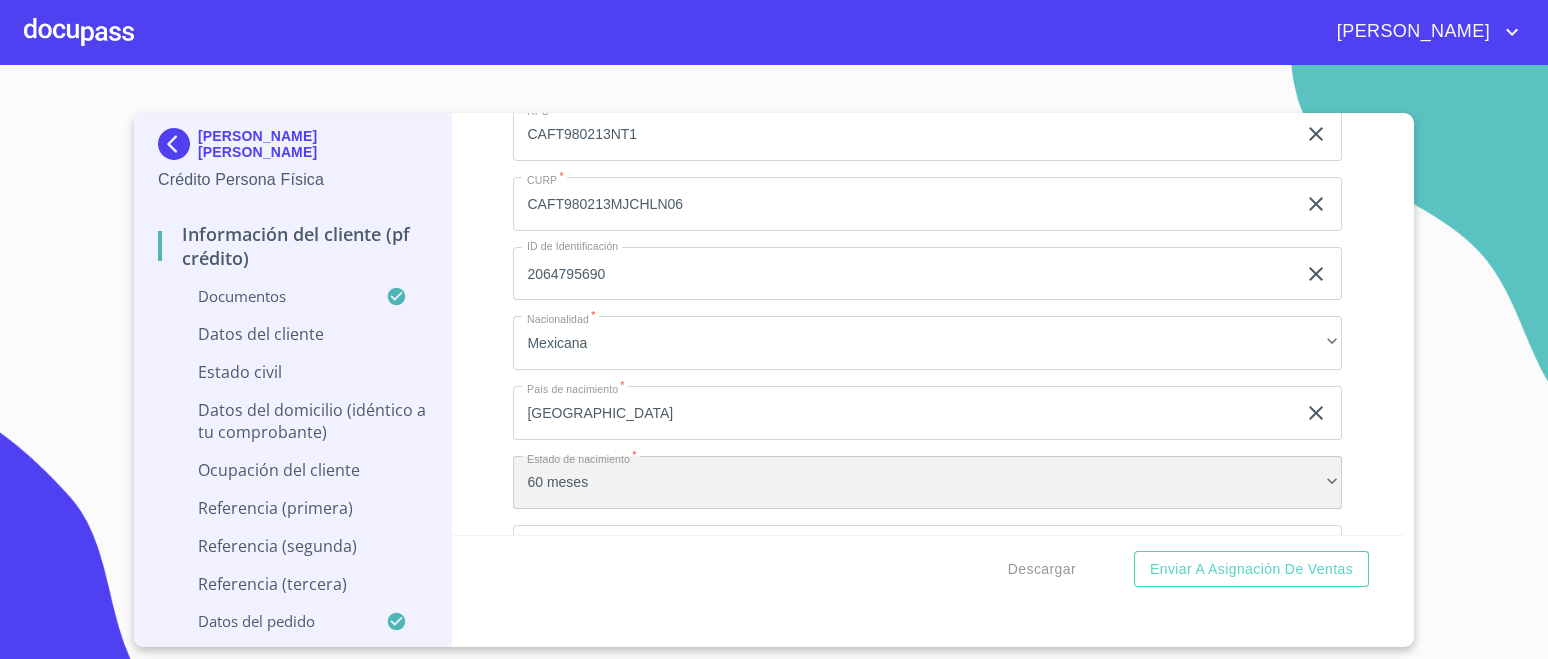 click on "60 meses" at bounding box center (927, 483) 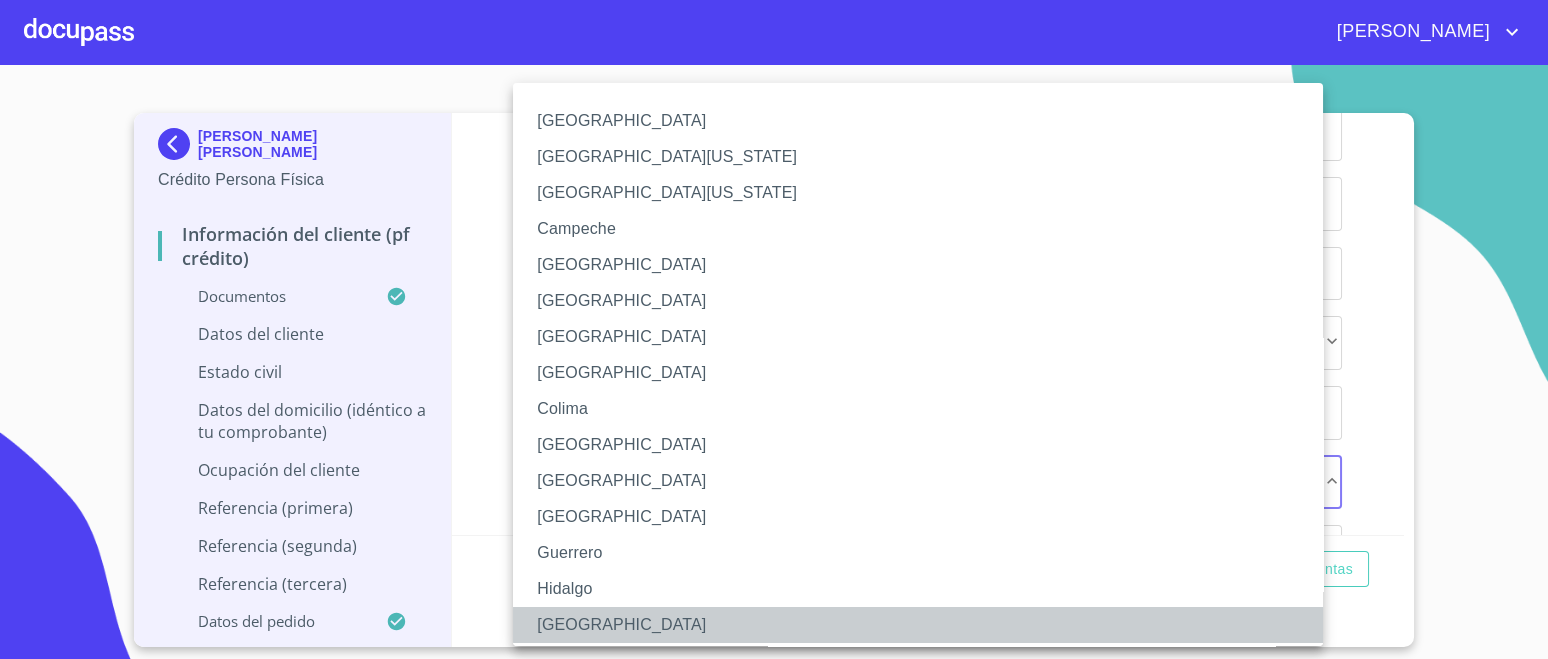 click on "[GEOGRAPHIC_DATA]" at bounding box center (927, 625) 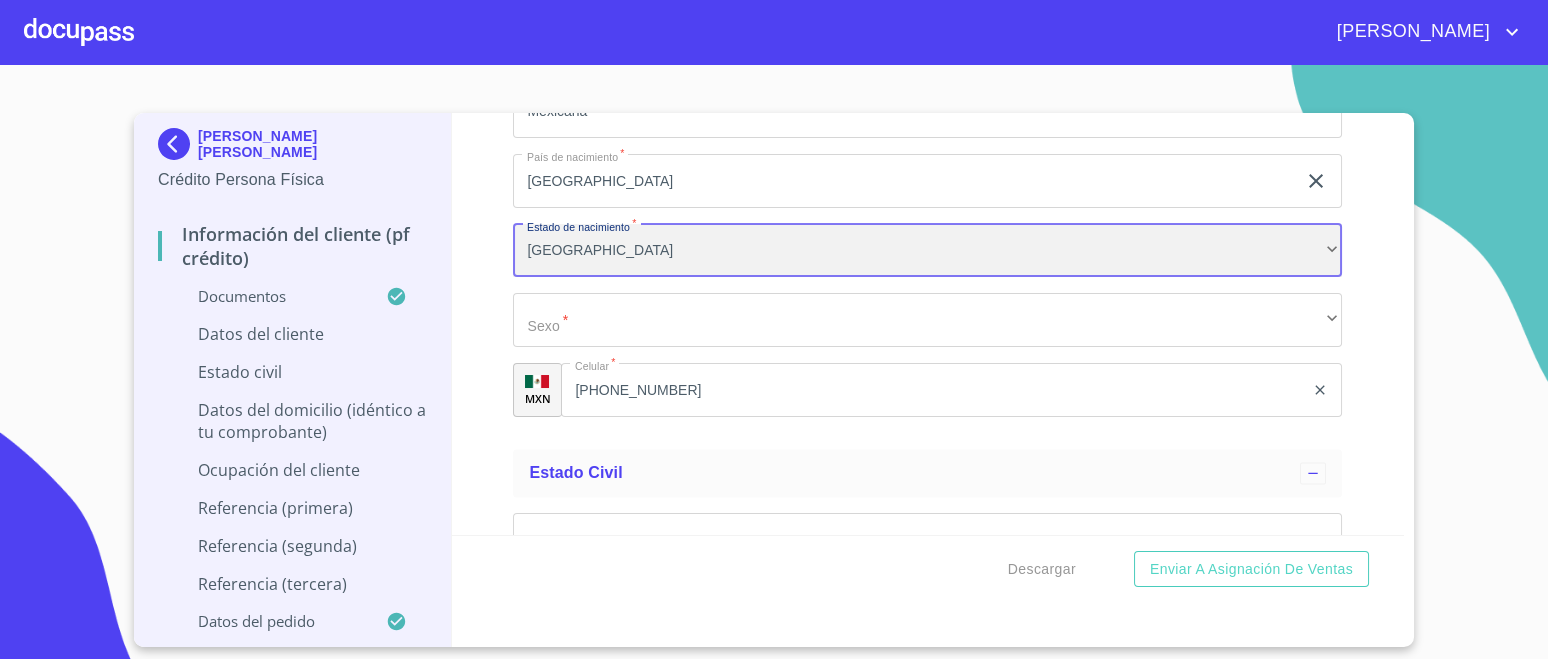 scroll, scrollTop: 7077, scrollLeft: 0, axis: vertical 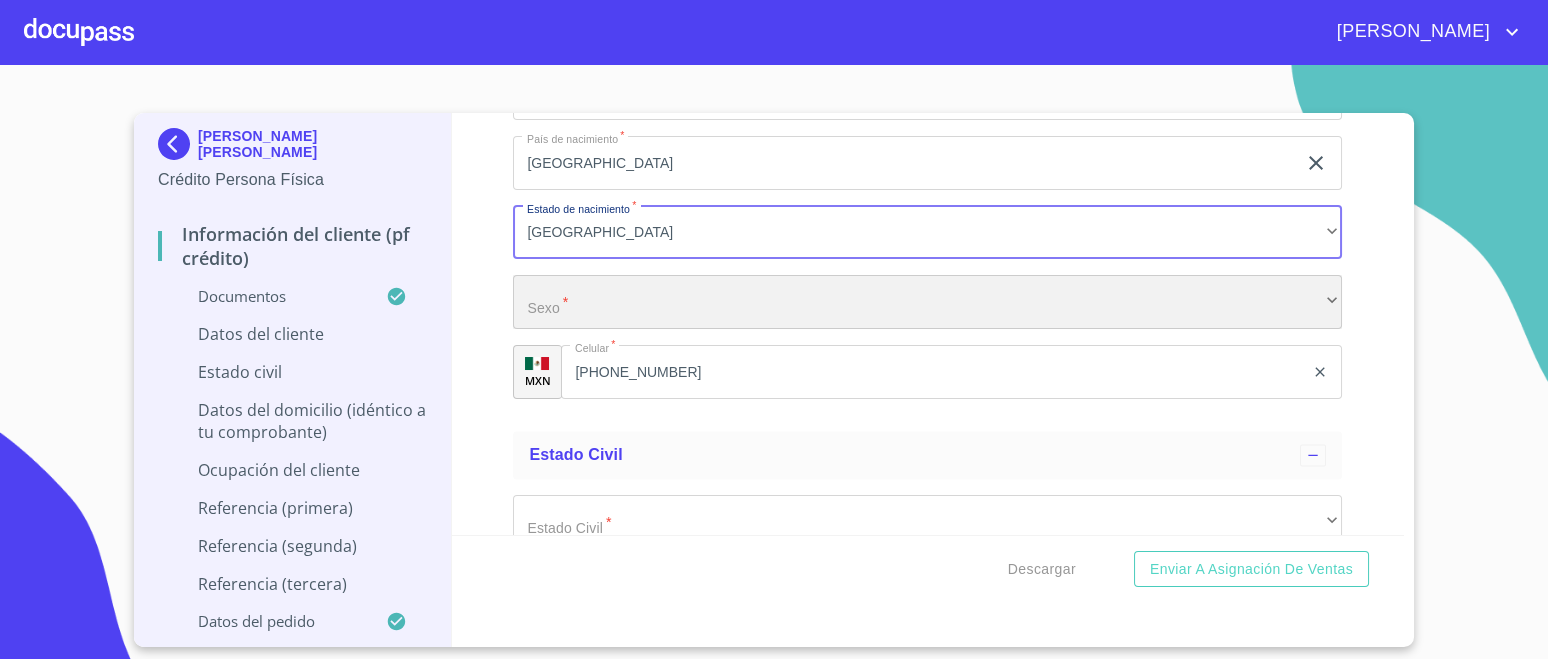 click on "​" at bounding box center [927, 302] 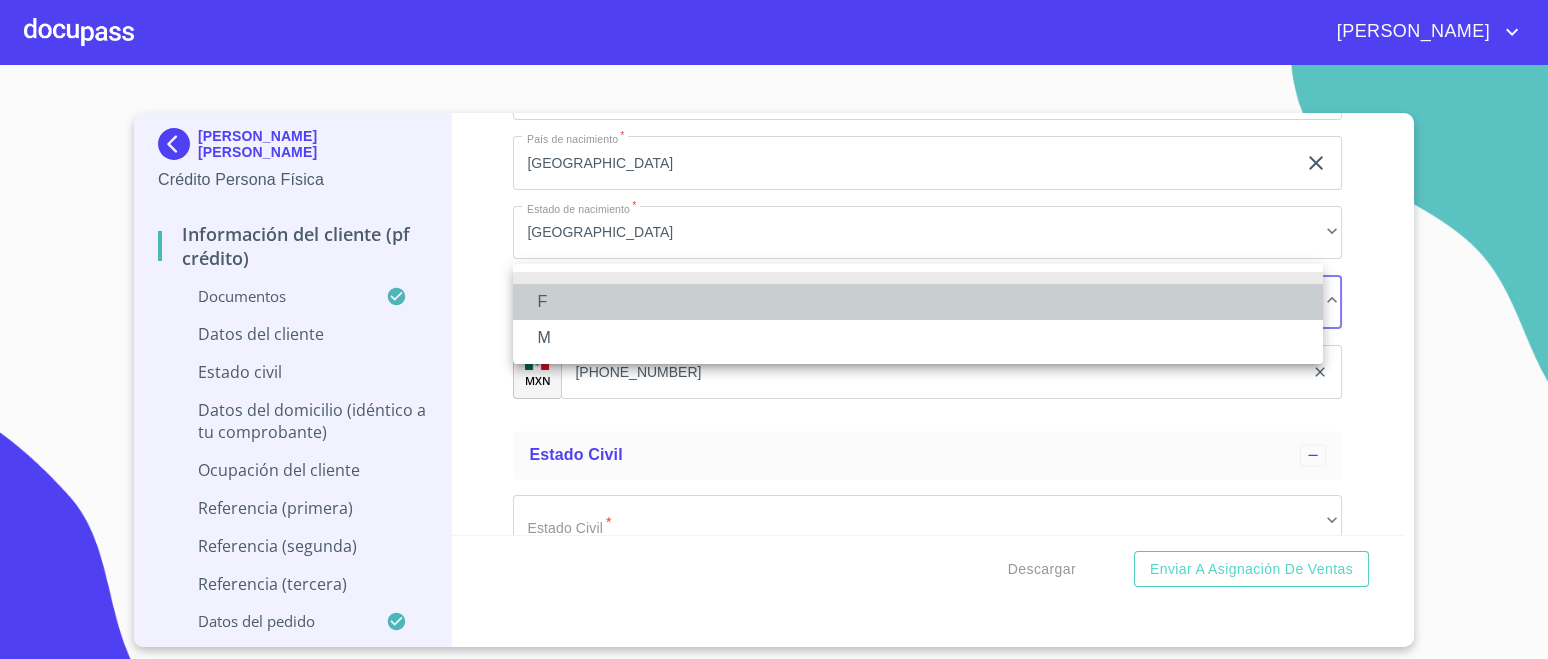 click on "F" at bounding box center [918, 302] 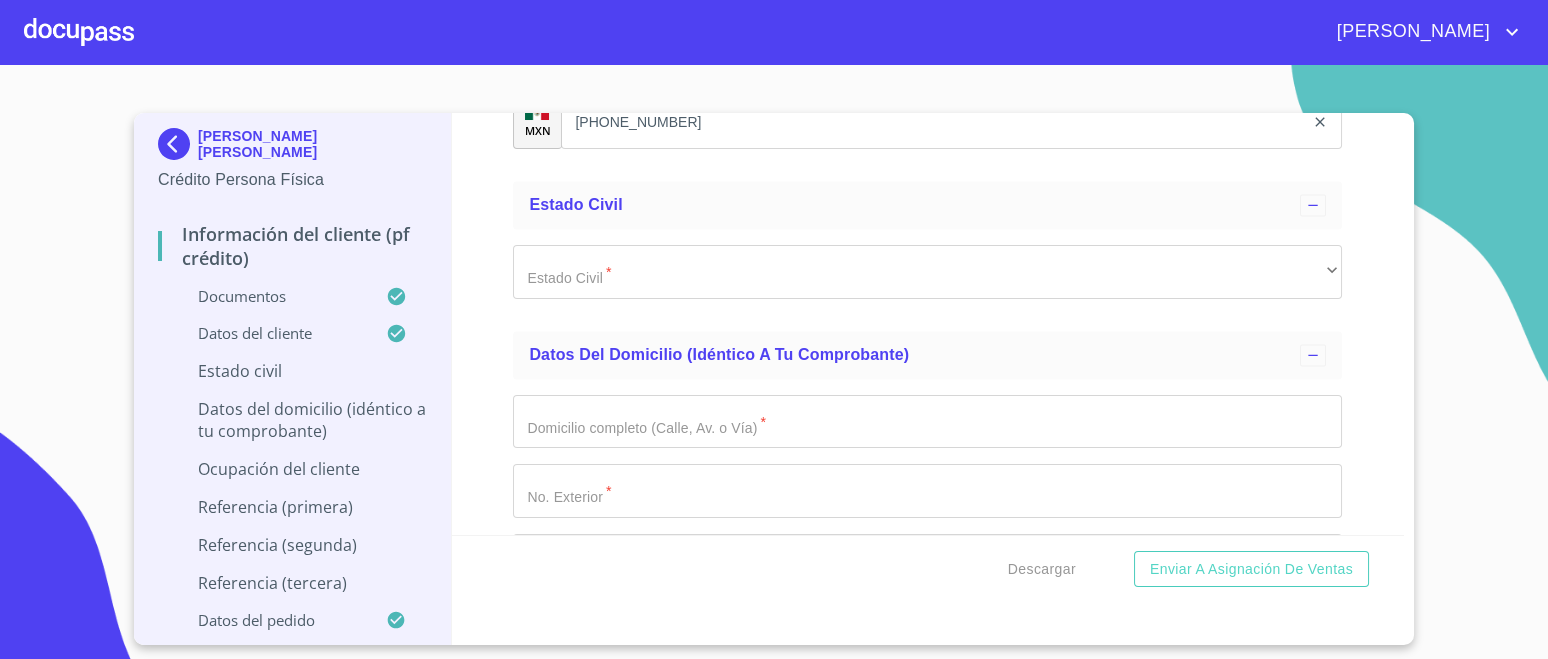 scroll, scrollTop: 7202, scrollLeft: 0, axis: vertical 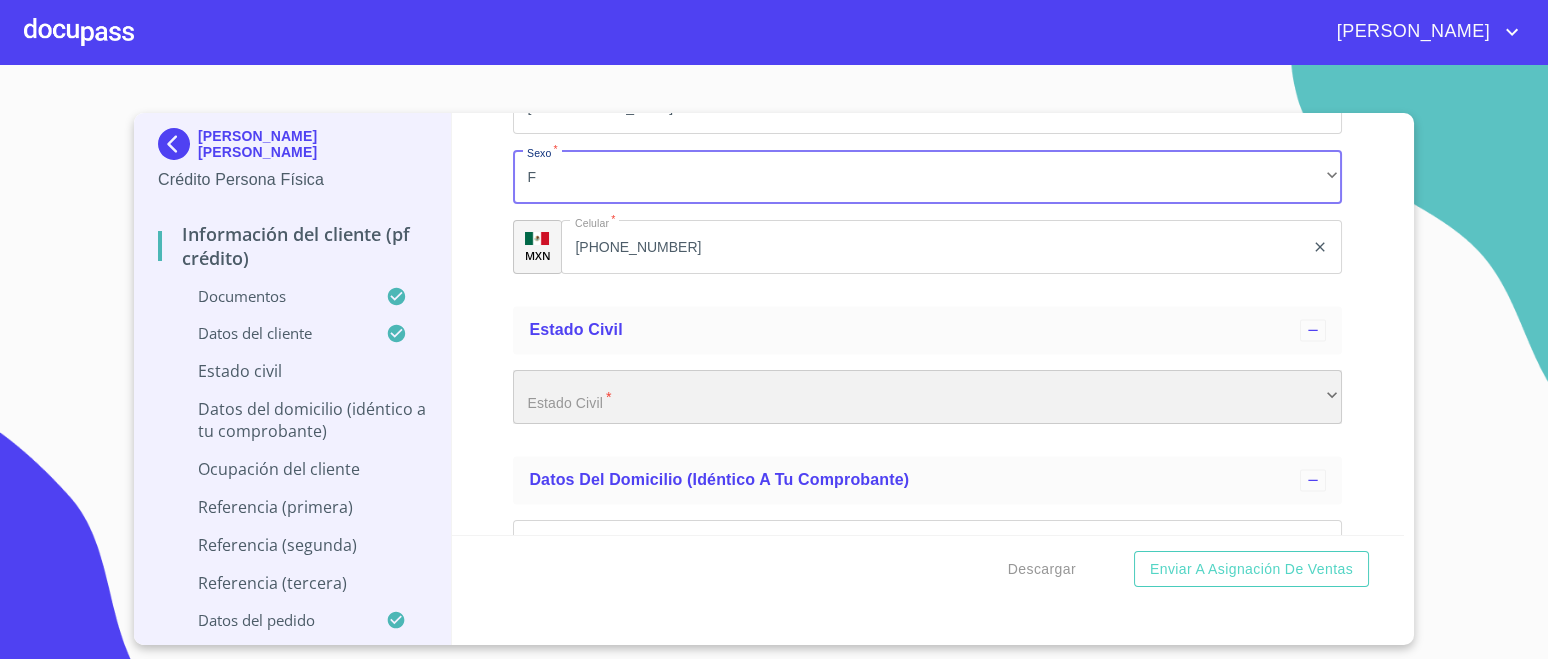 click on "​" at bounding box center [927, 397] 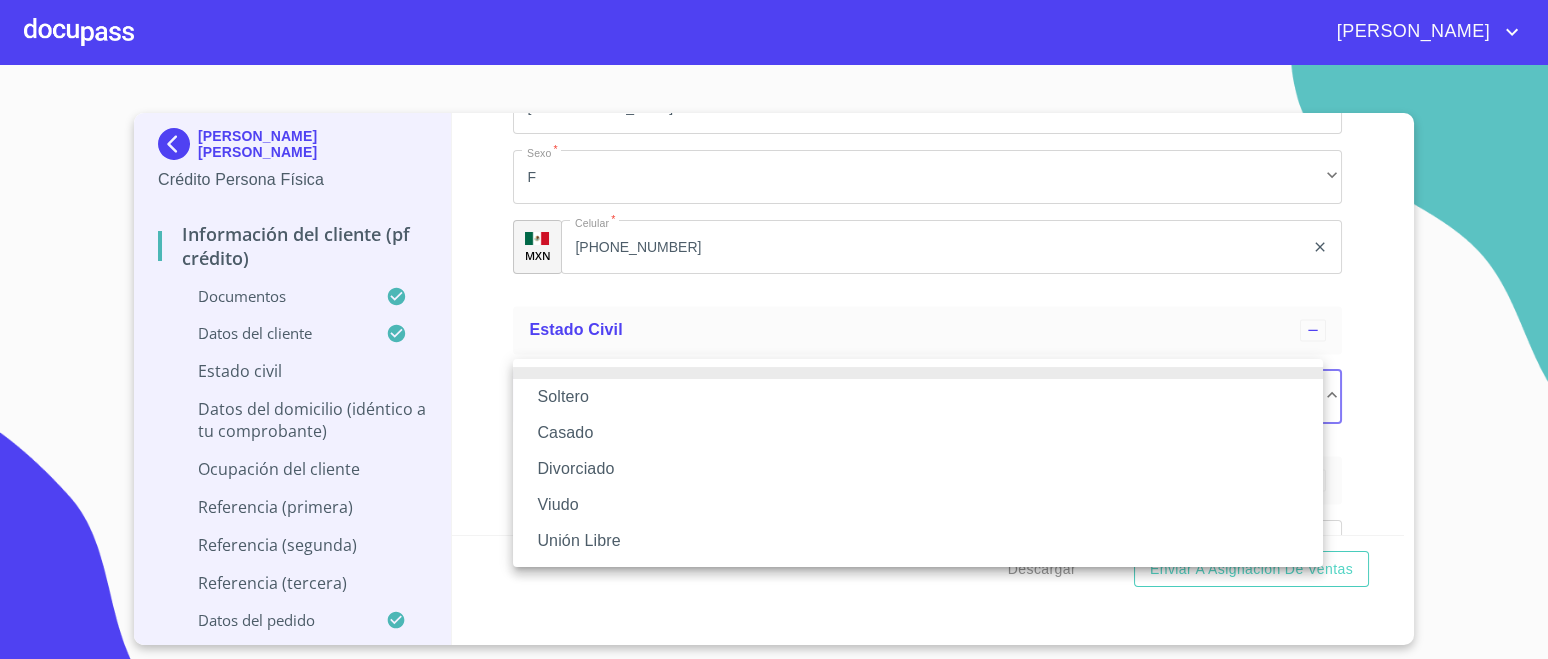 click on "Soltero" at bounding box center (918, 397) 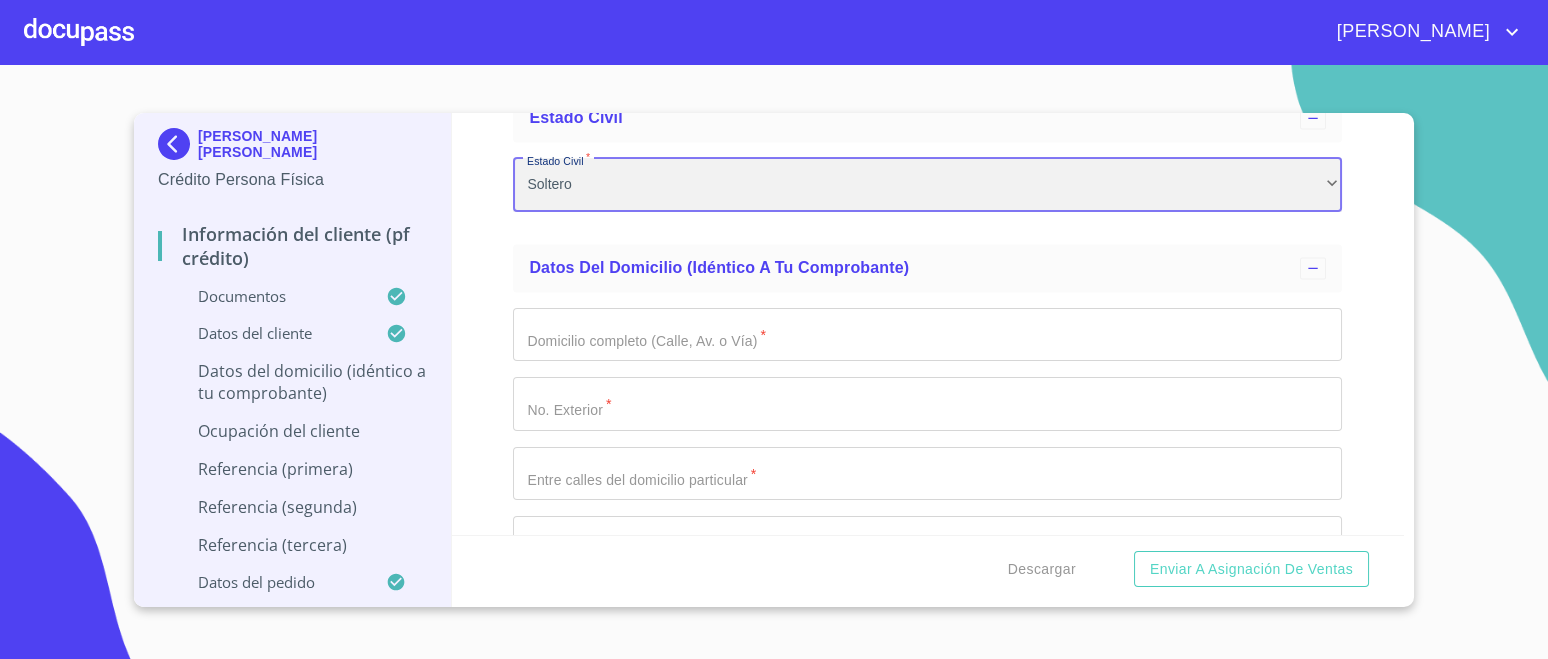 scroll, scrollTop: 7452, scrollLeft: 0, axis: vertical 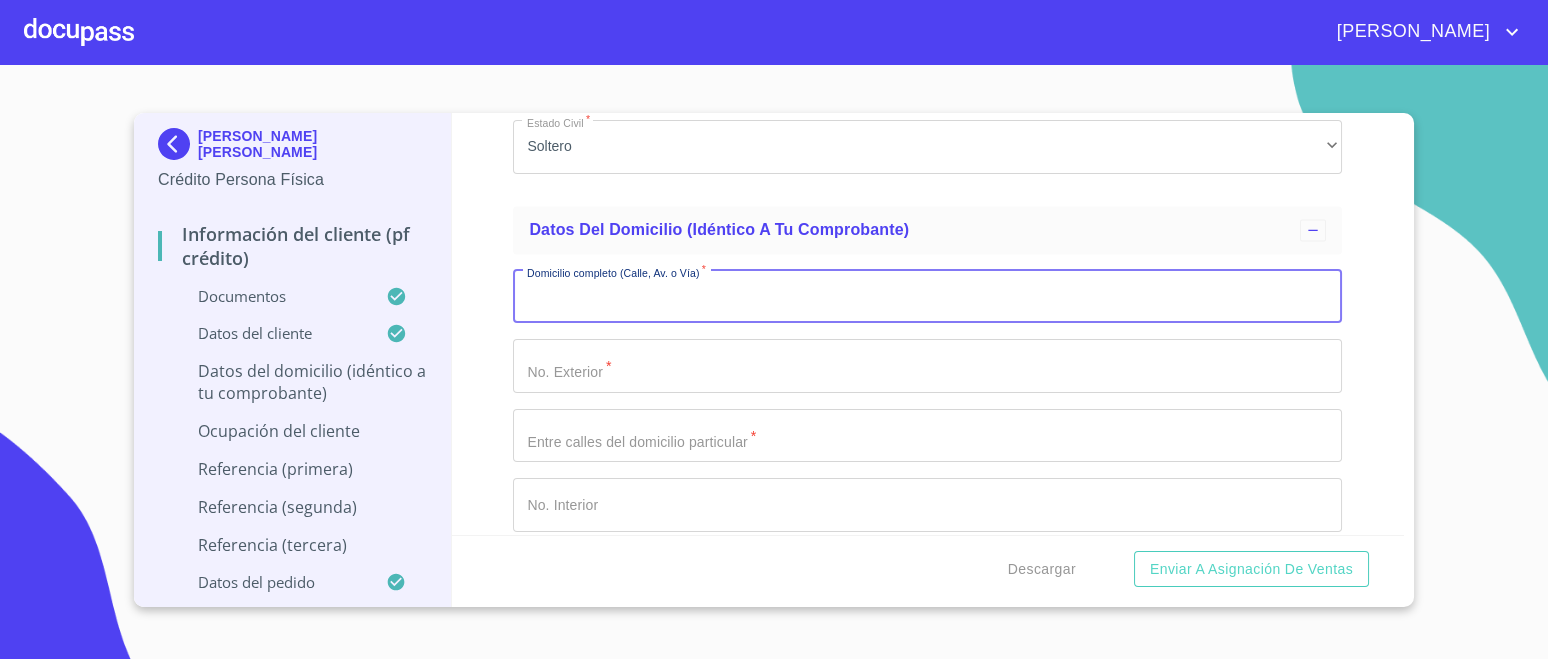 click on "Documento de identificación.   *" at bounding box center [927, 297] 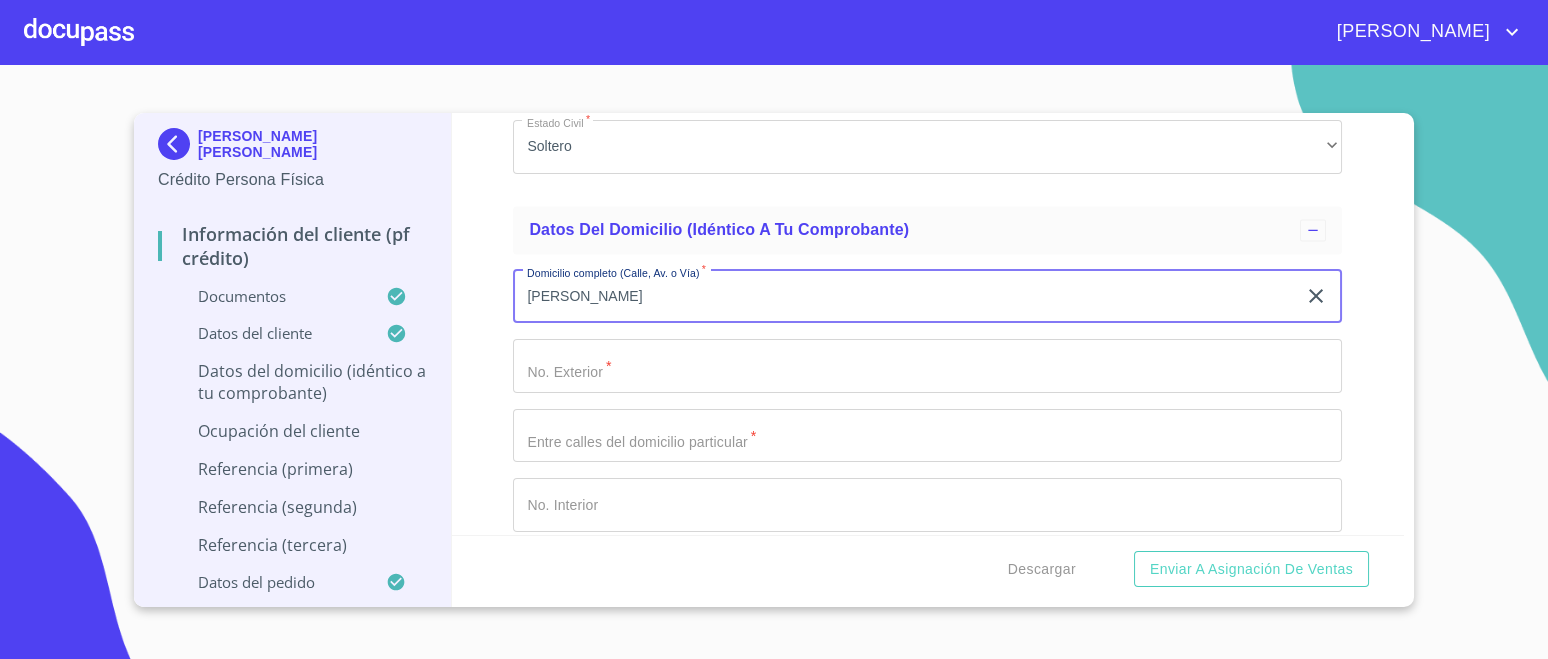 type on "[PERSON_NAME]" 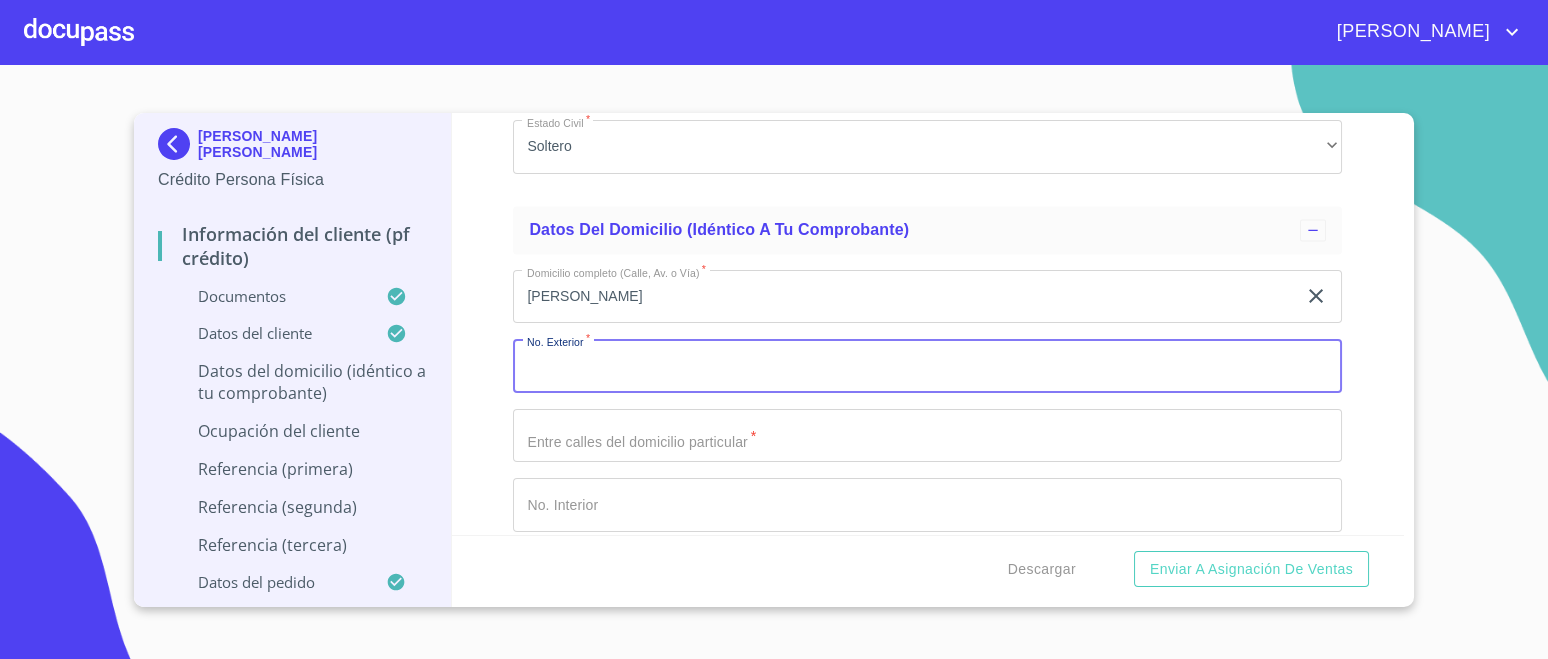 click on "Documento de identificación.   *" at bounding box center (927, 366) 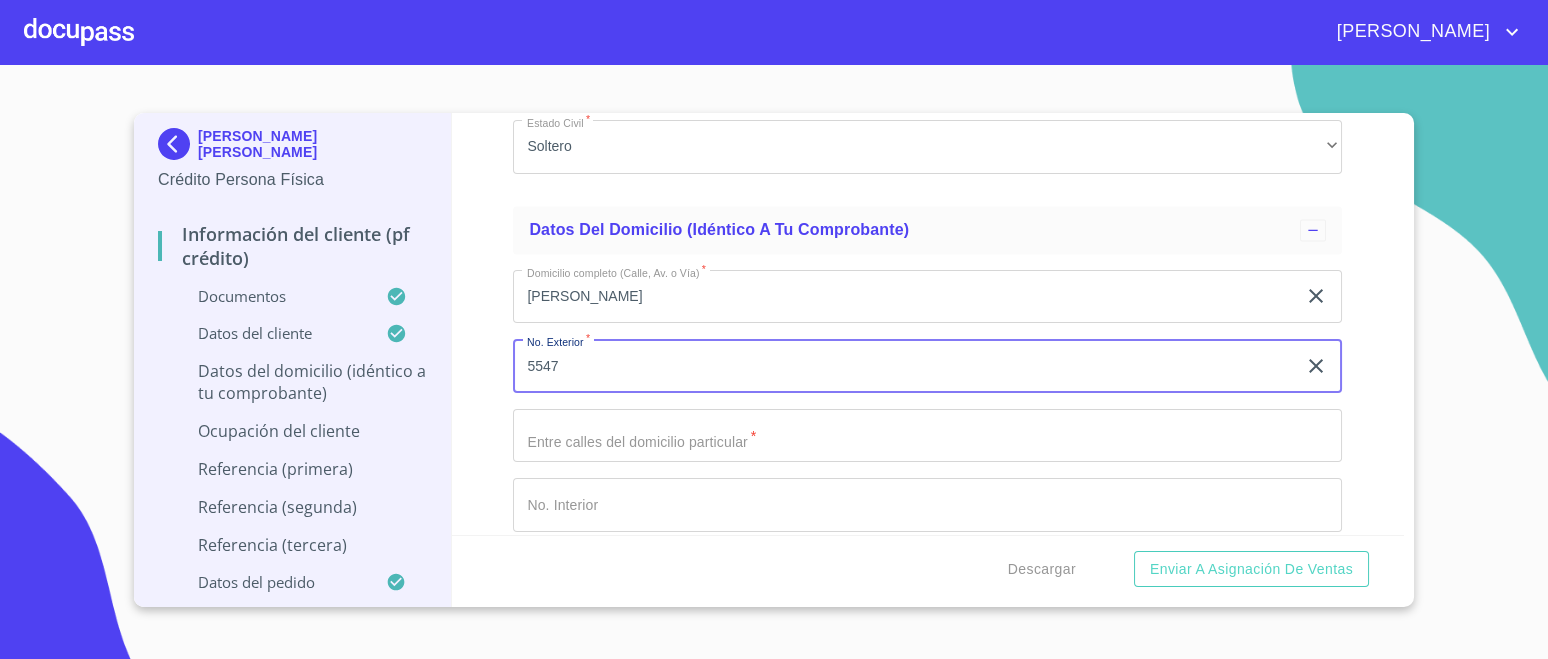 type on "5547" 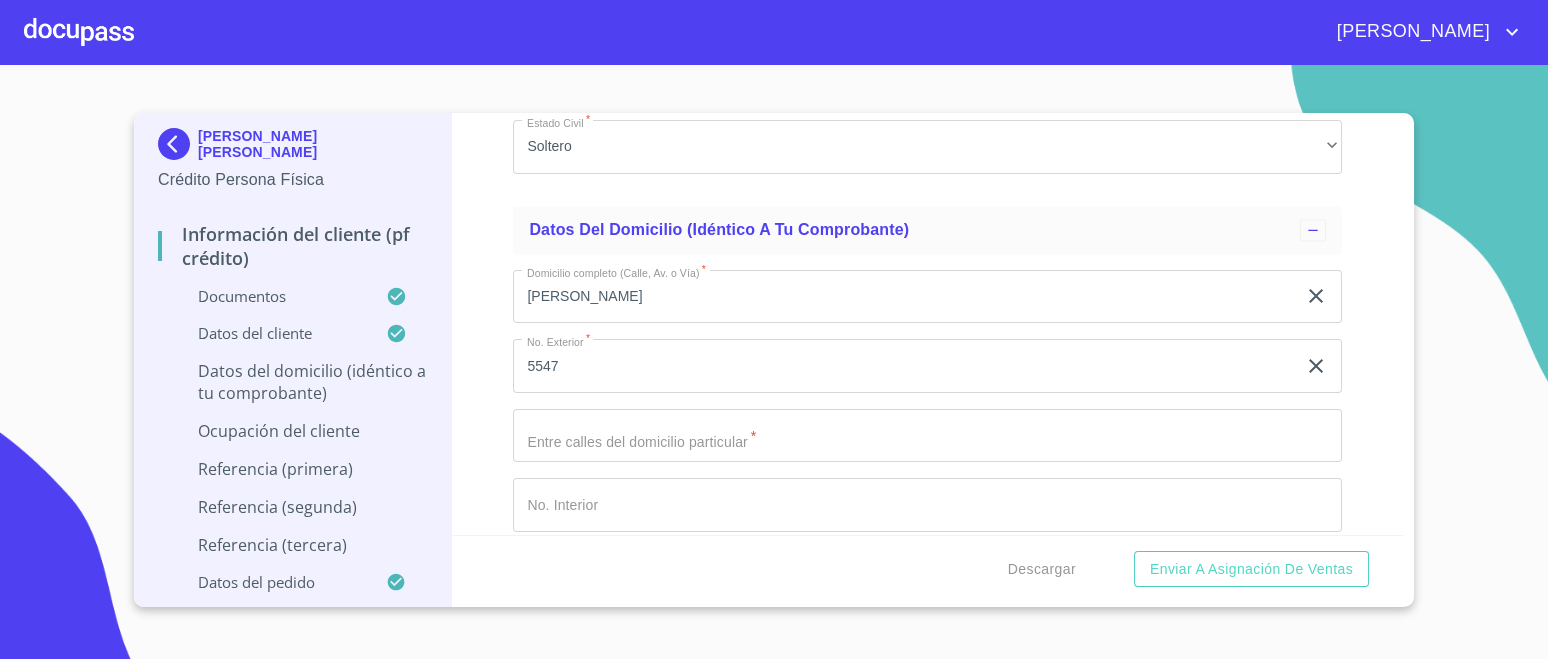 click on "Información del cliente (PF crédito)   Documentos Documento de identificación.   * INE ​ Identificación Oficial * Identificación Oficial Identificación Oficial Identificación Oficial Comprobante de Domicilio * Comprobante de Domicilio Comprobante de [PERSON_NAME] de ingresos   * Independiente/Dueño de negocio/Persona Moral ​ Comprobante de Ingresos mes 1 * Comprobante de Ingresos mes 1 Comprobante de Ingresos mes 1 Comprobante de Ingresos mes 2 * Comprobante de Ingresos mes 2 Comprobante de Ingresos mes 2 Comprobante de Ingresos mes 3 * Comprobante de Ingresos mes 3 Comprobante de Ingresos mes 3 CURP * CURP [PERSON_NAME] de situación fiscal [PERSON_NAME] de situación fiscal [PERSON_NAME] de situación fiscal Datos del cliente Apellido [PERSON_NAME]   * [PERSON_NAME] ​ Apellido Materno   * [PERSON_NAME] ​ Primer nombre   * [PERSON_NAME] ​ [PERSON_NAME] Nombre [PERSON_NAME] ​ Fecha de nacimiento * 13 de feb. de [DEMOGRAPHIC_DATA] ​ RFC   * CAFT980213NT1 ​ CURP   * CAFT980213MJCHLN06 ​ ID de Identificación 2064795690 ​ *" at bounding box center (928, 324) 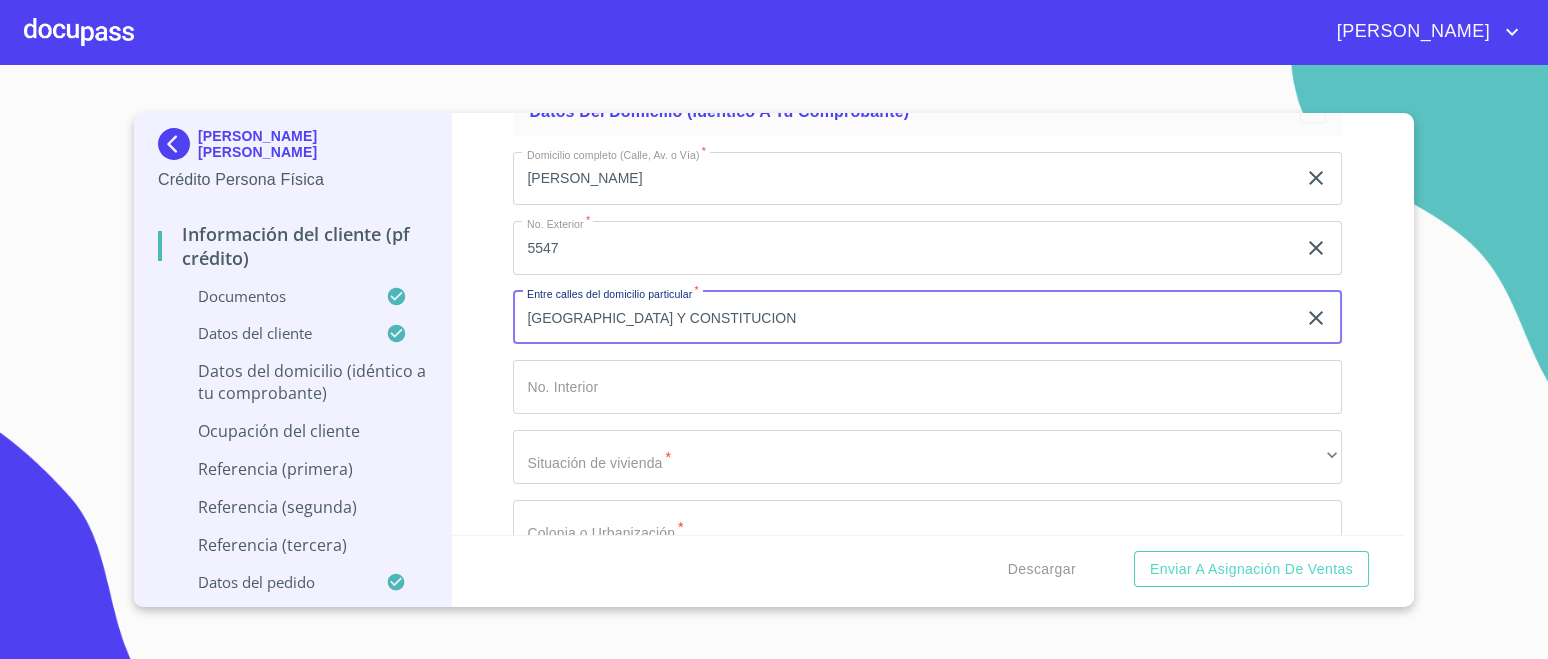 scroll, scrollTop: 7702, scrollLeft: 0, axis: vertical 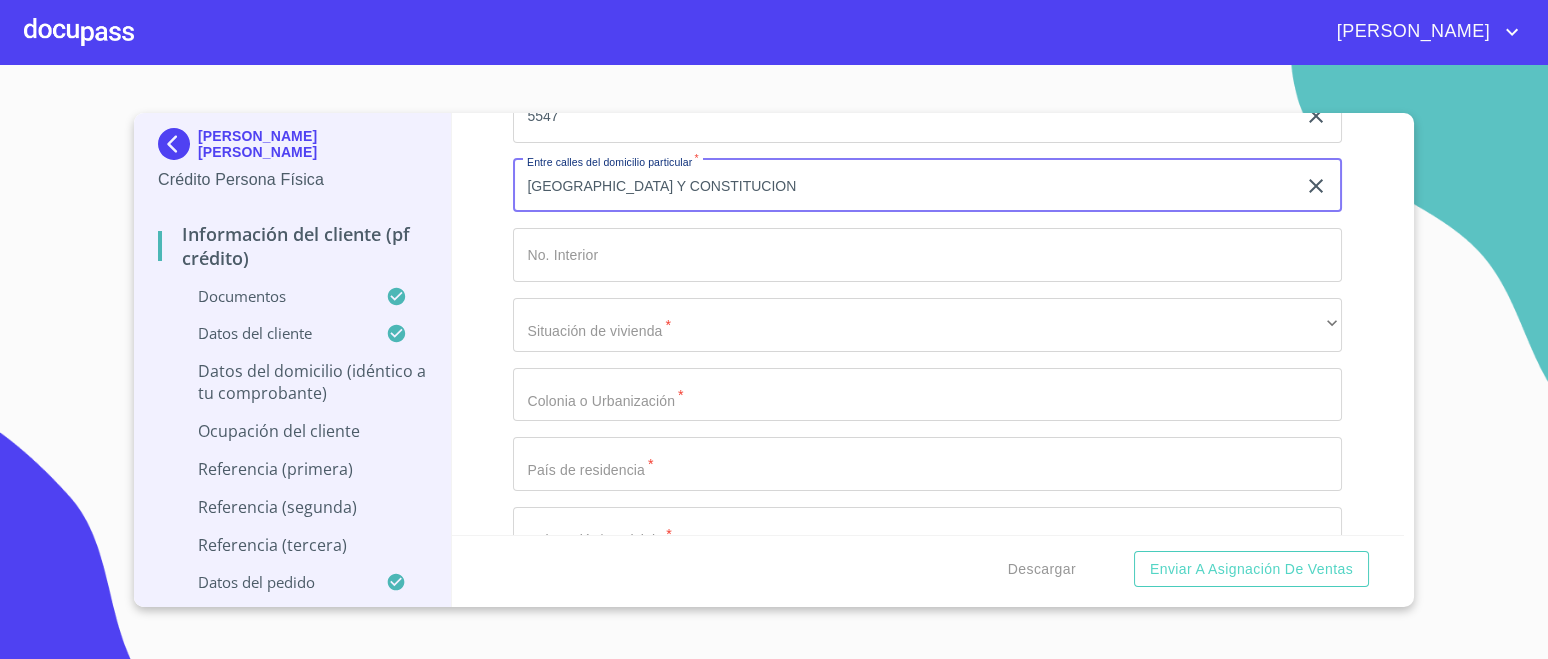 type on "[GEOGRAPHIC_DATA] Y CONSTITUCION" 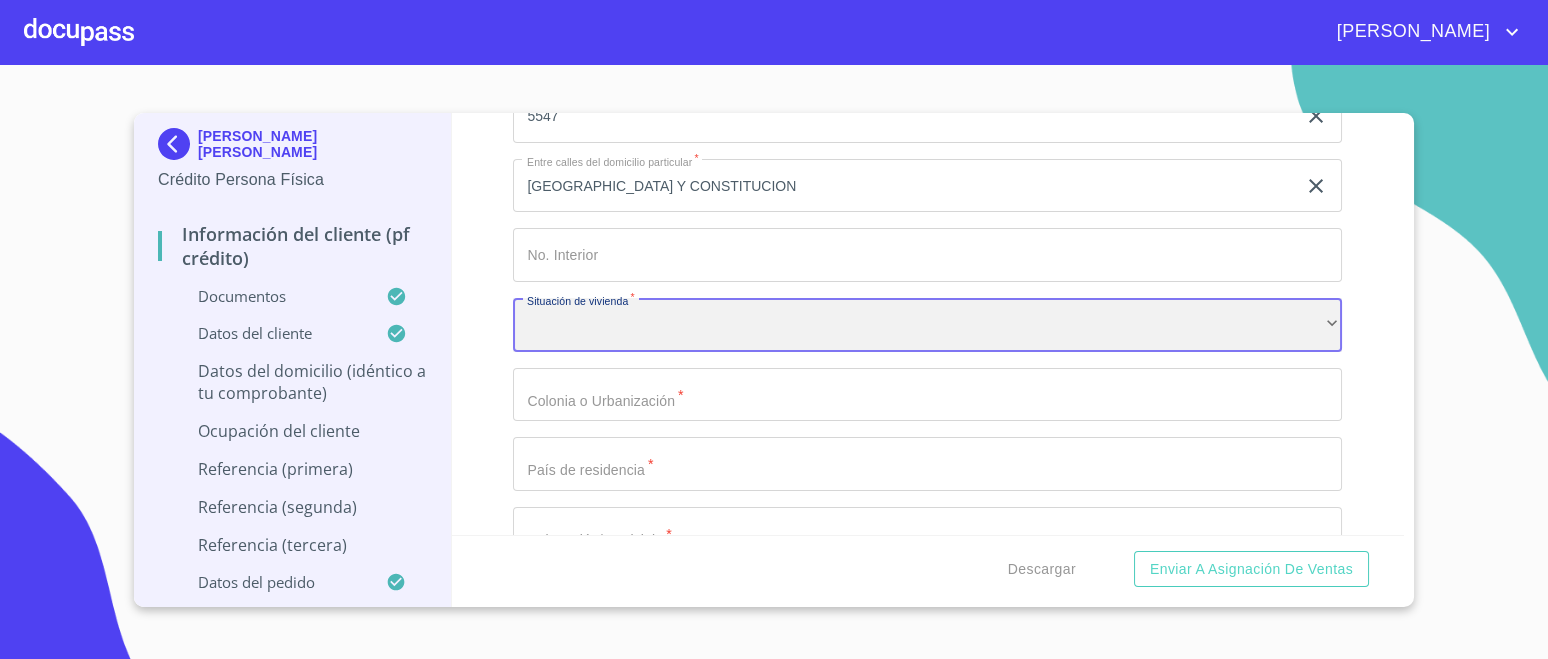 click on "​" at bounding box center [927, 325] 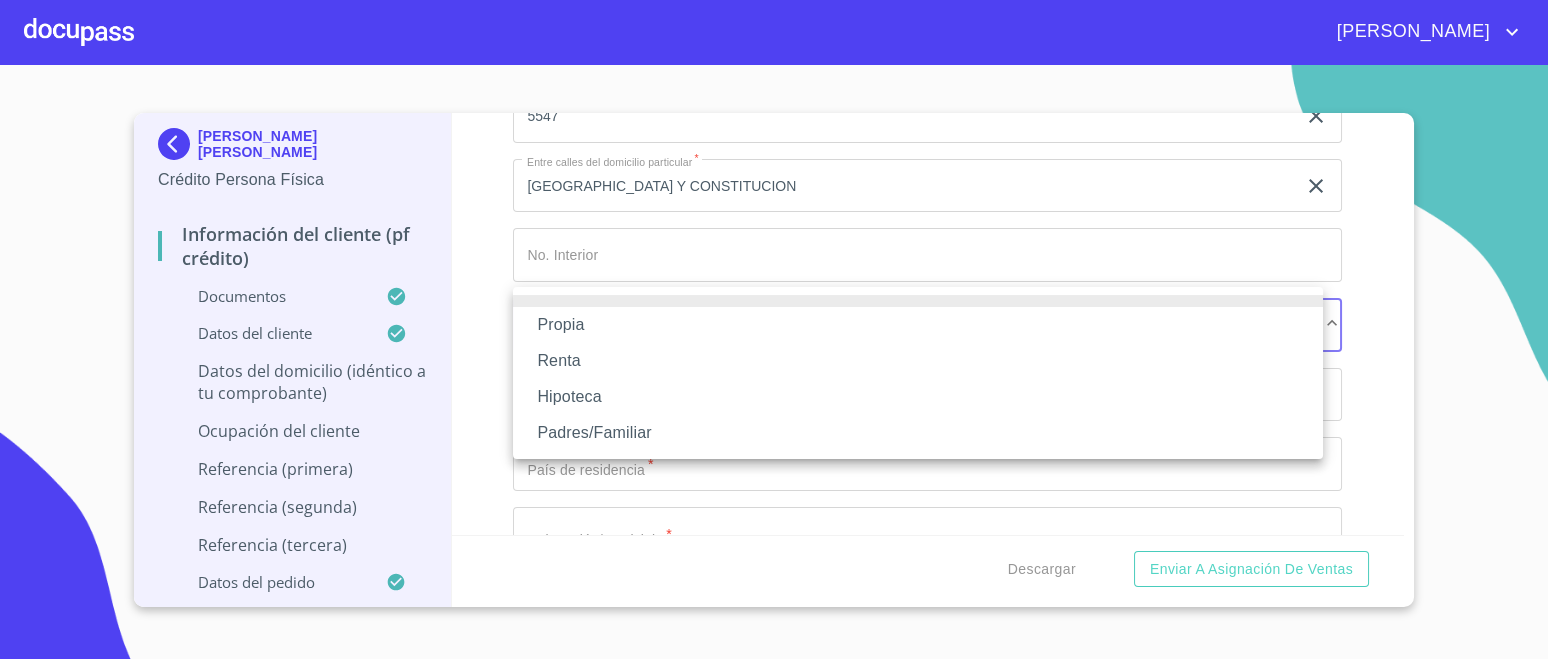 click on "Propia" at bounding box center (918, 325) 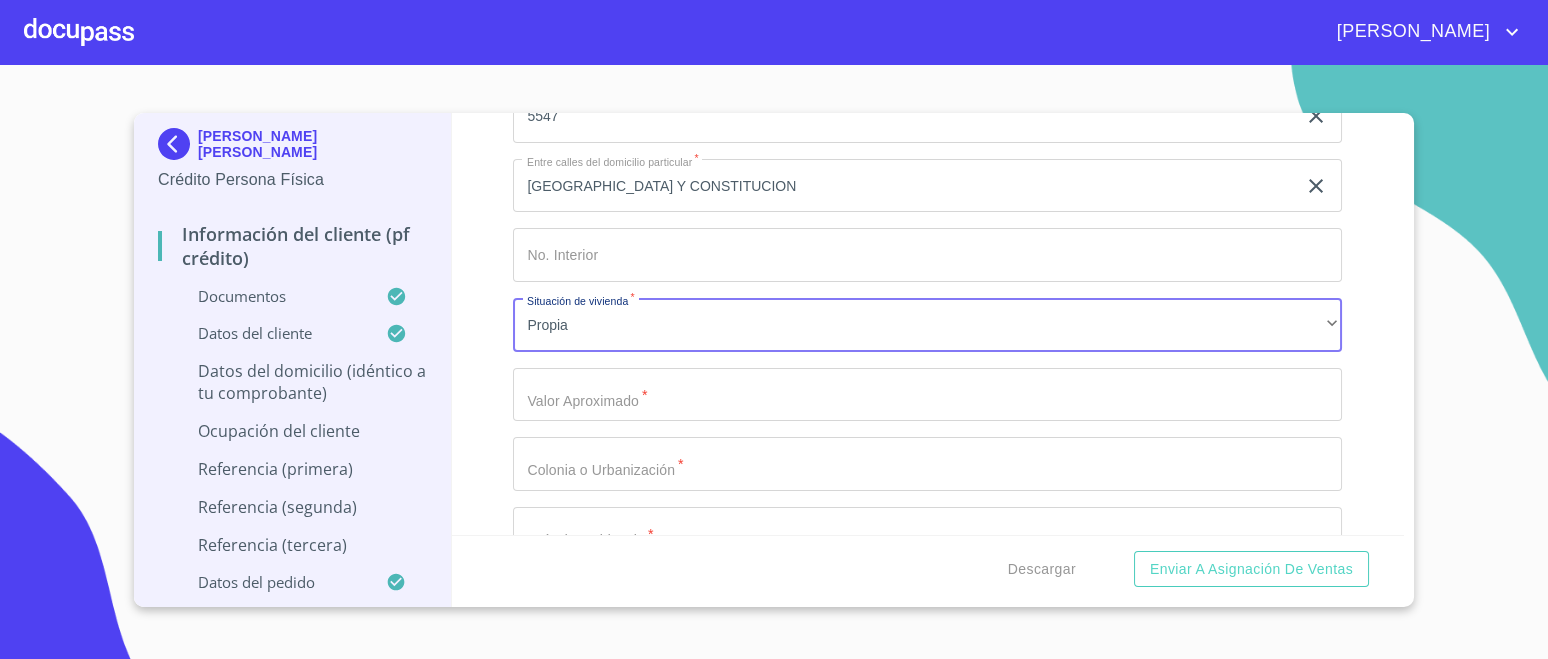 click on "Documento de identificación.   *" at bounding box center (904, -1089) 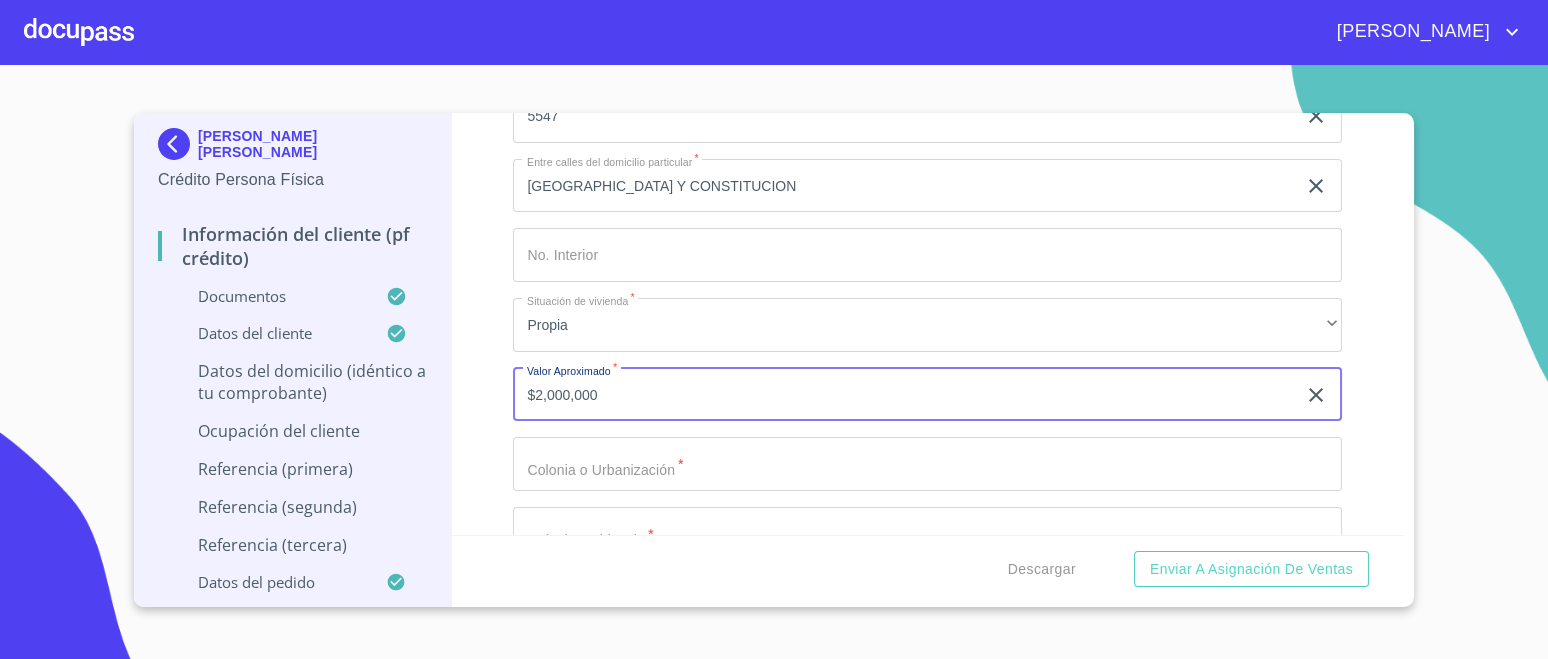 type on "$2,000,000" 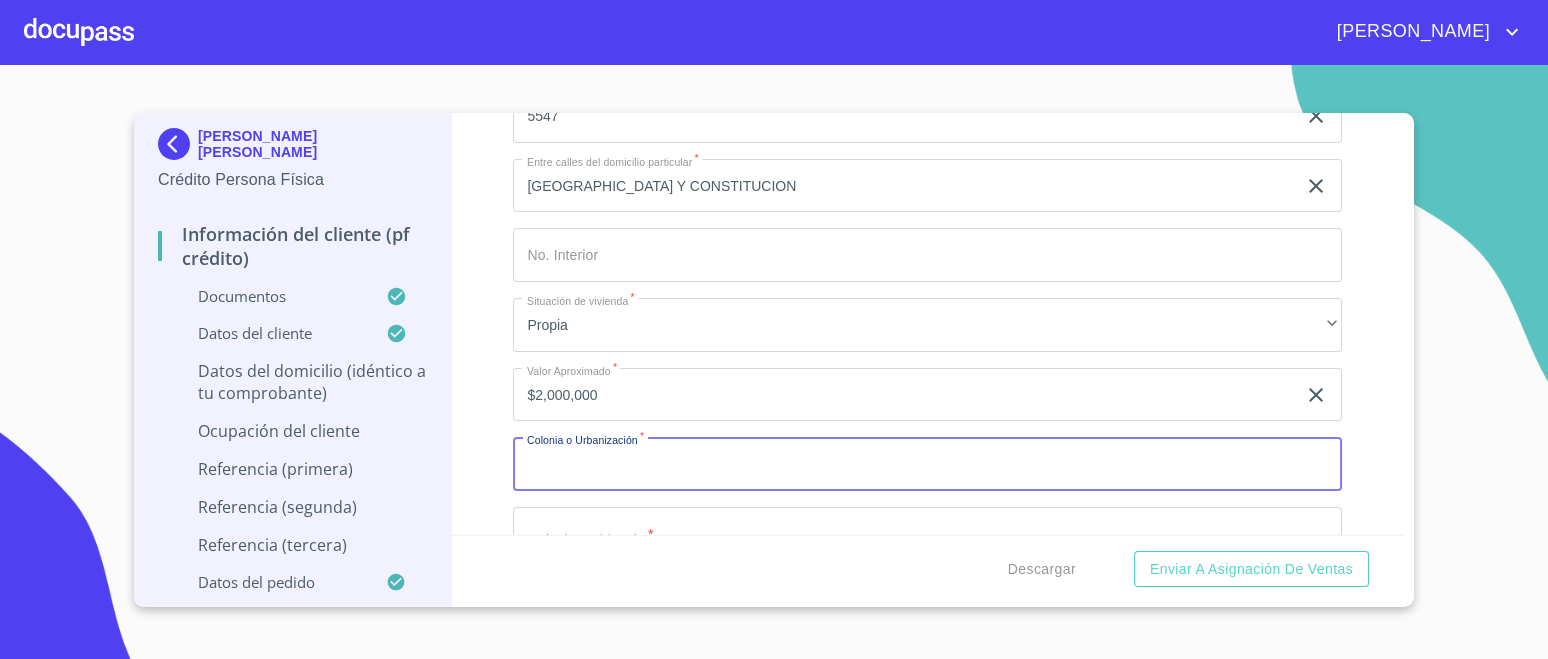 click on "Documento de identificación.   *" at bounding box center (927, 464) 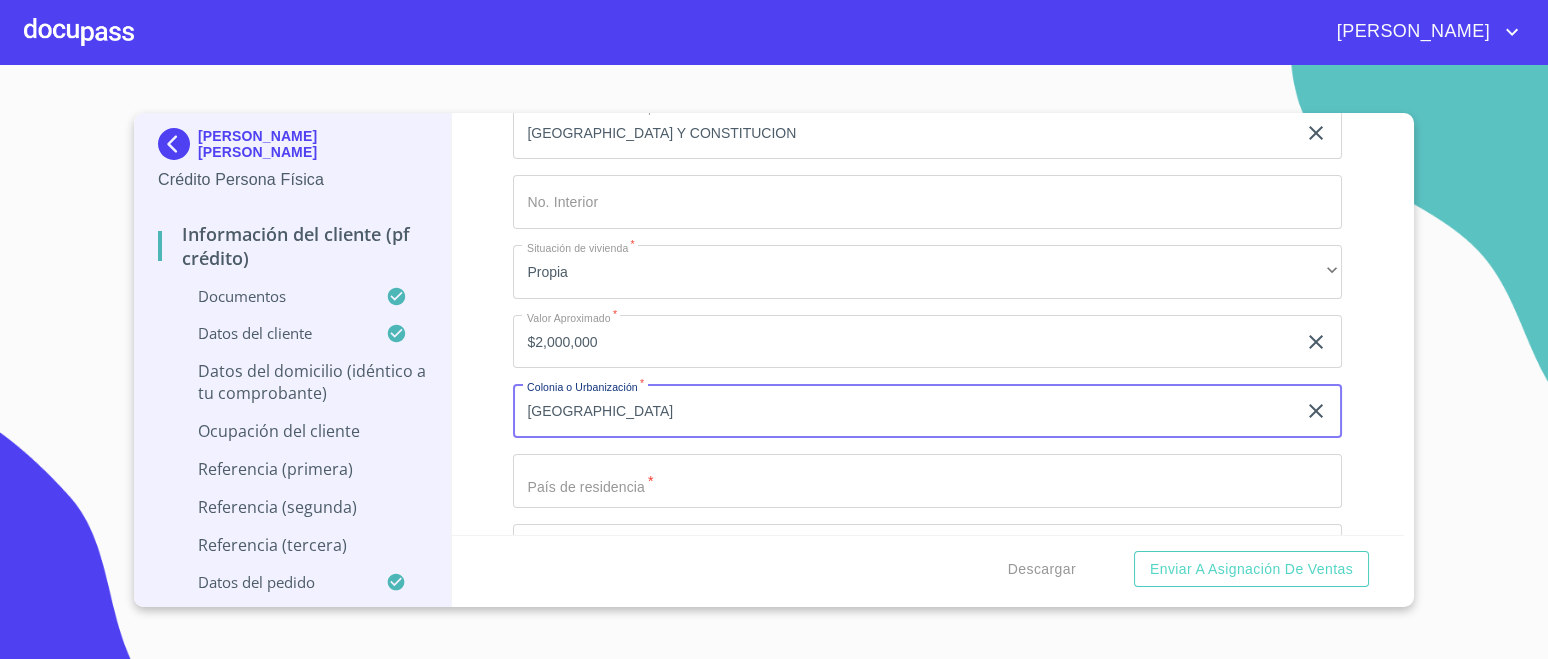 scroll, scrollTop: 7827, scrollLeft: 0, axis: vertical 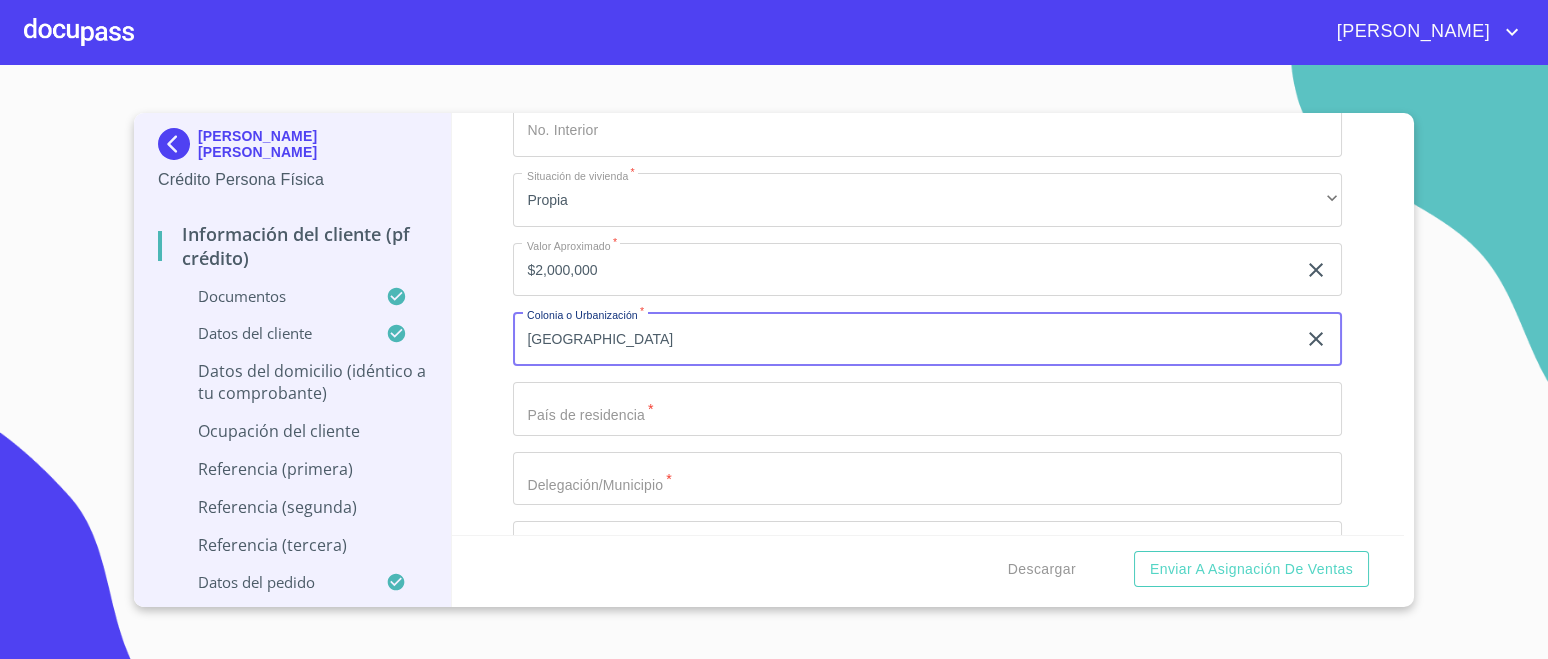 type on "[GEOGRAPHIC_DATA]" 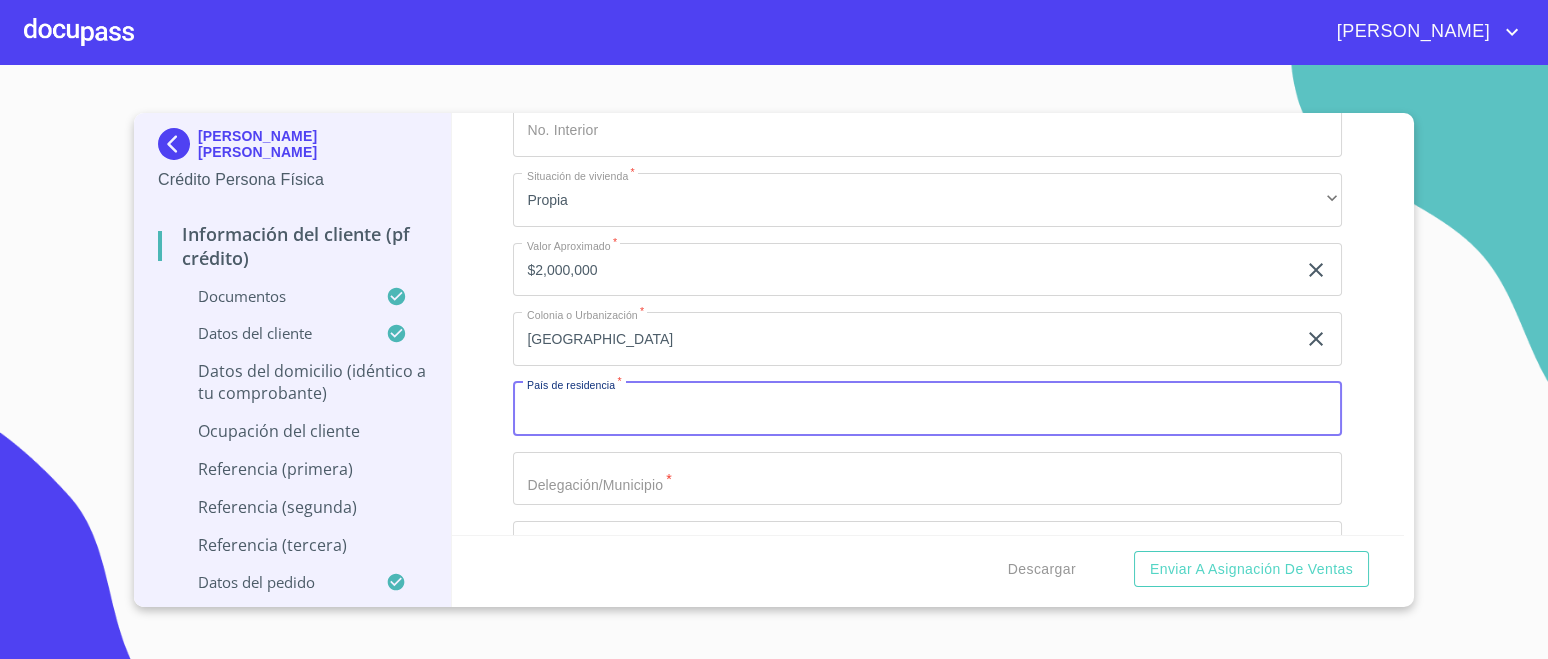 click on "Documento de identificación.   *" at bounding box center [927, 409] 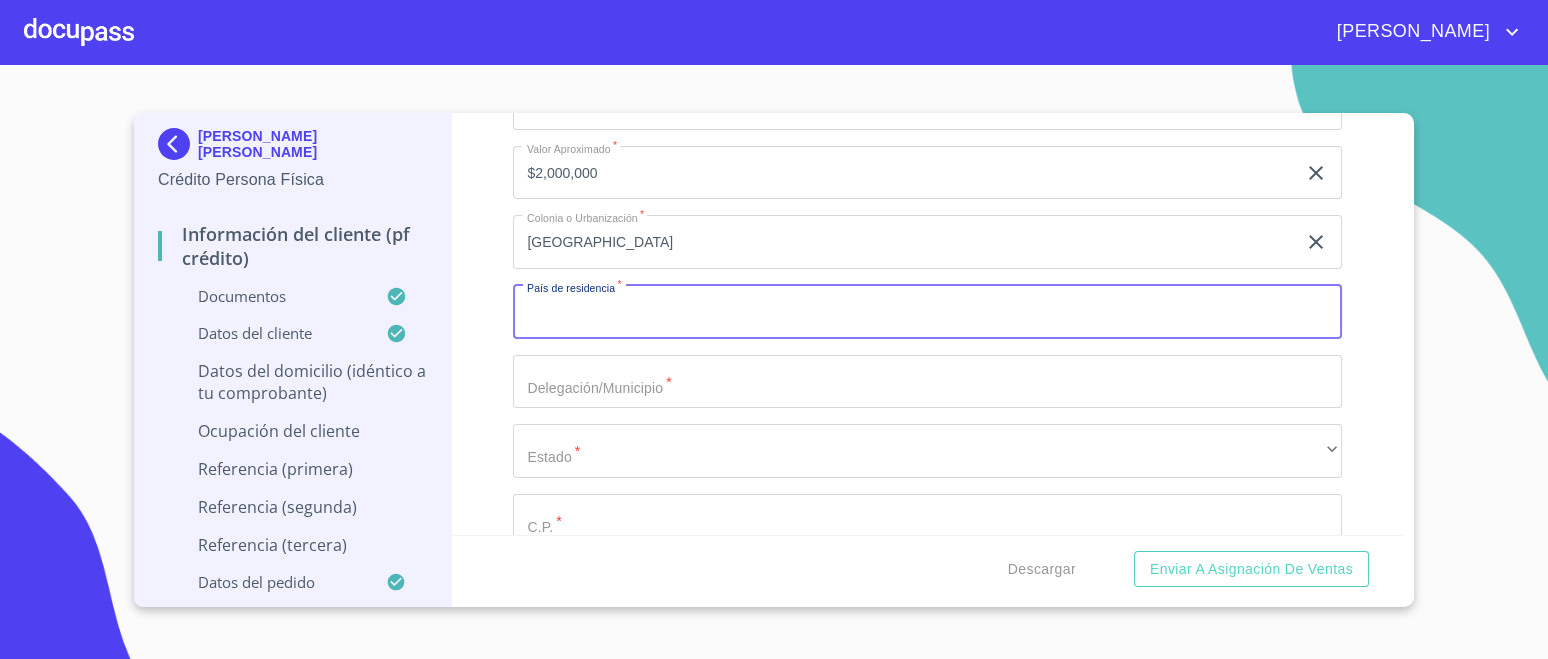scroll, scrollTop: 7952, scrollLeft: 0, axis: vertical 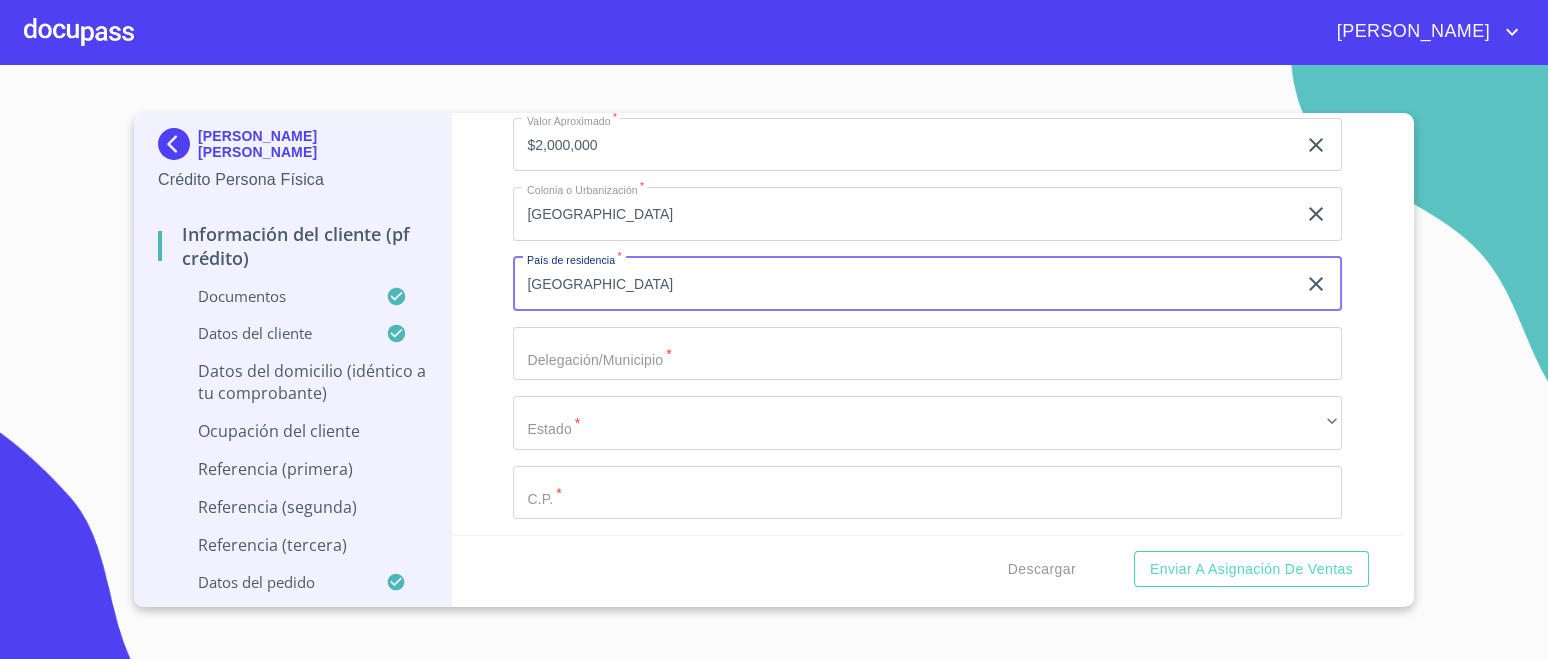 type on "[GEOGRAPHIC_DATA]" 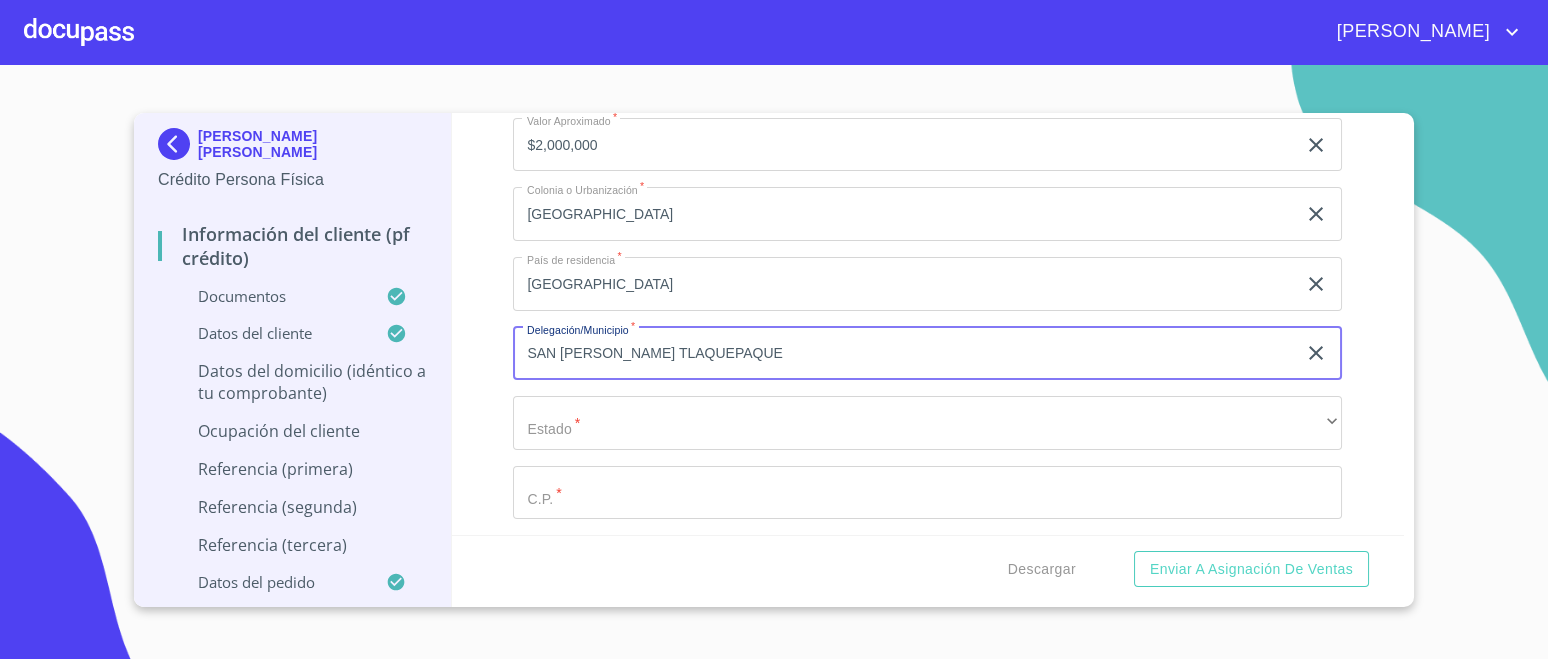 type on "SAN [PERSON_NAME] TLAQUEPAQUE" 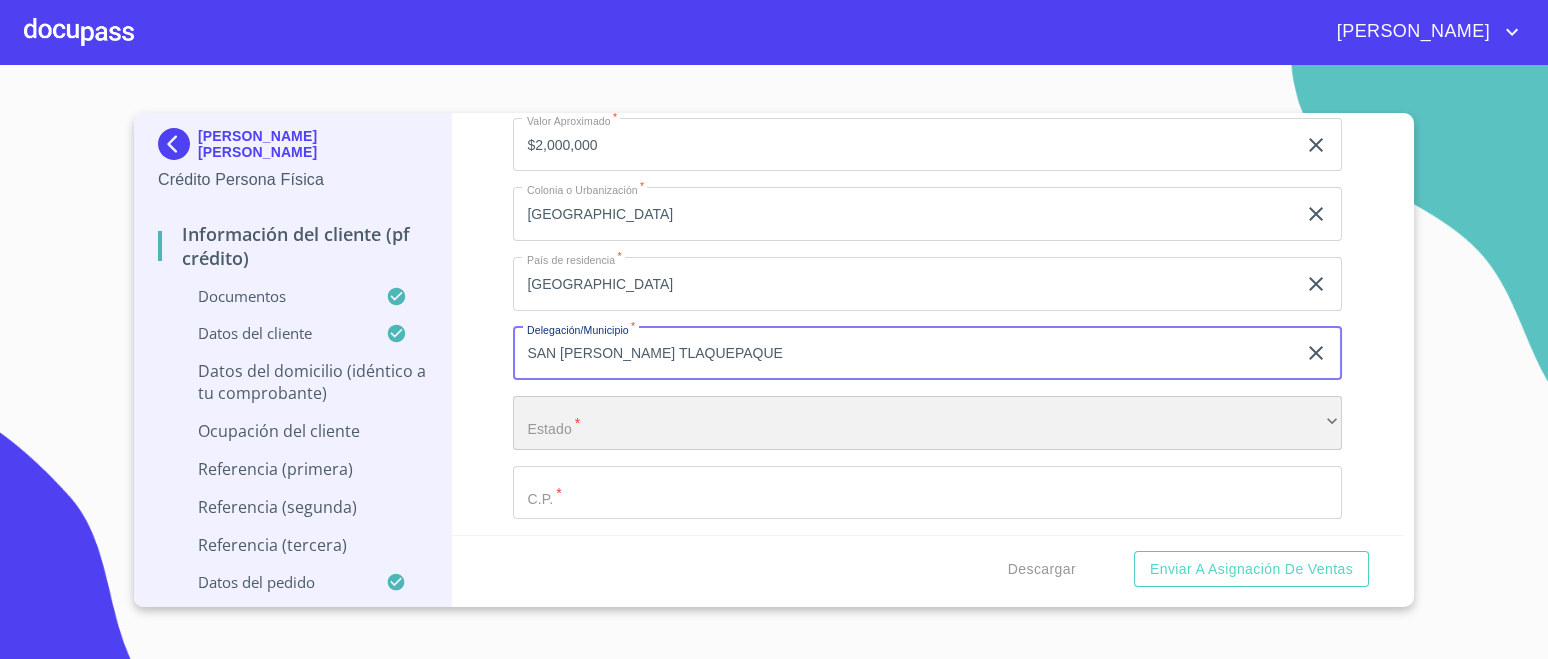 click on "​" at bounding box center [927, 423] 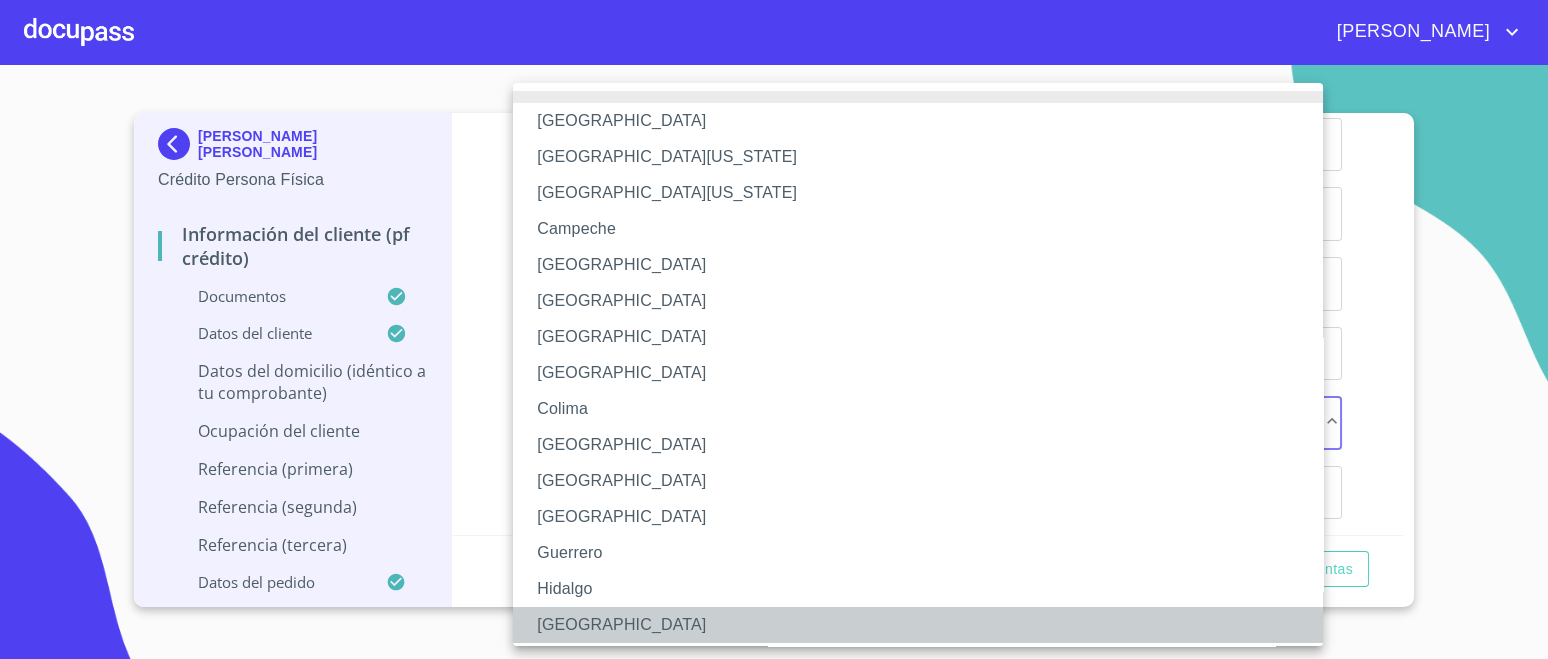 click on "[GEOGRAPHIC_DATA]" at bounding box center [927, 625] 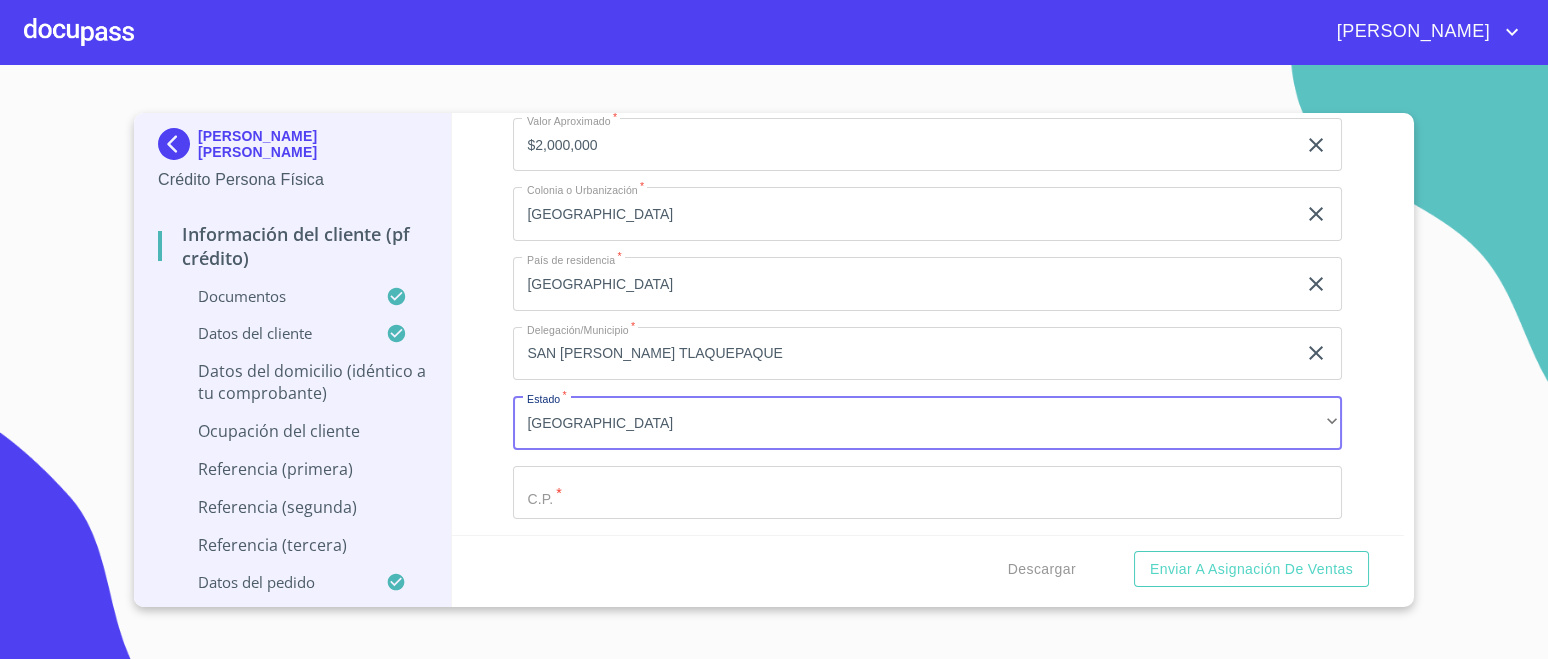 click on "Documento de identificación.   *" at bounding box center (904, -1339) 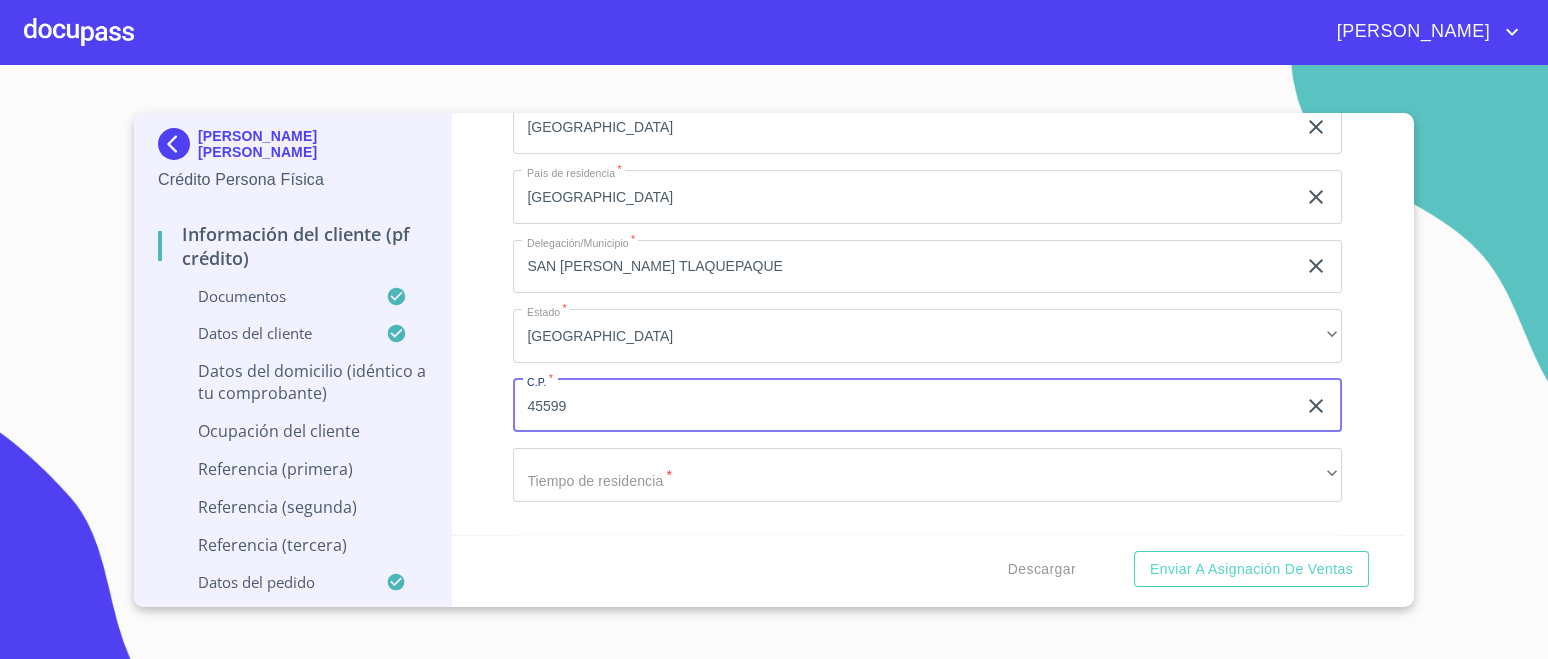 scroll, scrollTop: 8077, scrollLeft: 0, axis: vertical 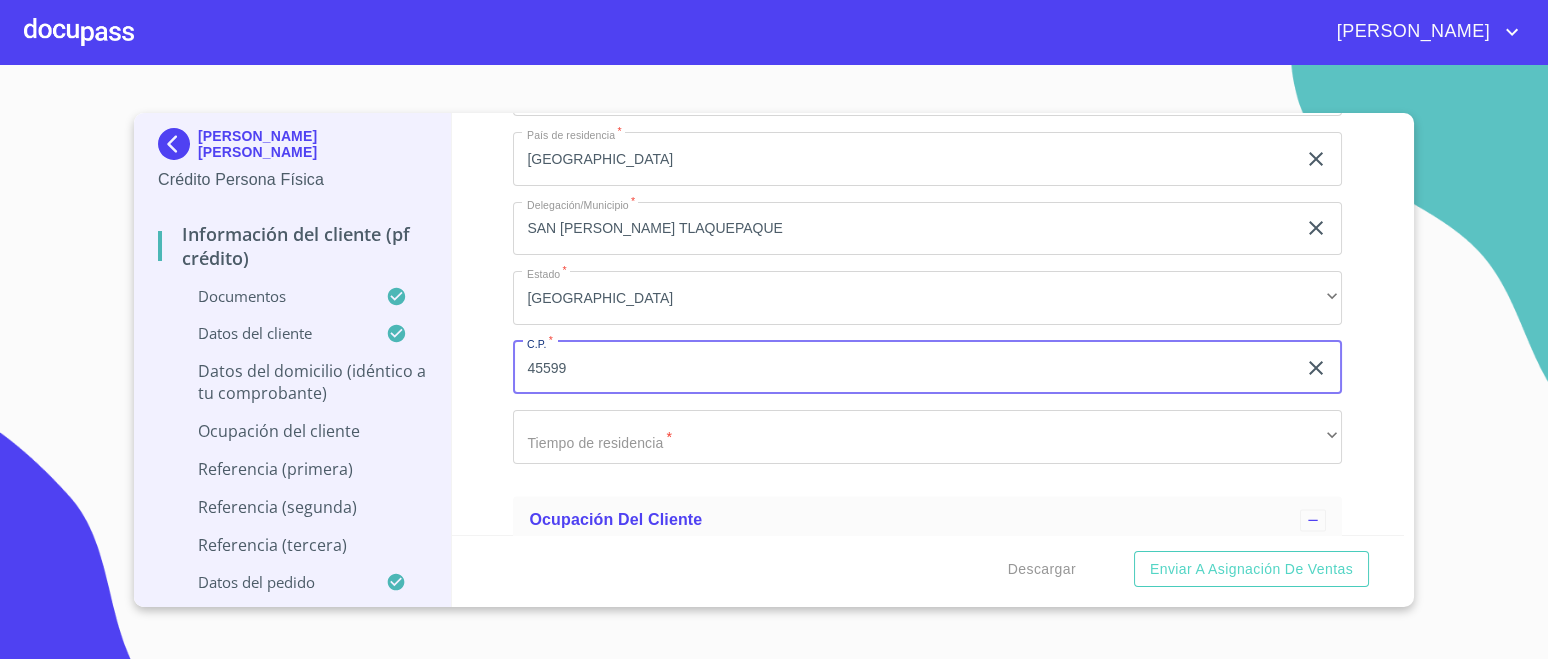 type on "45599" 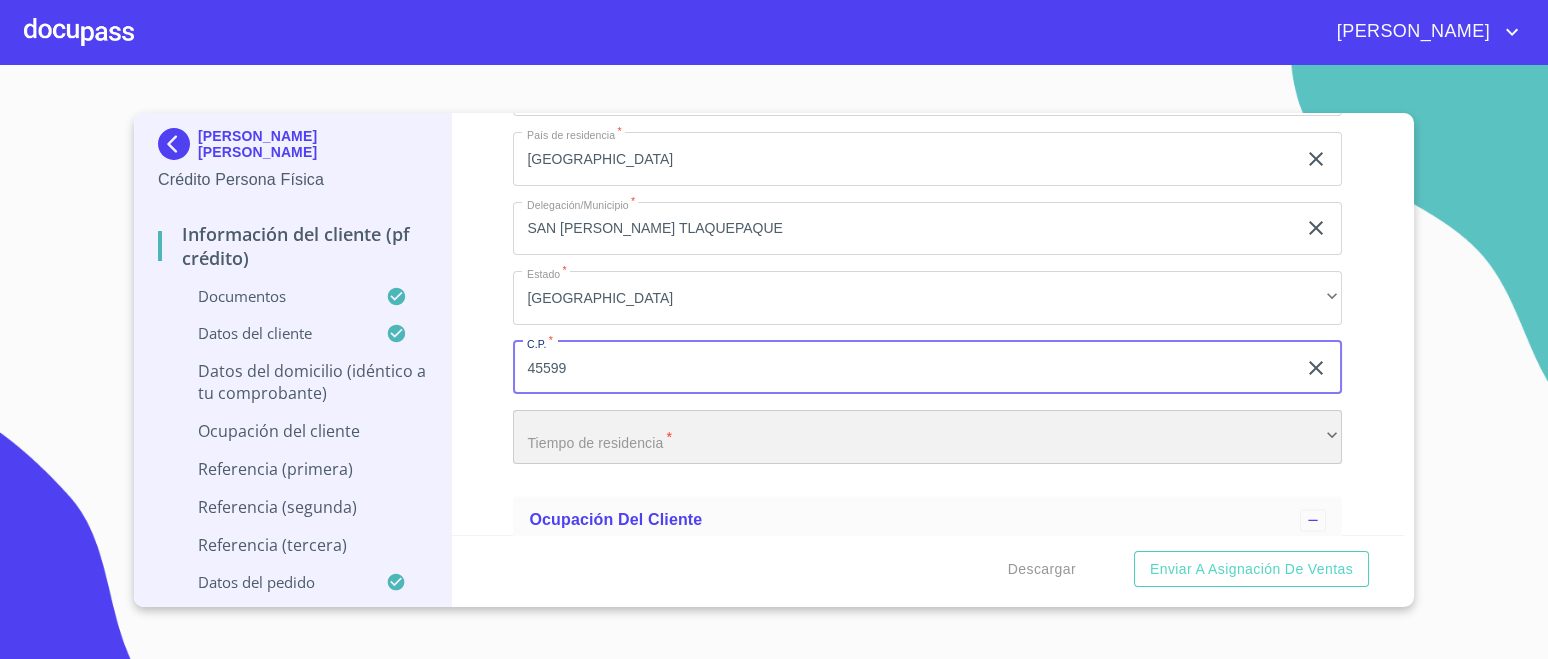 click on "​" at bounding box center (927, 437) 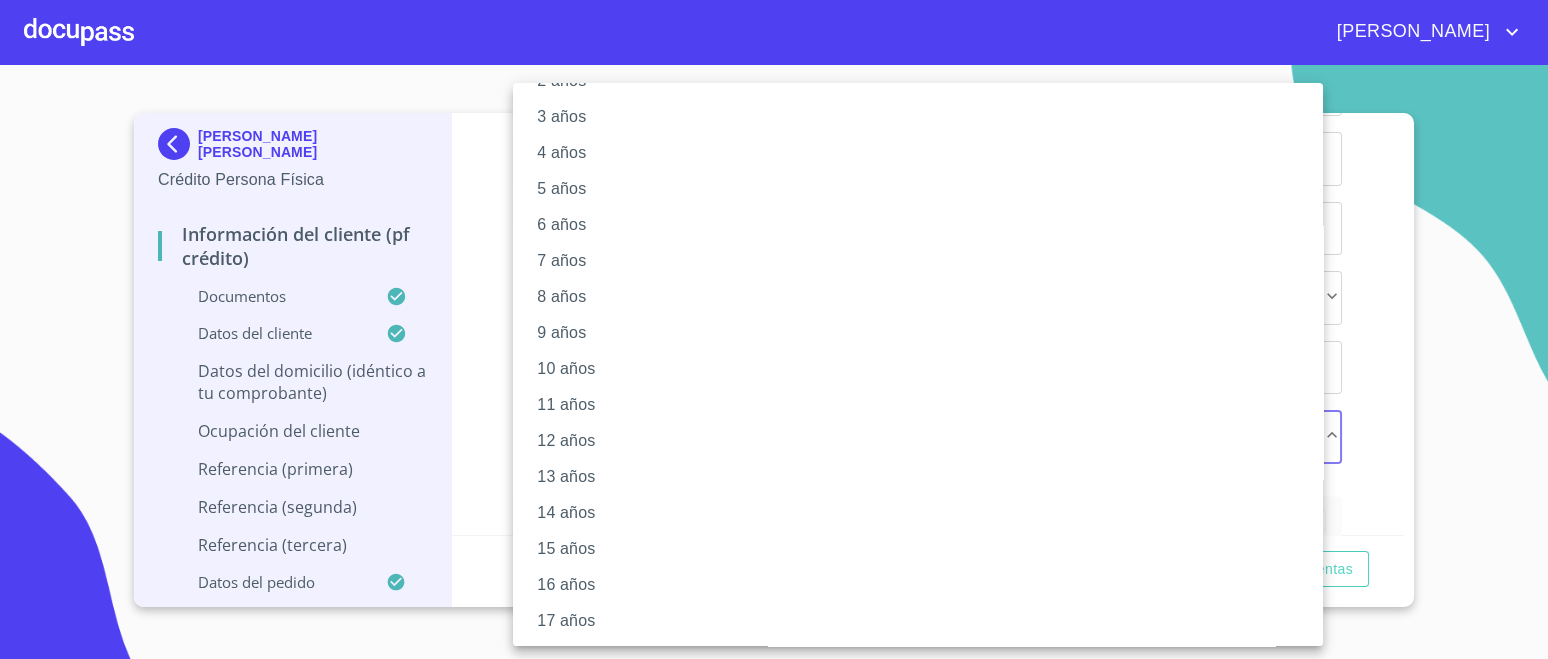 scroll, scrollTop: 220, scrollLeft: 0, axis: vertical 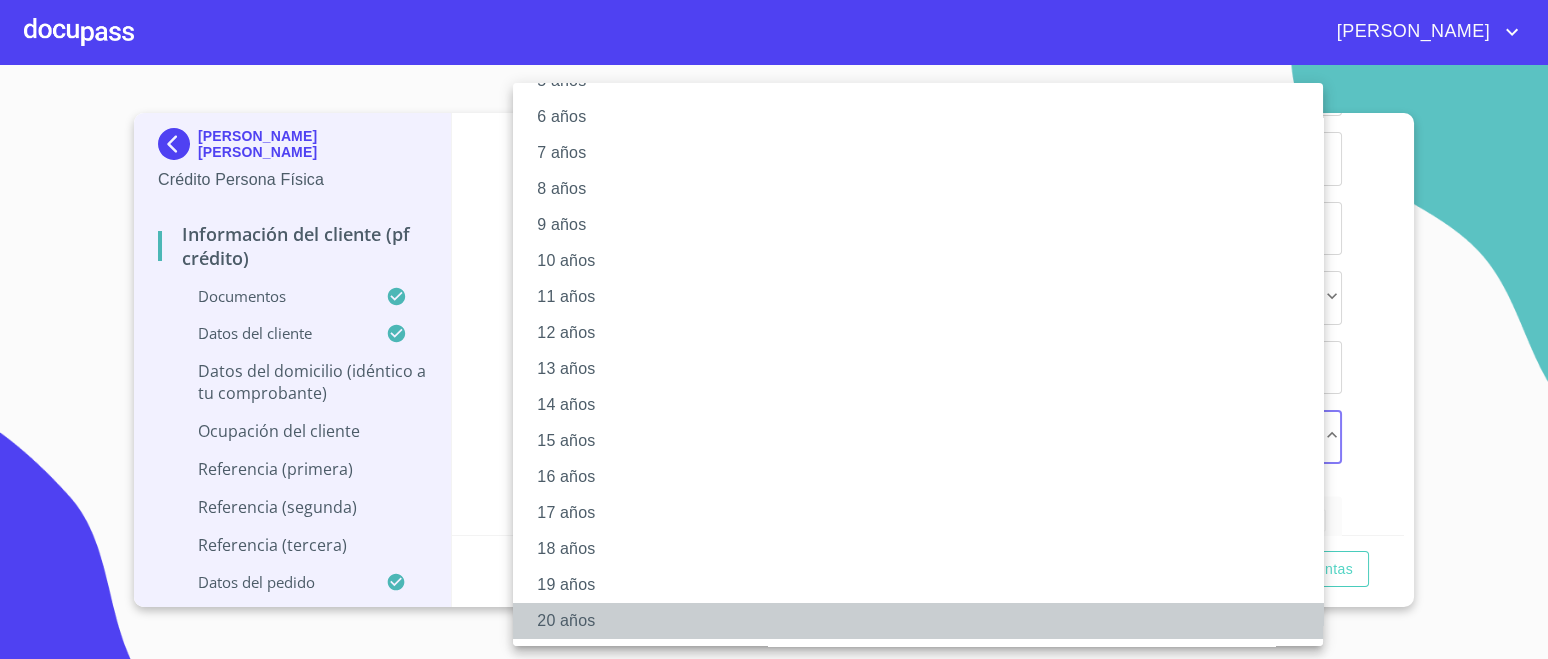 click on "20 años" at bounding box center [927, 621] 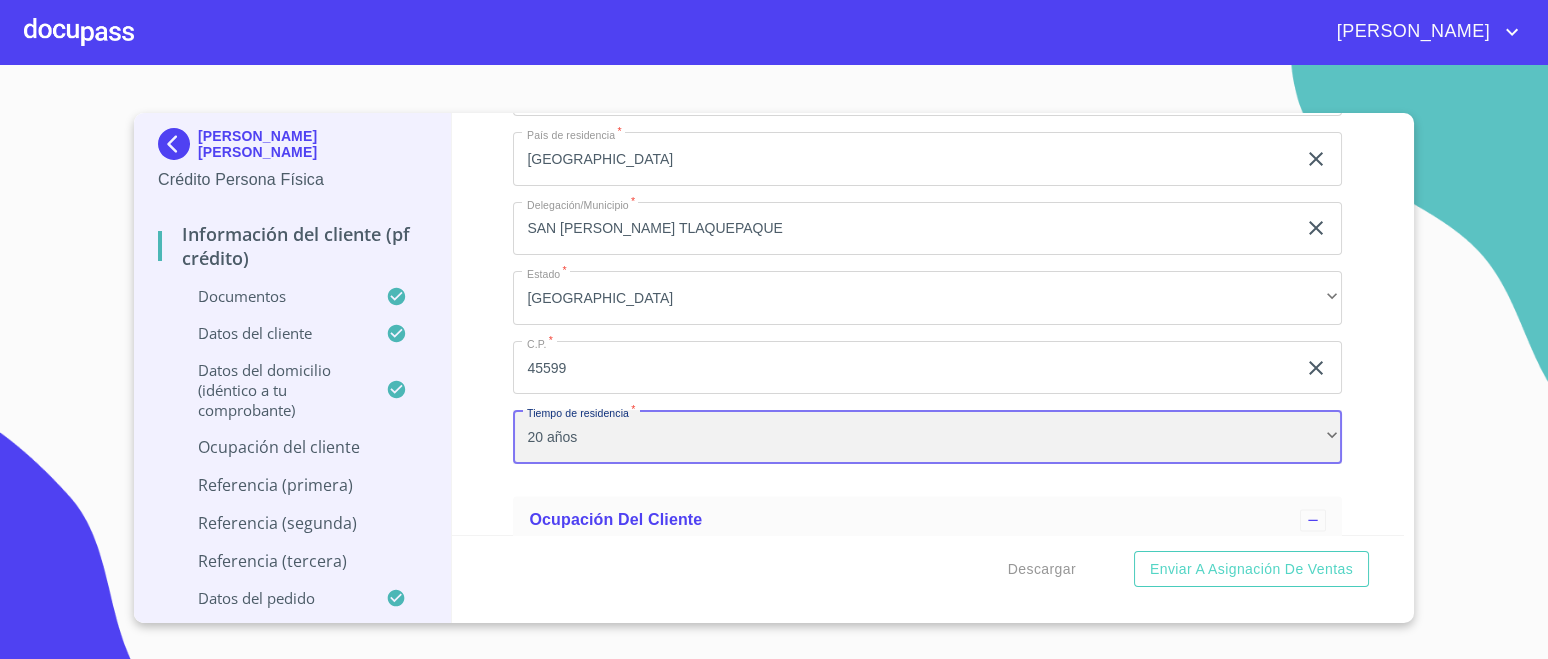 scroll, scrollTop: 219, scrollLeft: 0, axis: vertical 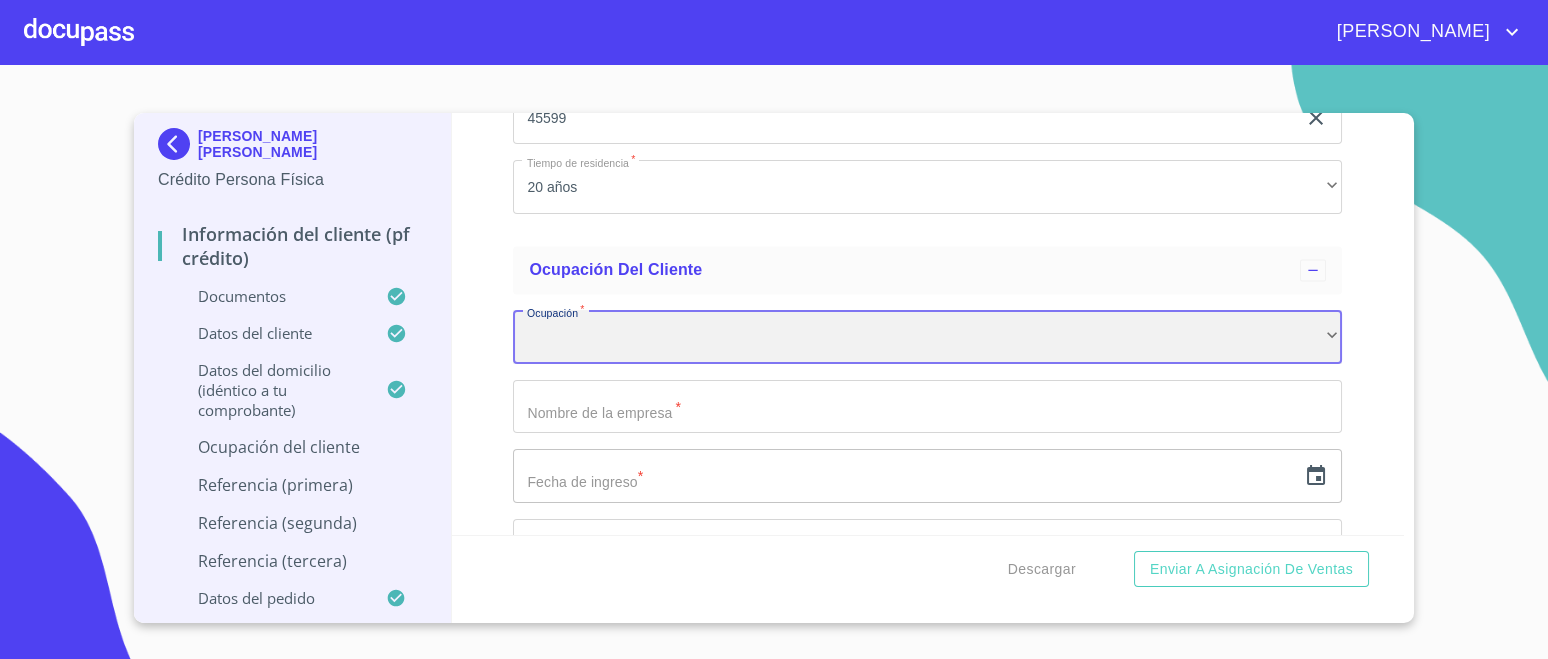 click on "​" at bounding box center (927, 337) 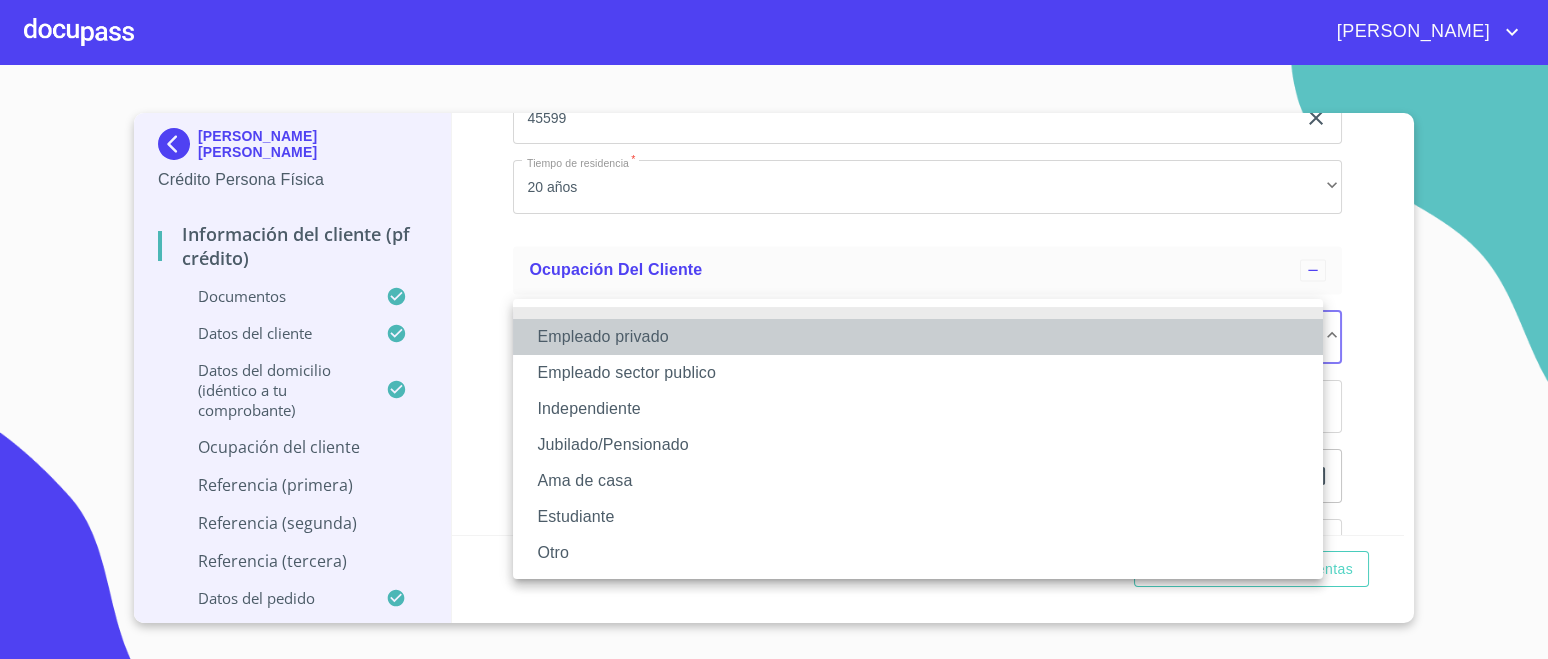 click on "Empleado privado" at bounding box center [918, 337] 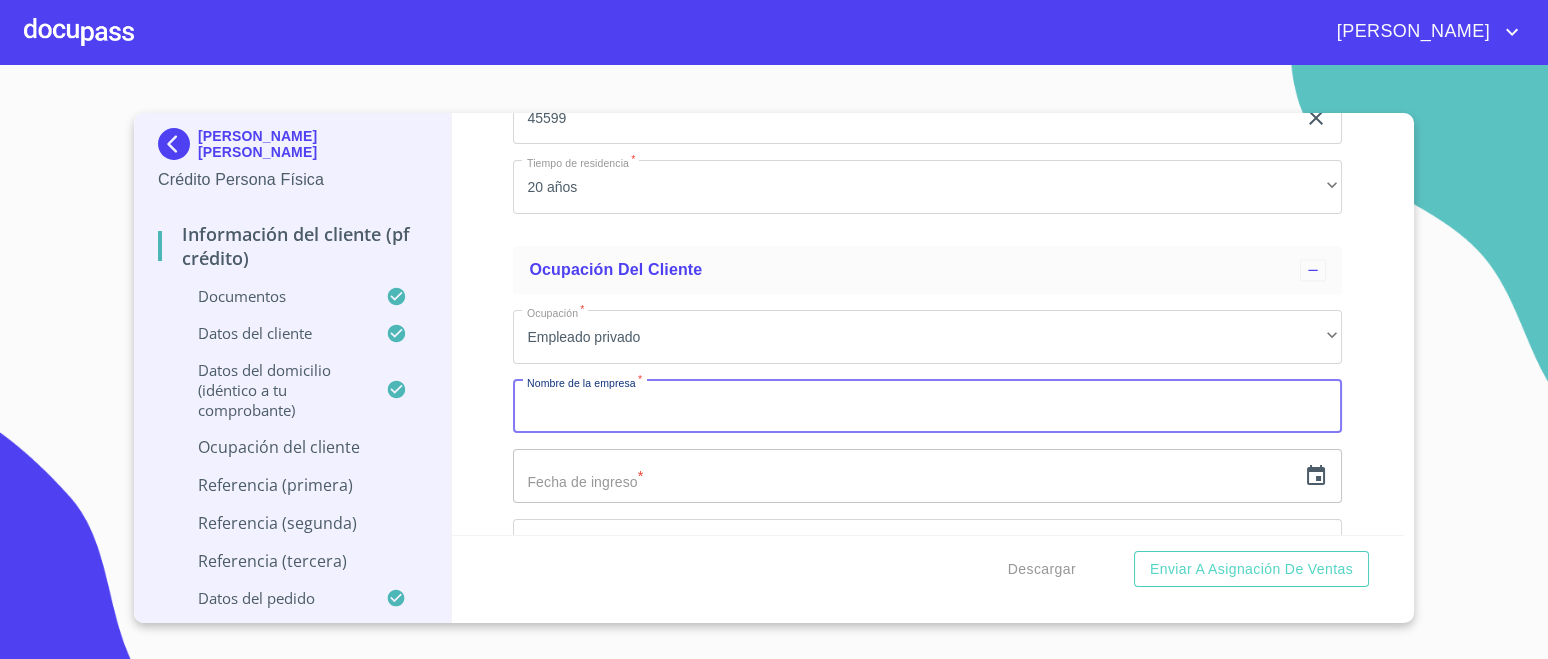 click on "Documento de identificación.   *" at bounding box center (927, 407) 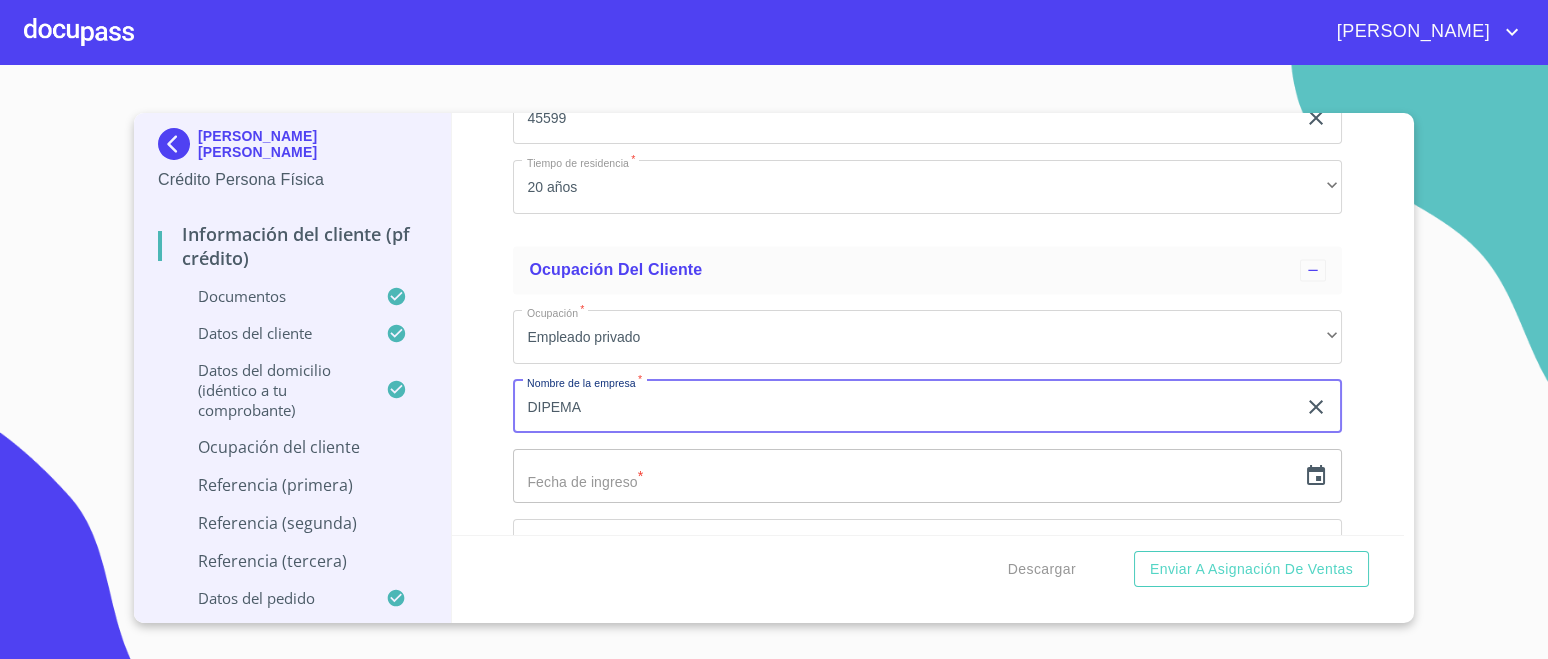 type on "DIPEMA" 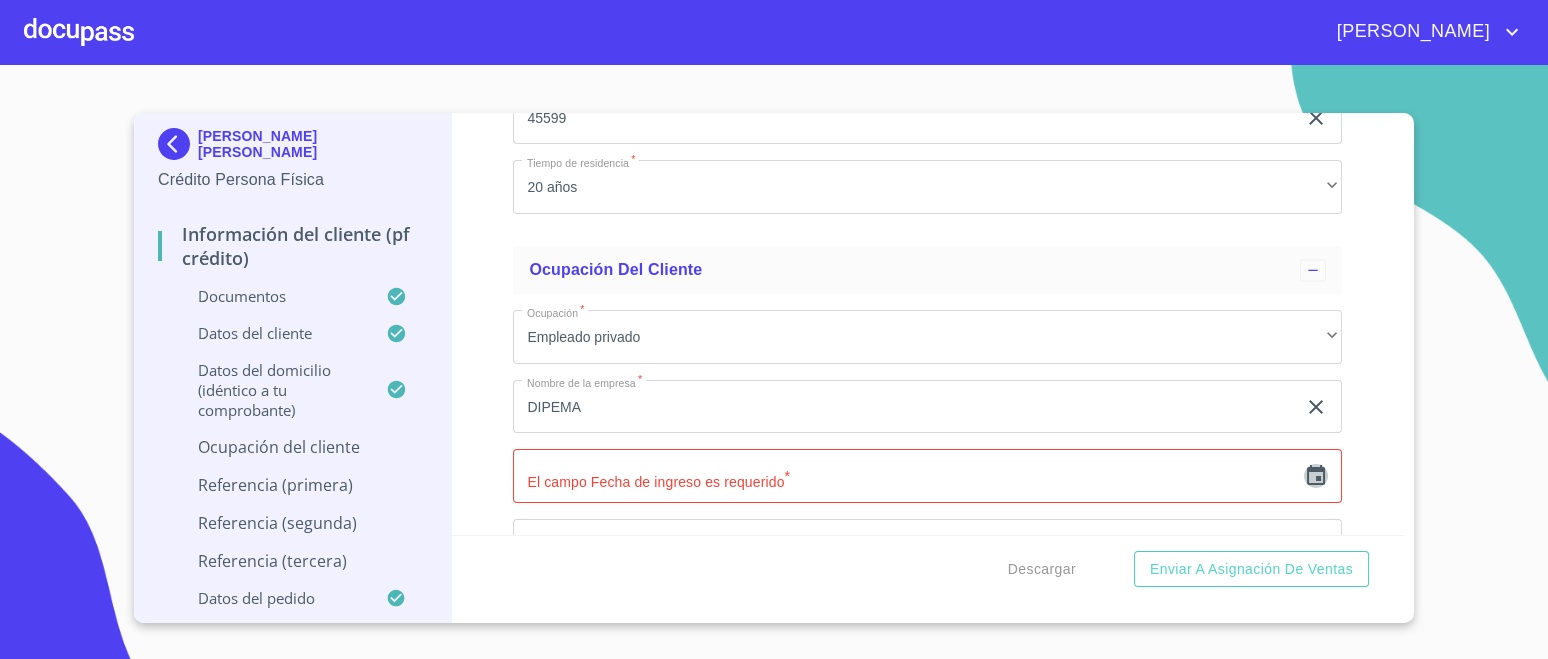 click 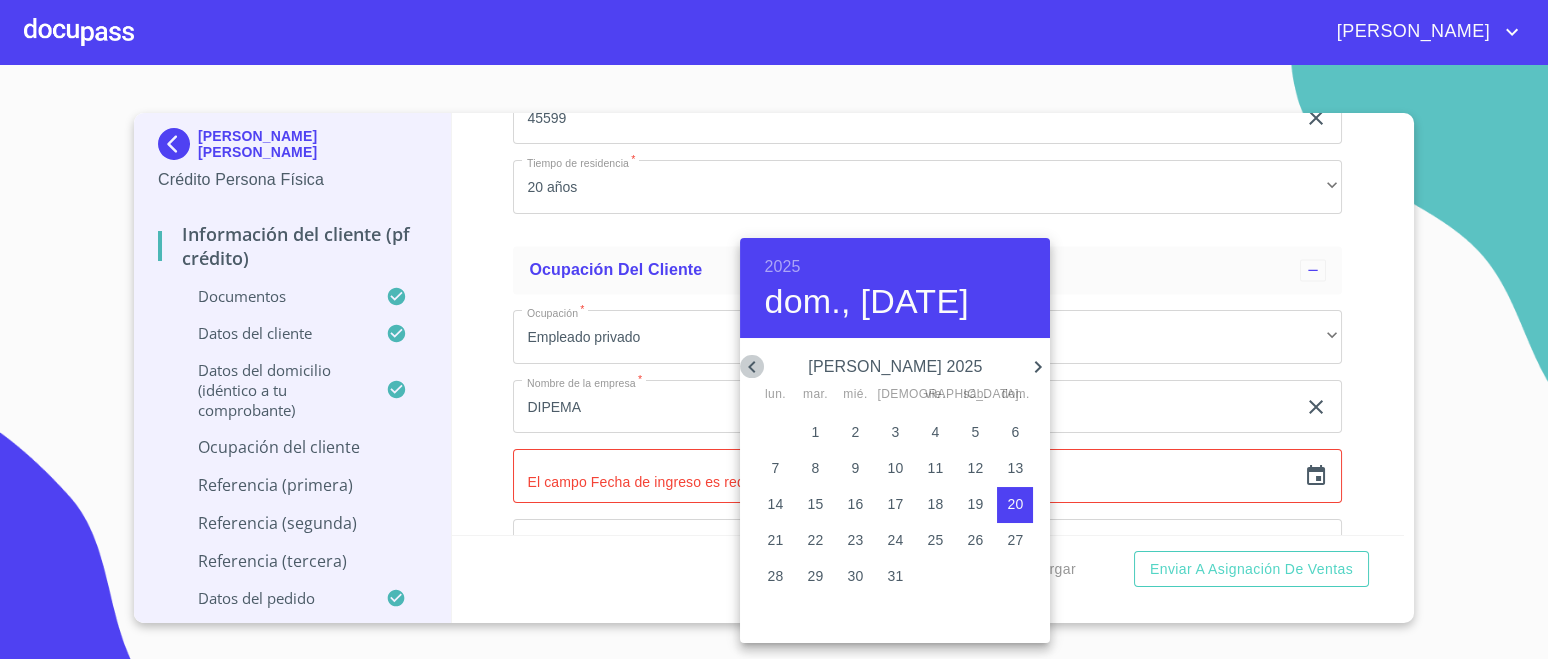 click 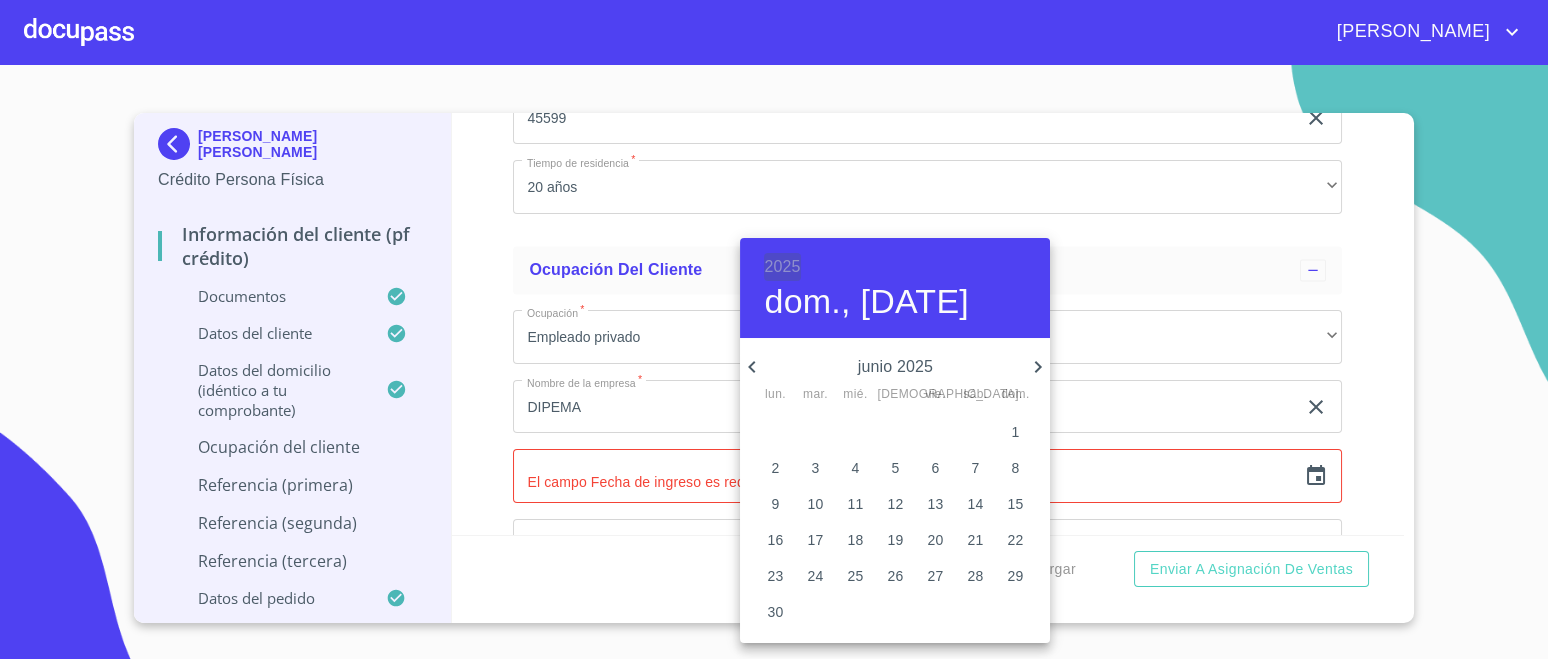 click on "2025" at bounding box center [782, 267] 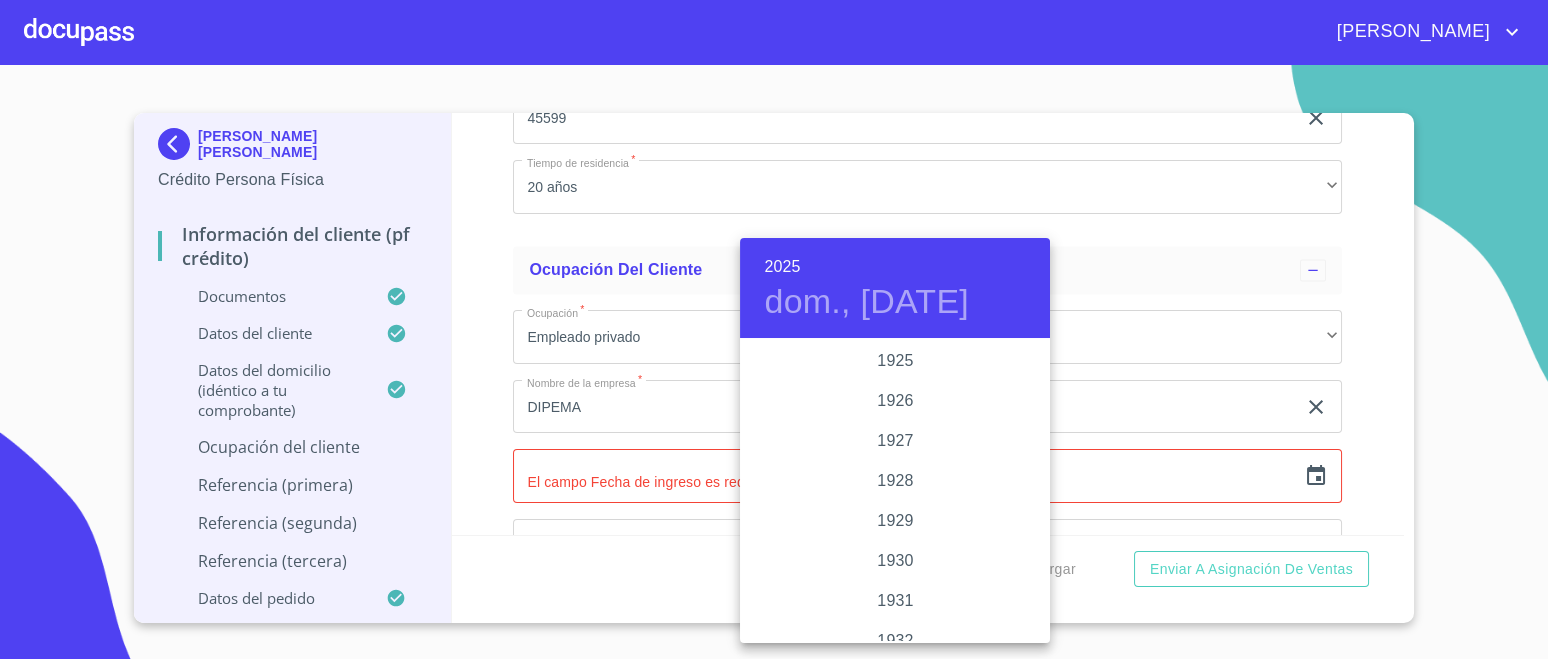 scroll, scrollTop: 3879, scrollLeft: 0, axis: vertical 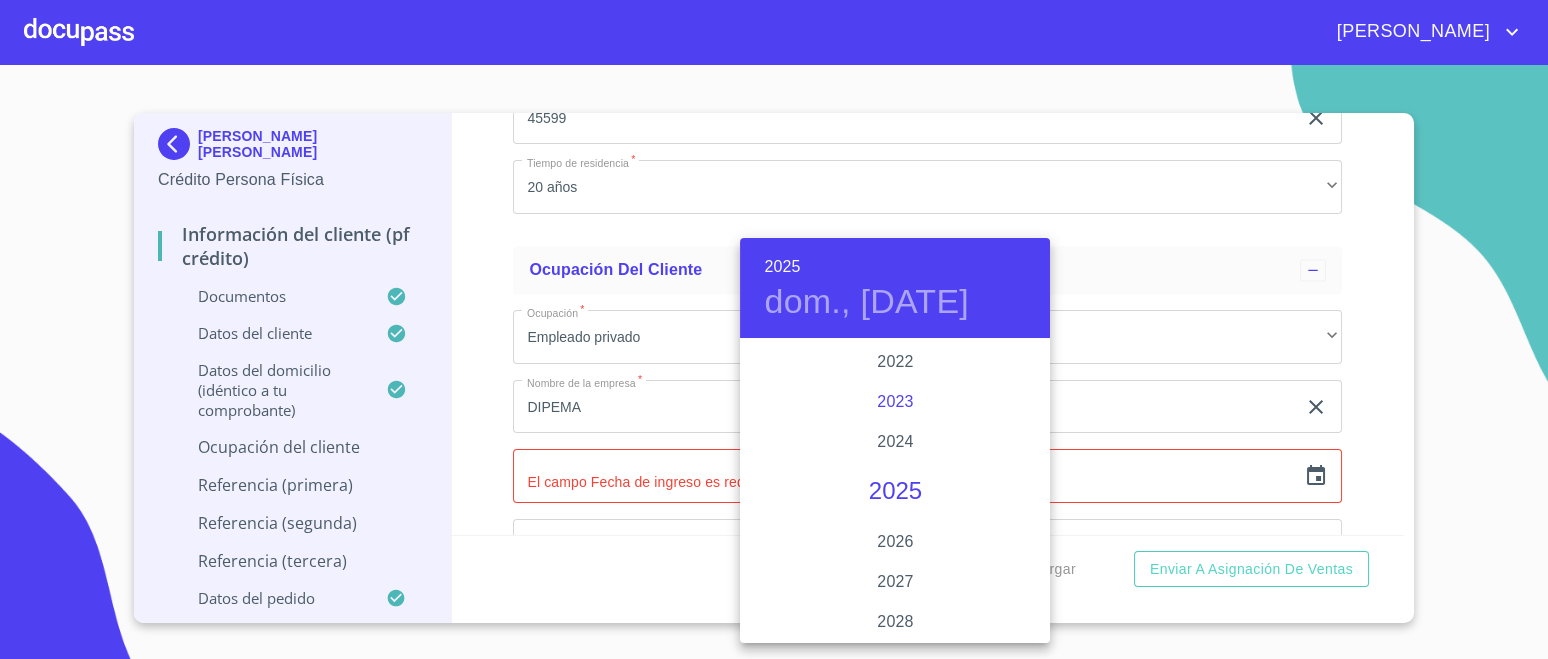 click on "2023" at bounding box center [895, 402] 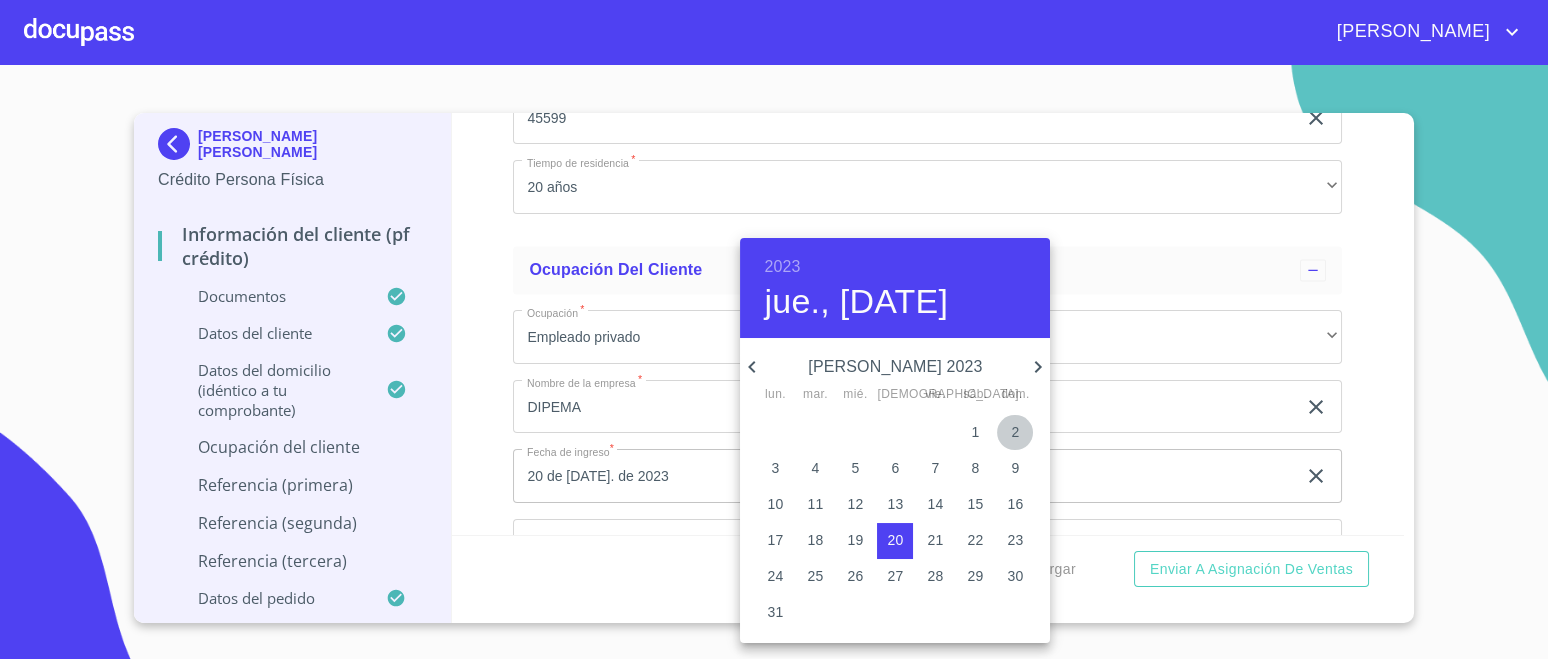 click on "2" at bounding box center [1015, 432] 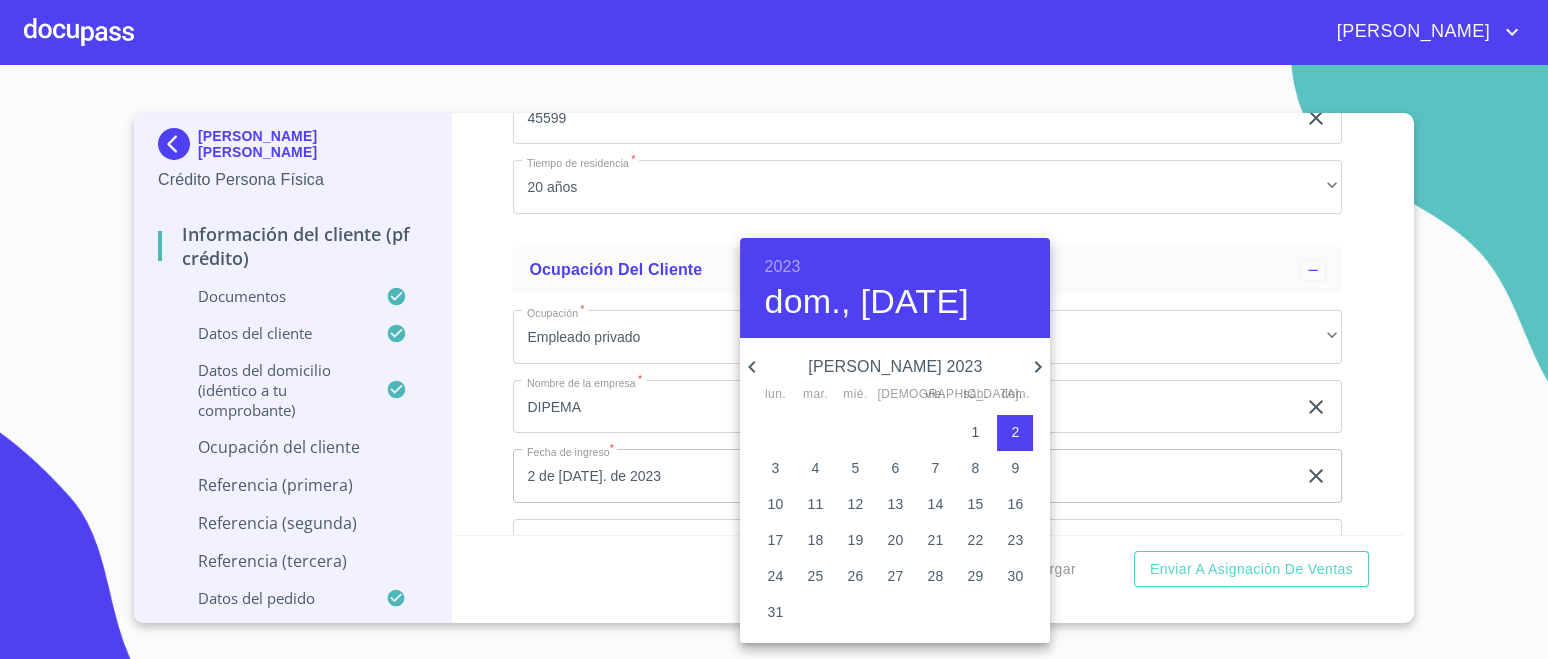 click at bounding box center [774, 329] 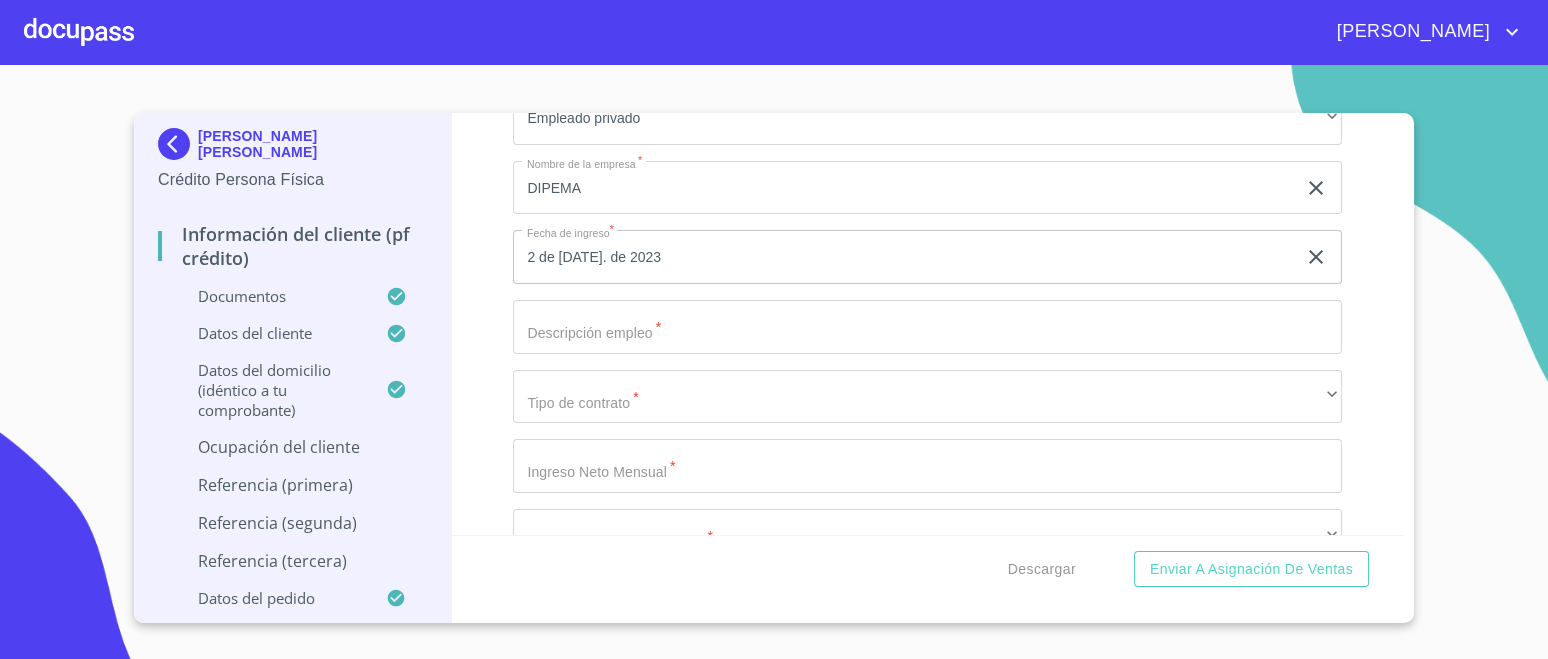 scroll, scrollTop: 8577, scrollLeft: 0, axis: vertical 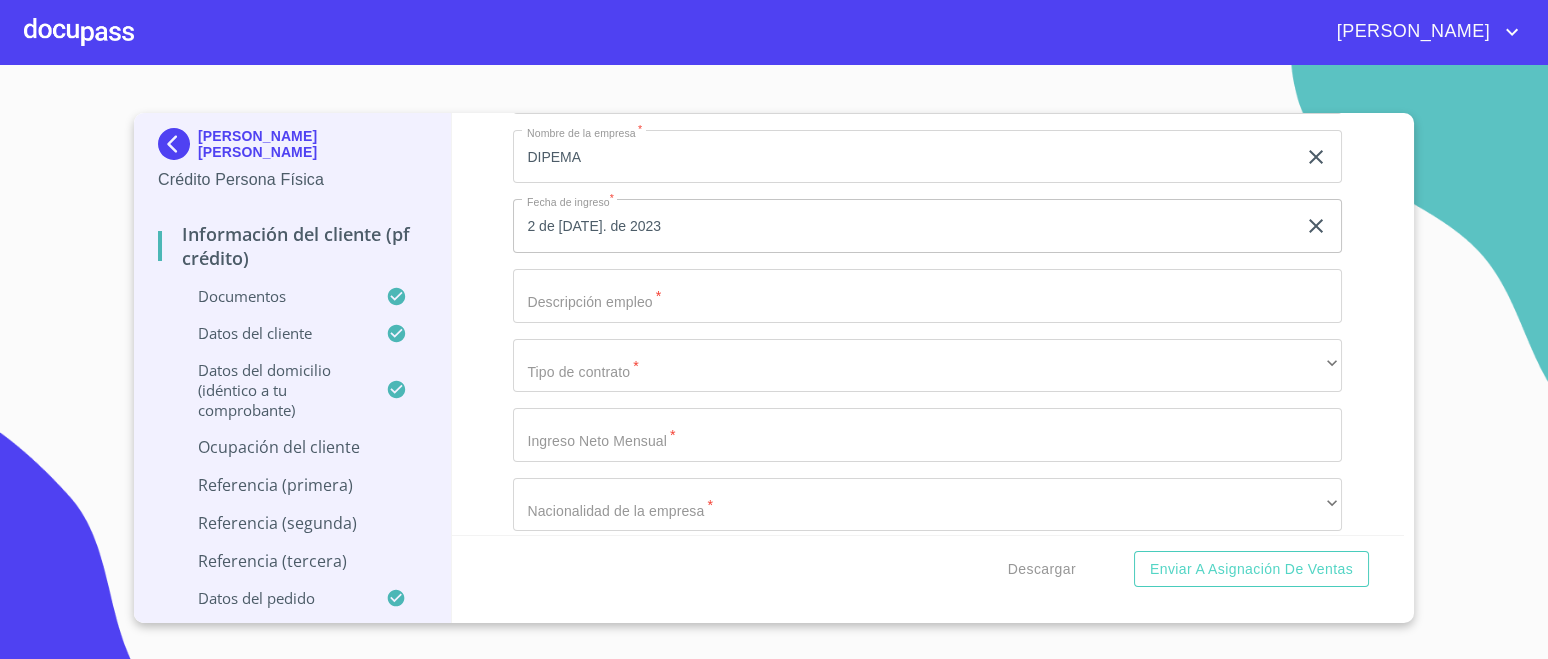 click on "Documento de identificación.   *" at bounding box center [904, -1964] 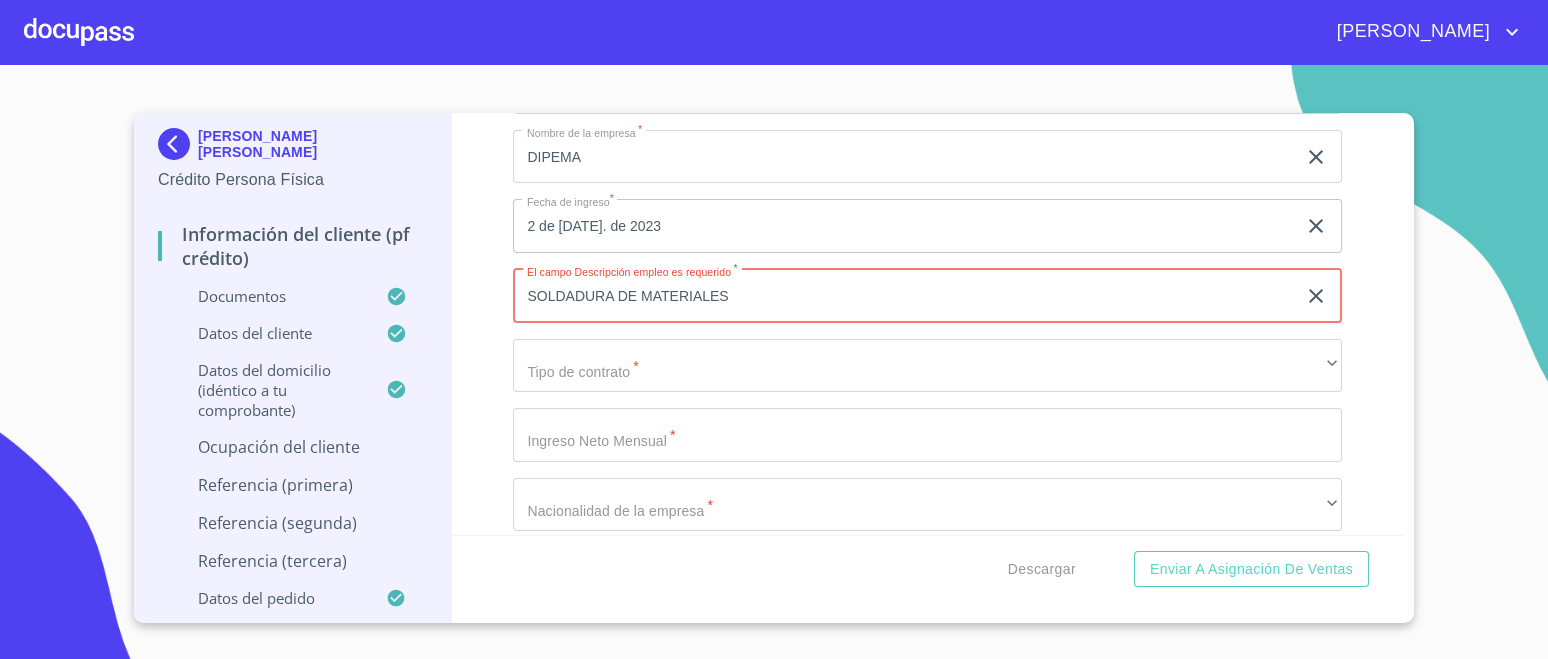 type on "SOLDADURA DE MATERIALES" 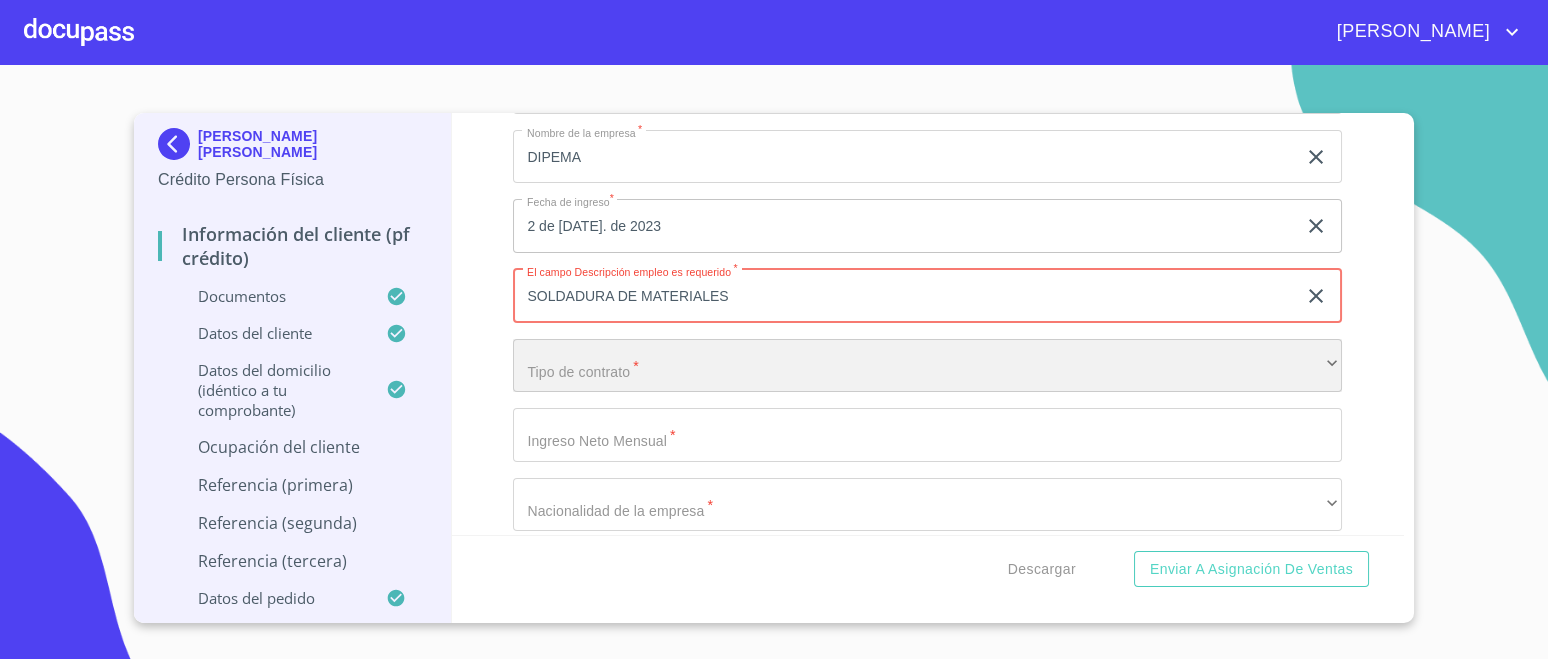click on "​" at bounding box center (927, 366) 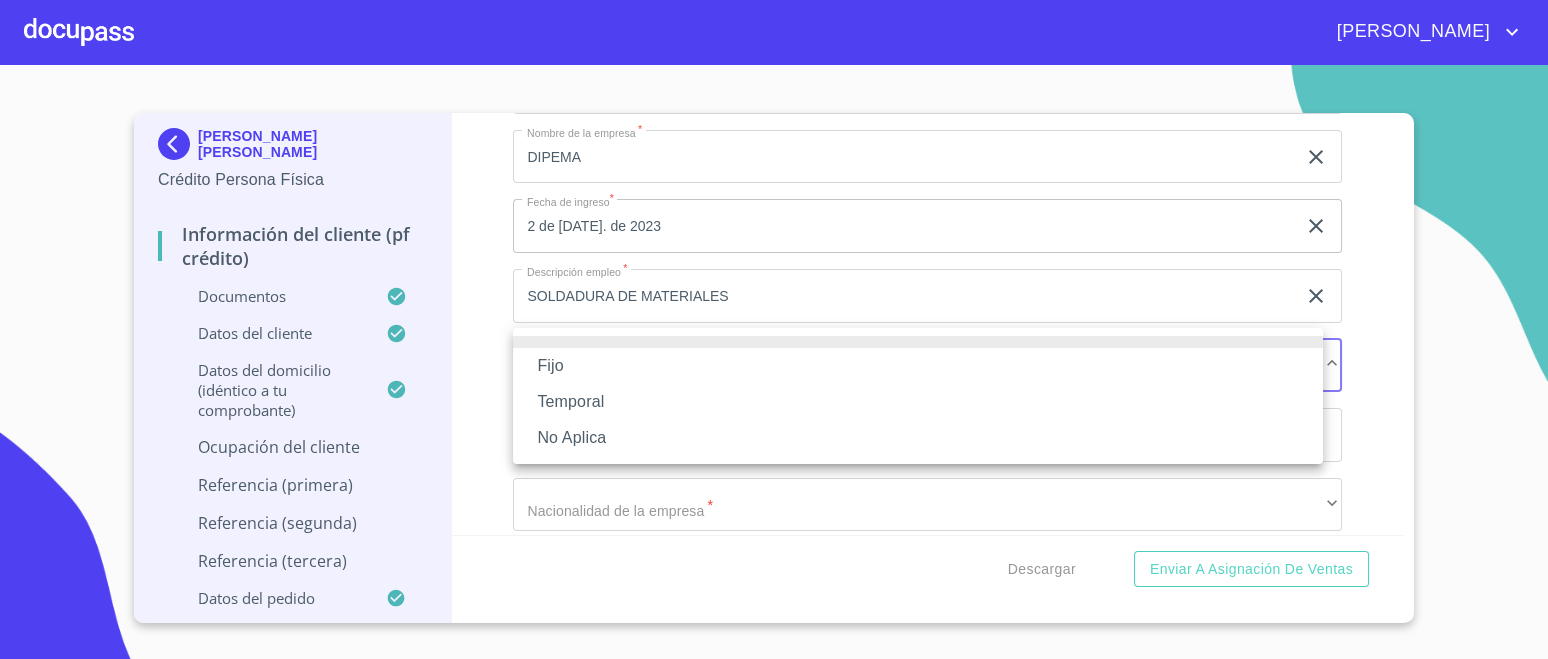 click on "Fijo" at bounding box center [918, 366] 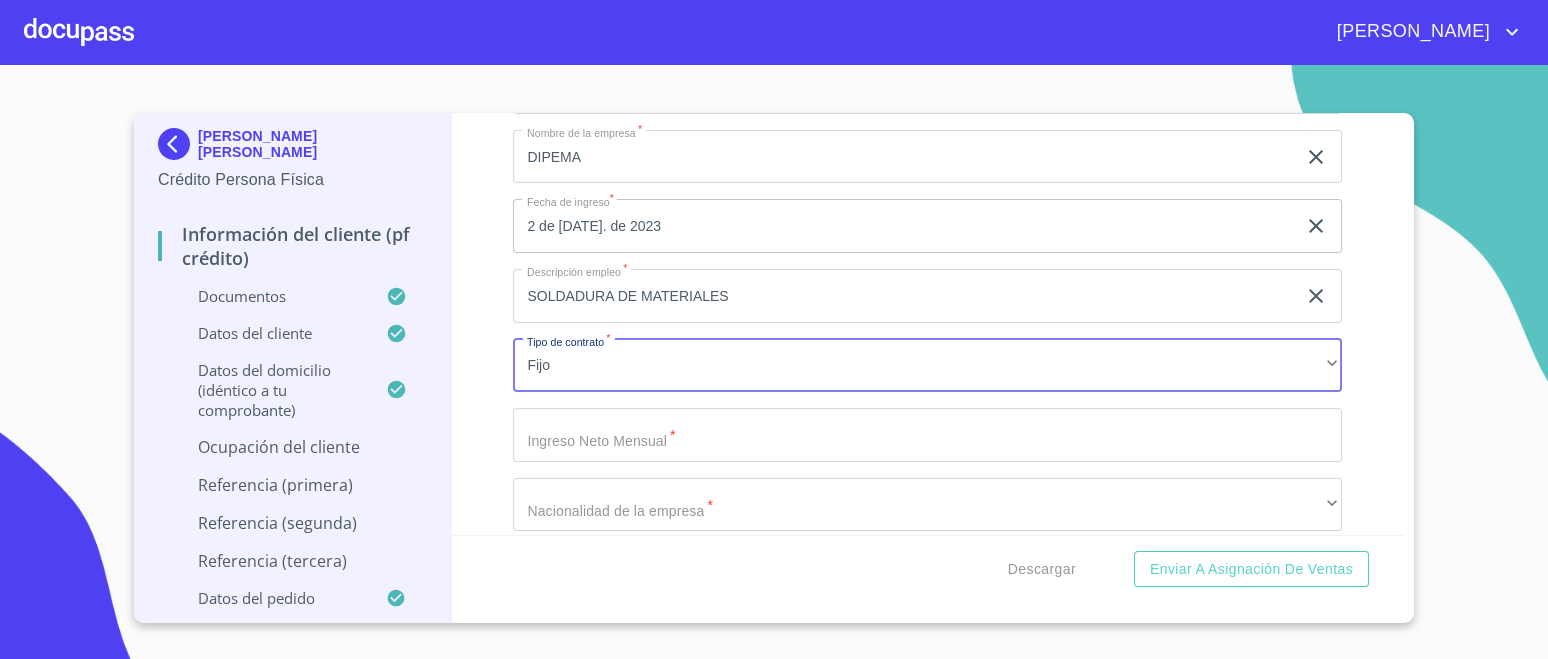 click on "Documento de identificación.   *" at bounding box center (904, -1964) 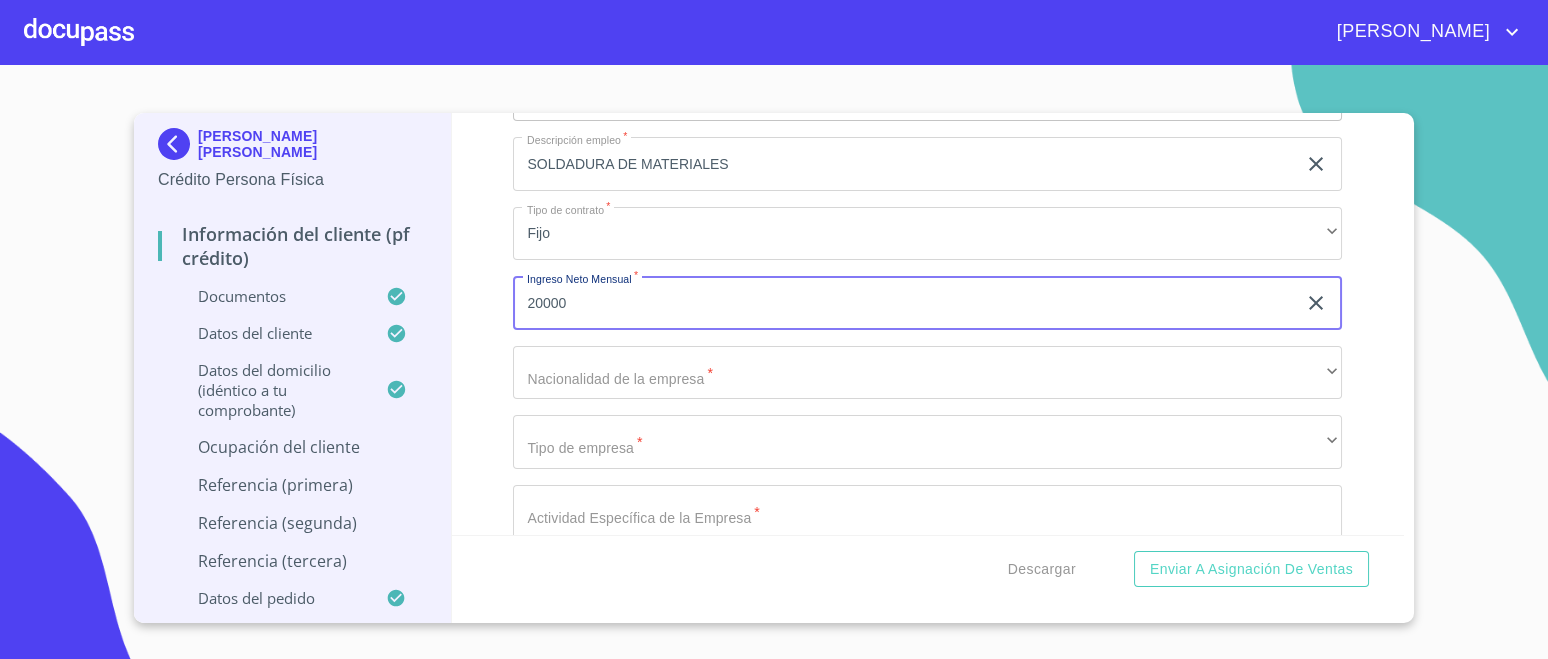 scroll, scrollTop: 8827, scrollLeft: 0, axis: vertical 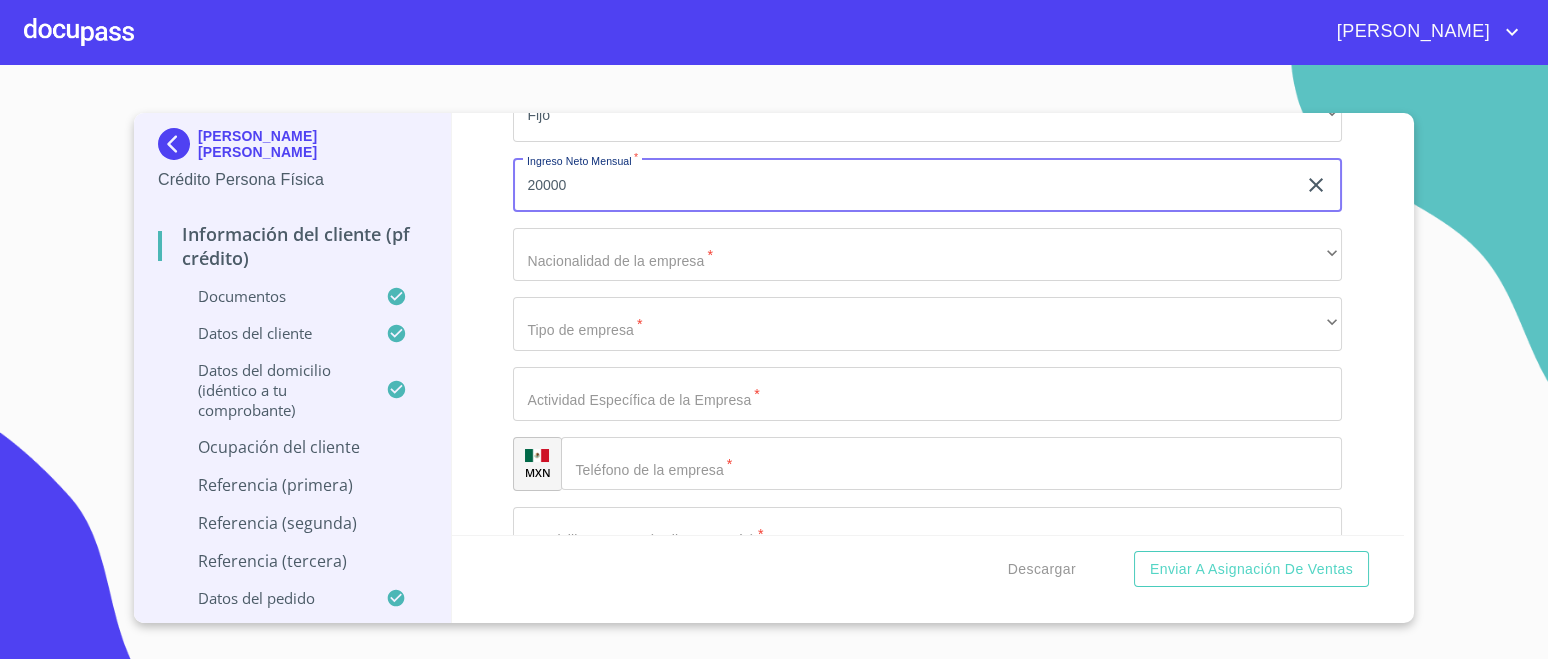 type on "20000" 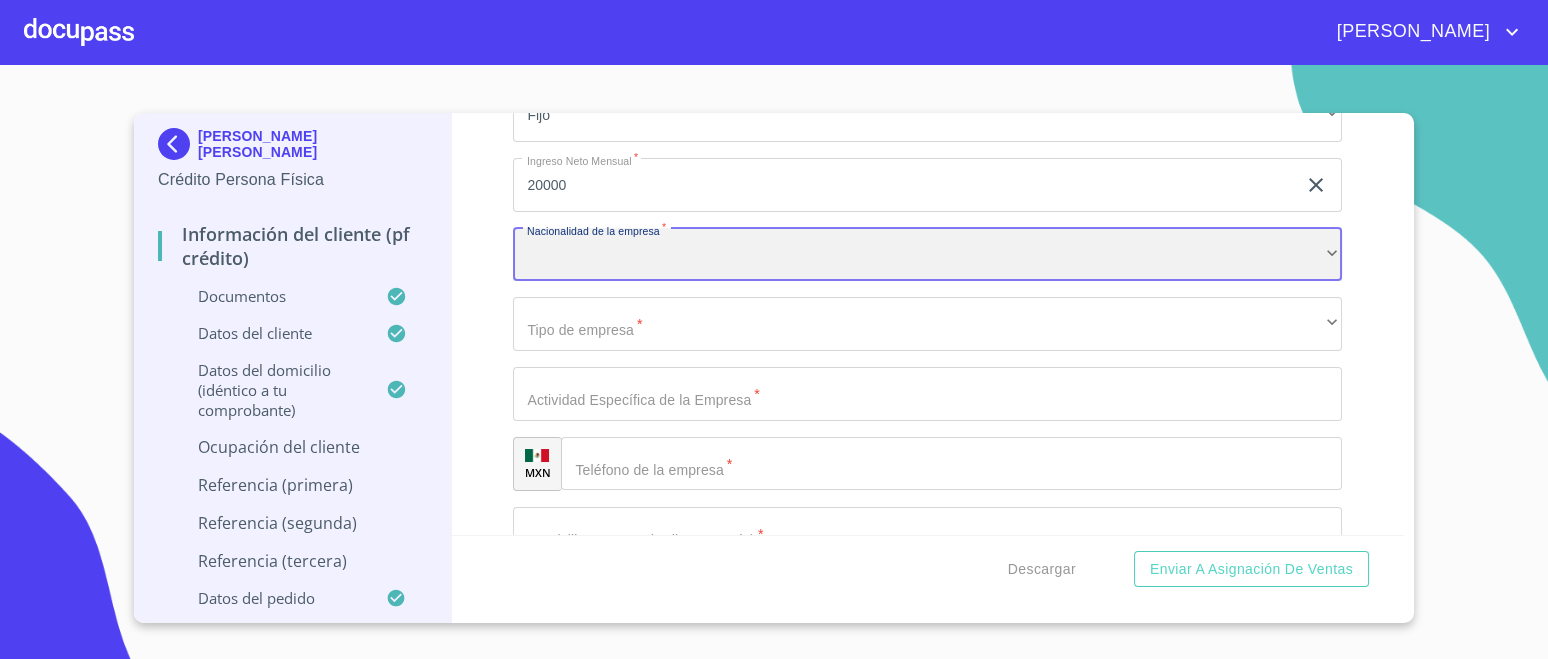 click on "​" at bounding box center [927, 255] 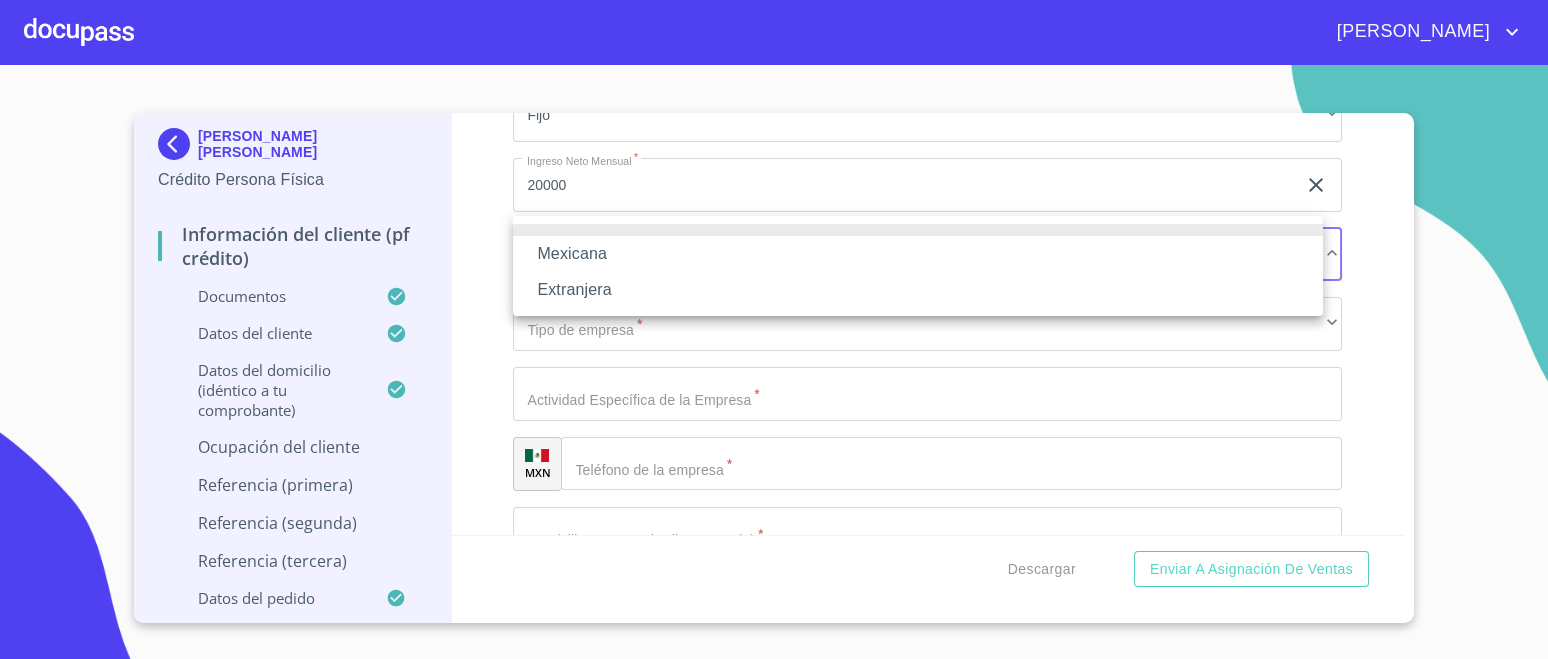 click on "Mexicana" at bounding box center (918, 254) 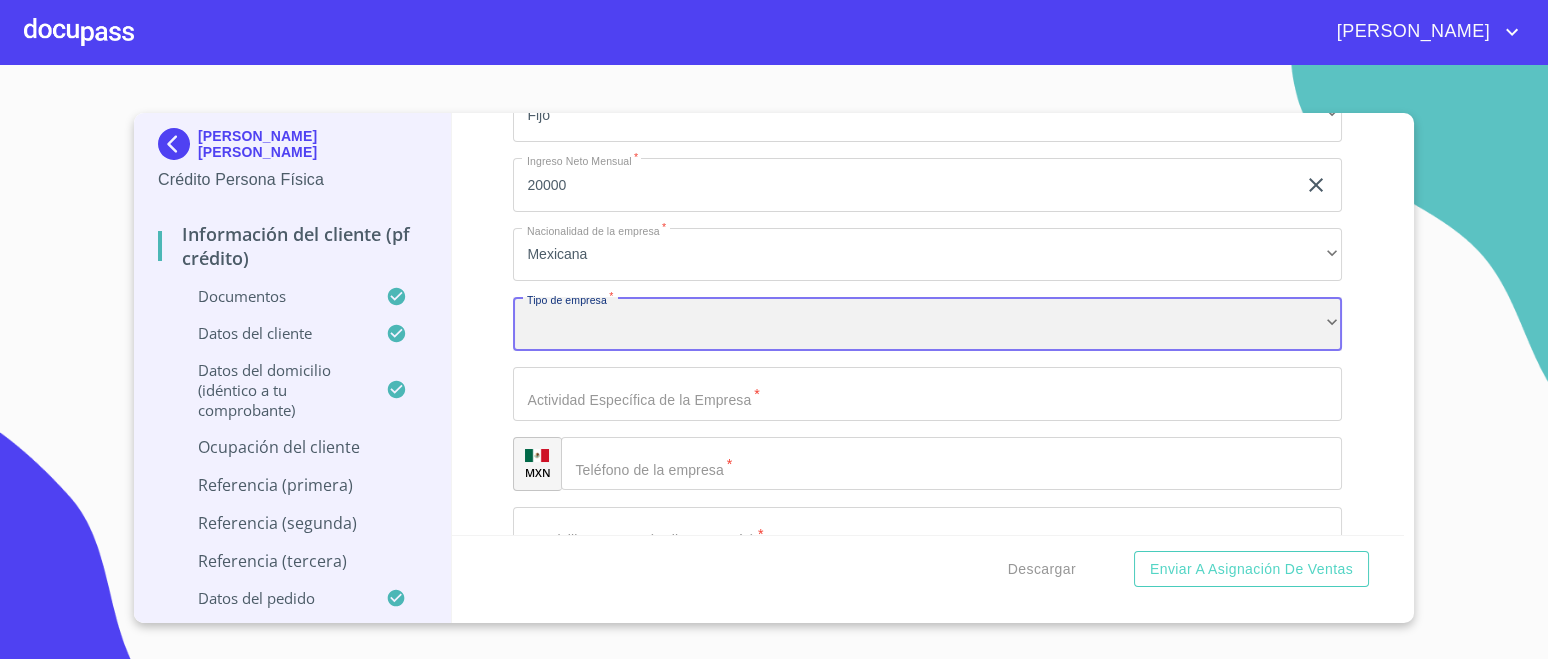 click on "​" at bounding box center [927, 324] 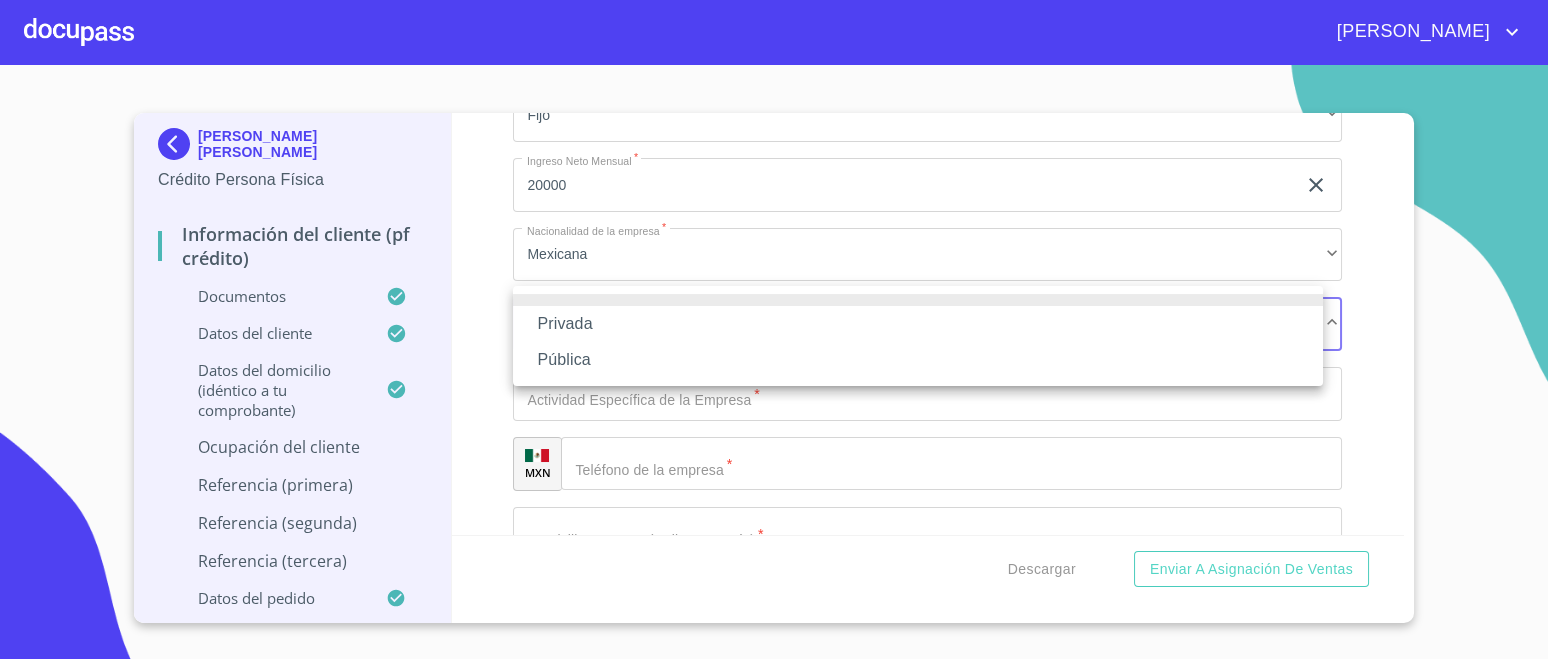 click on "Privada" at bounding box center [918, 324] 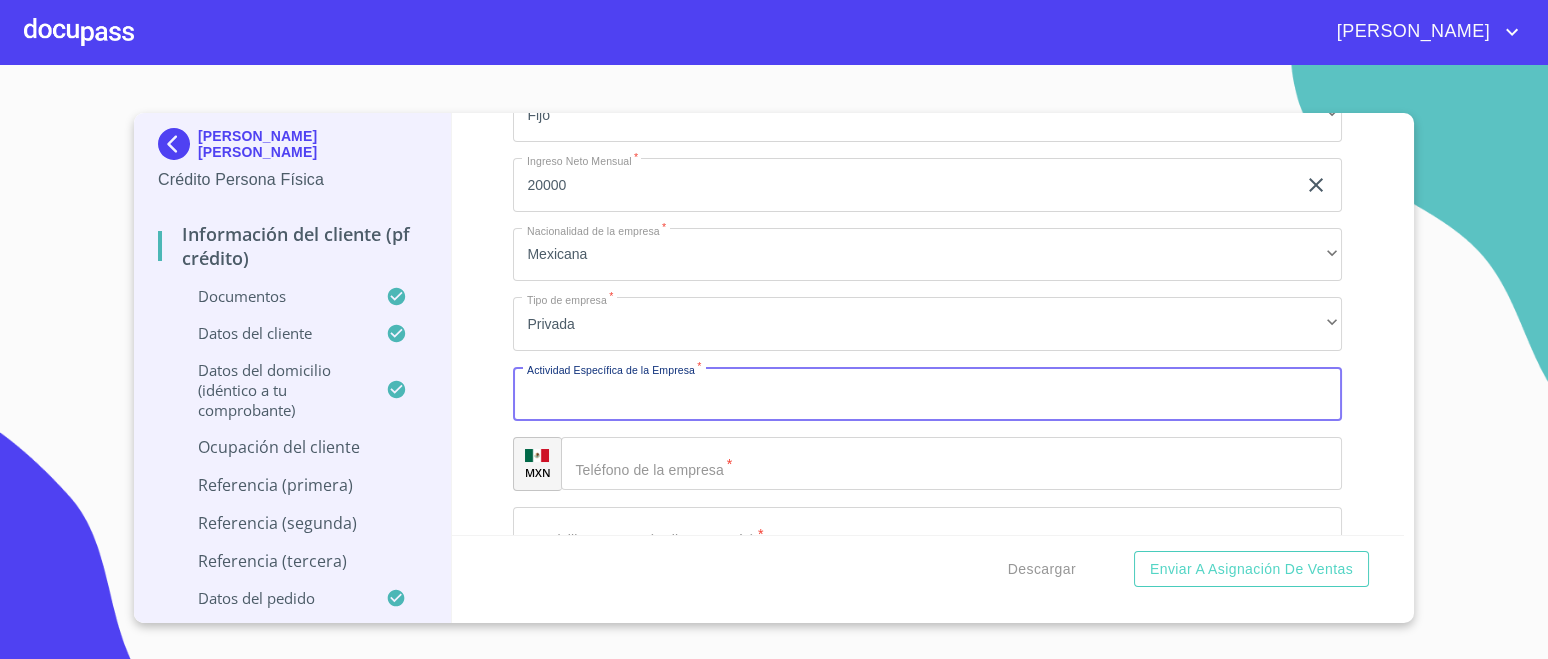 click on "Documento de identificación.   *" at bounding box center [927, 394] 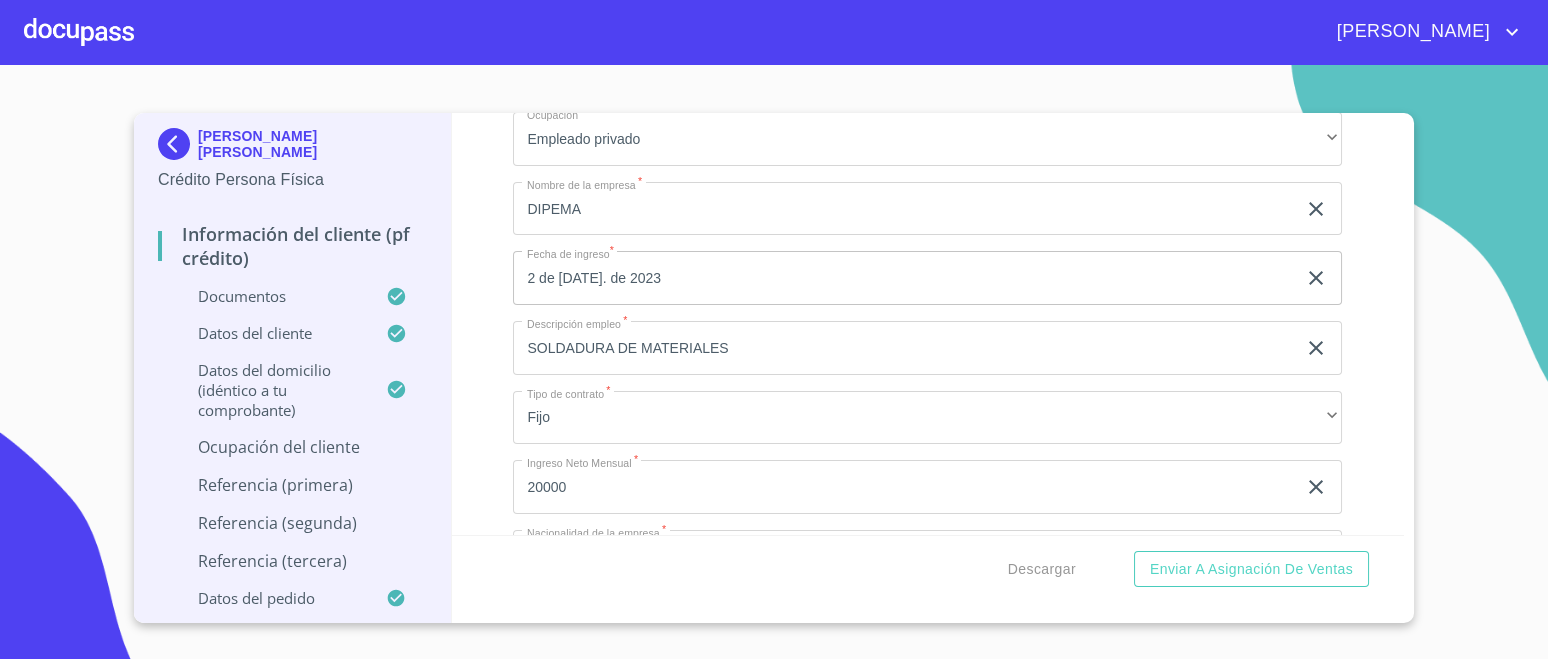 scroll, scrollTop: 8452, scrollLeft: 0, axis: vertical 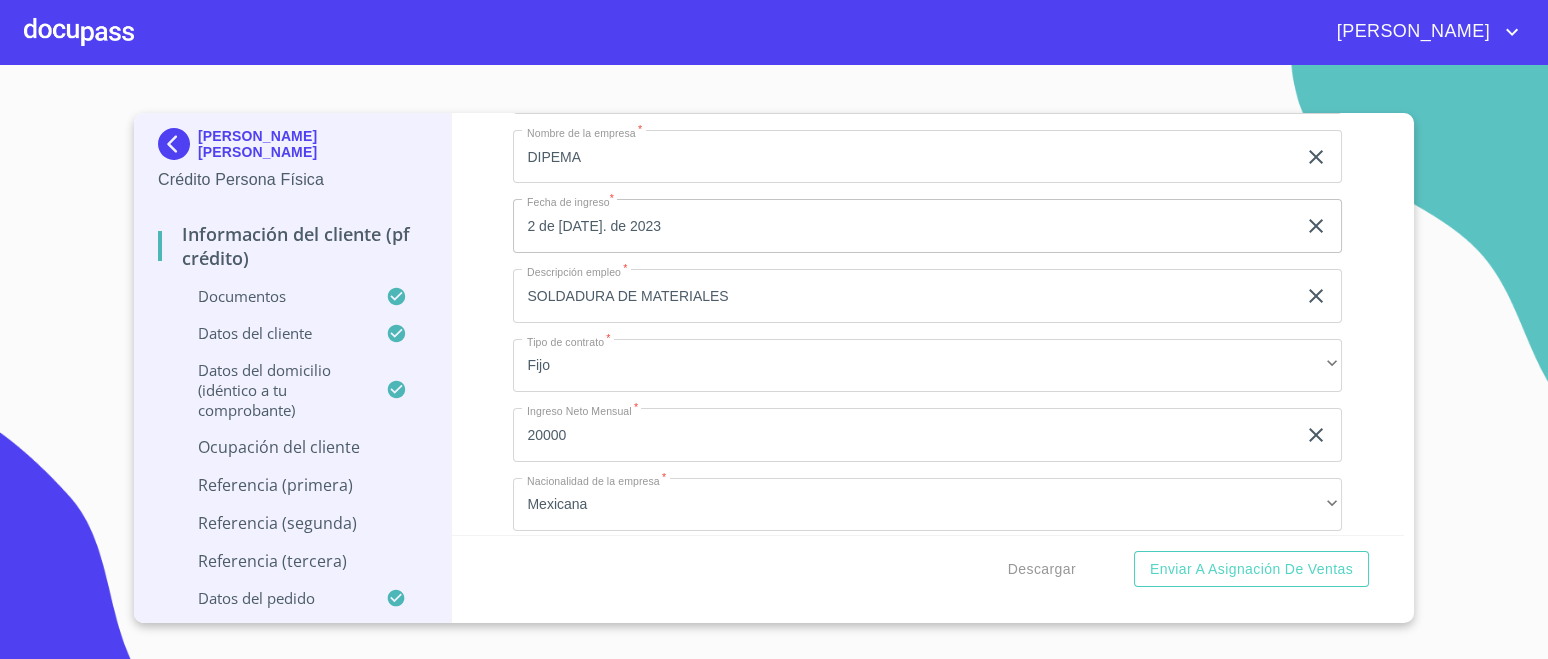 type on "SOLDADURA DE MATERIALES" 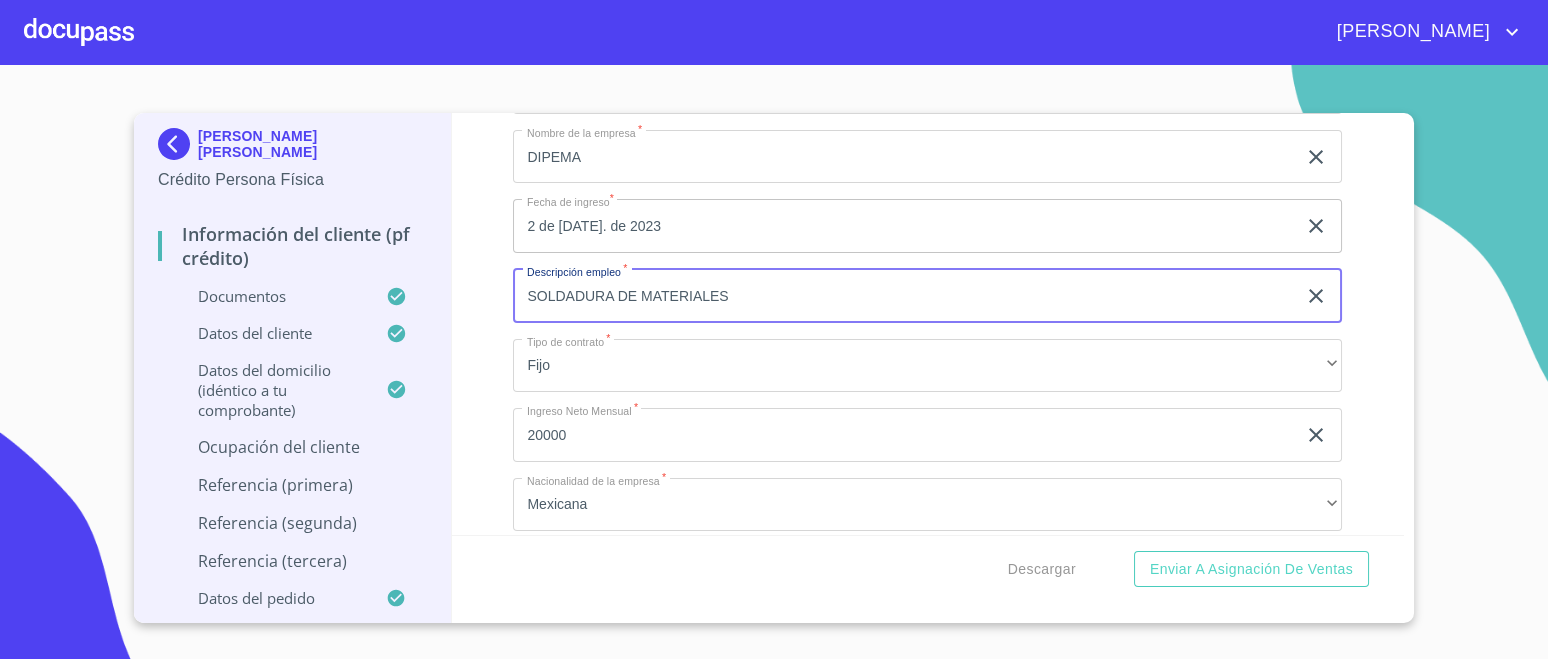 click on "SOLDADURA DE MATERIALES" at bounding box center (904, 296) 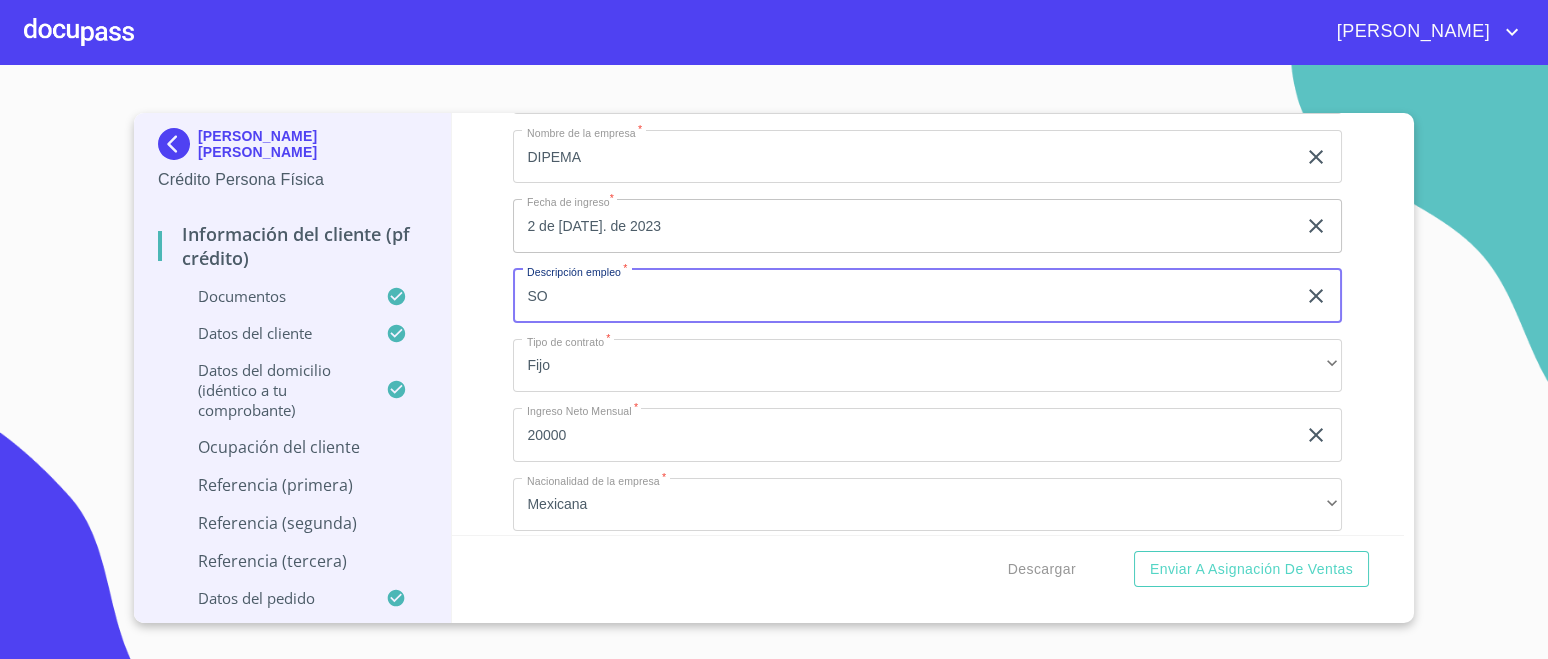 type on "S" 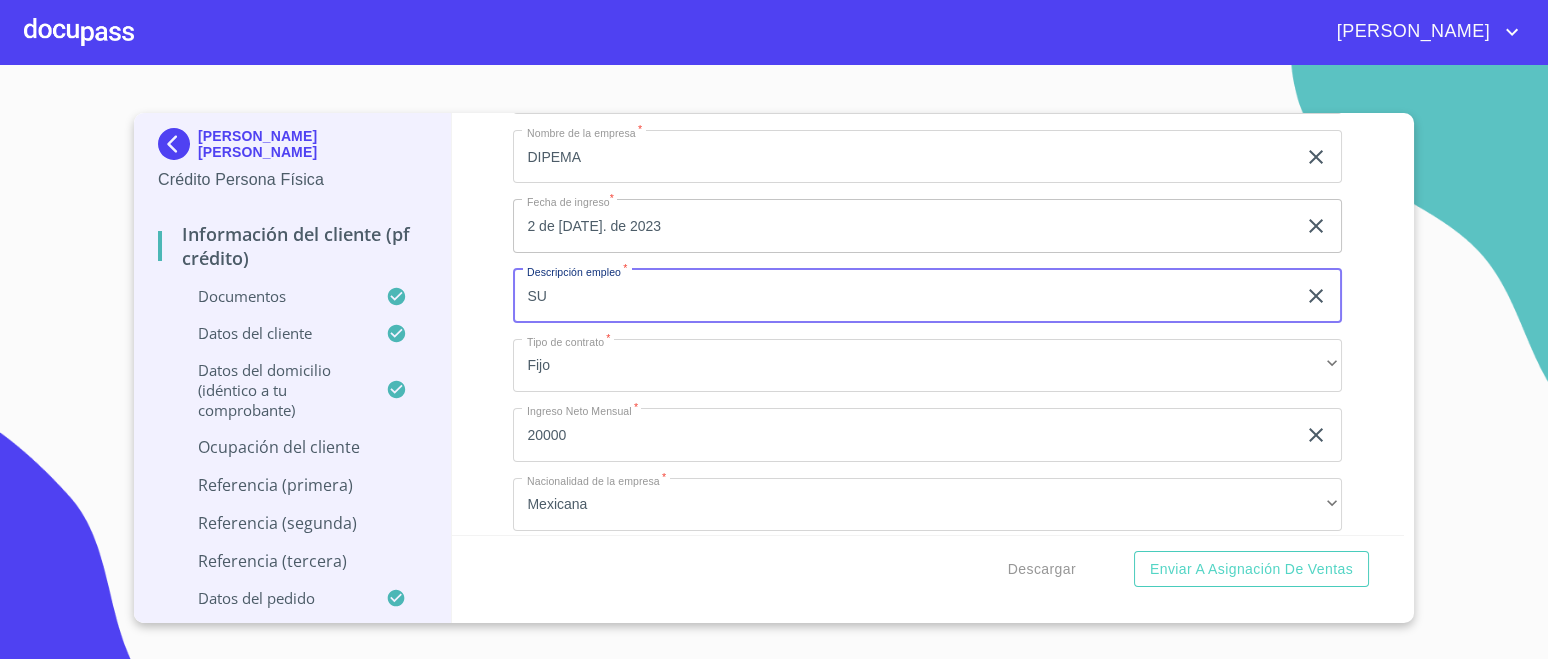 type on "S" 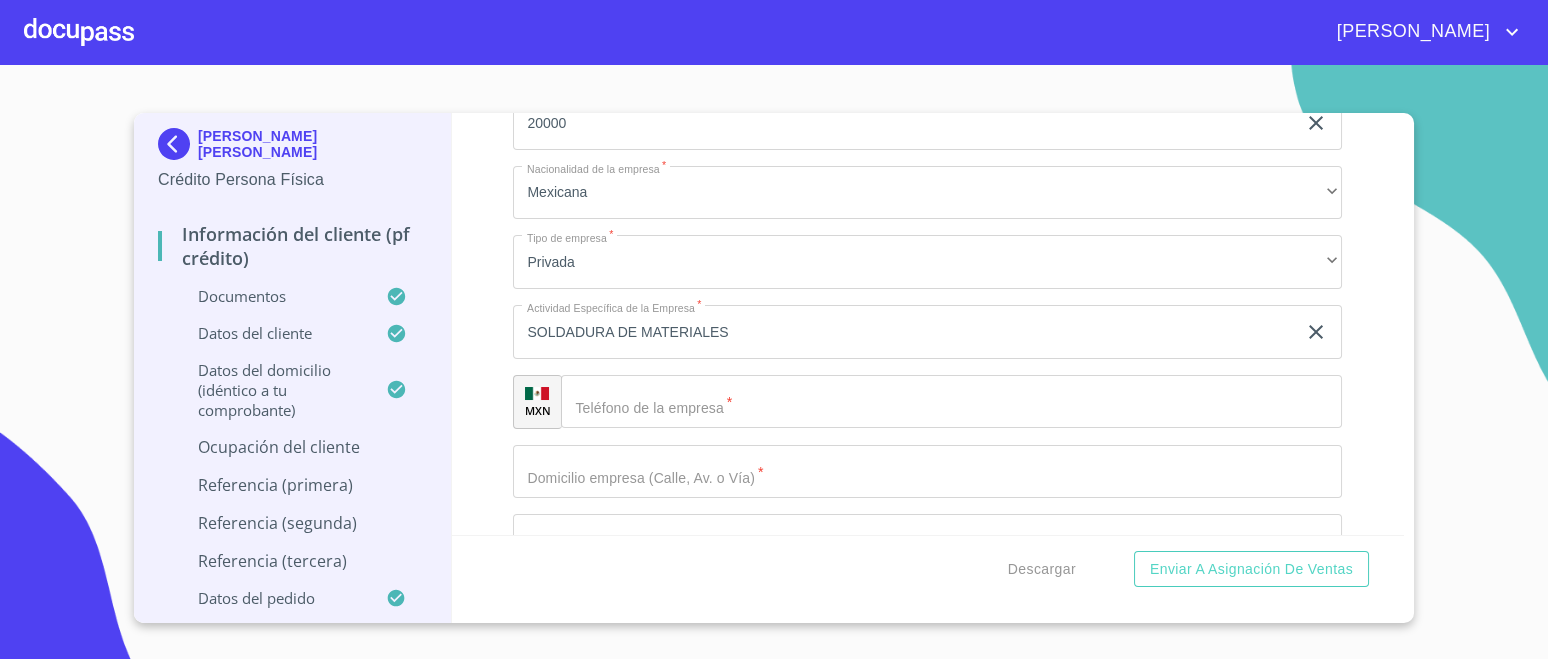 scroll, scrollTop: 8952, scrollLeft: 0, axis: vertical 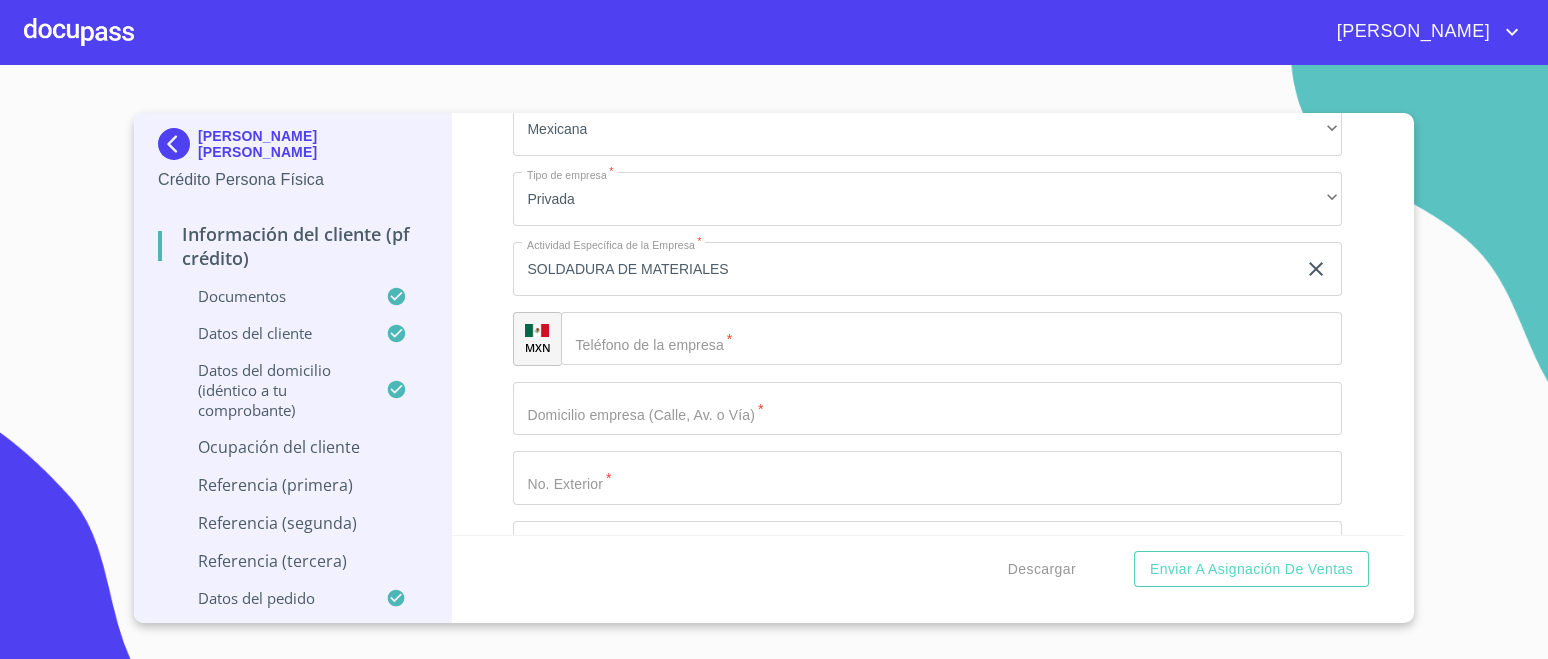 type on "INGENIERA EN PROYECTOS" 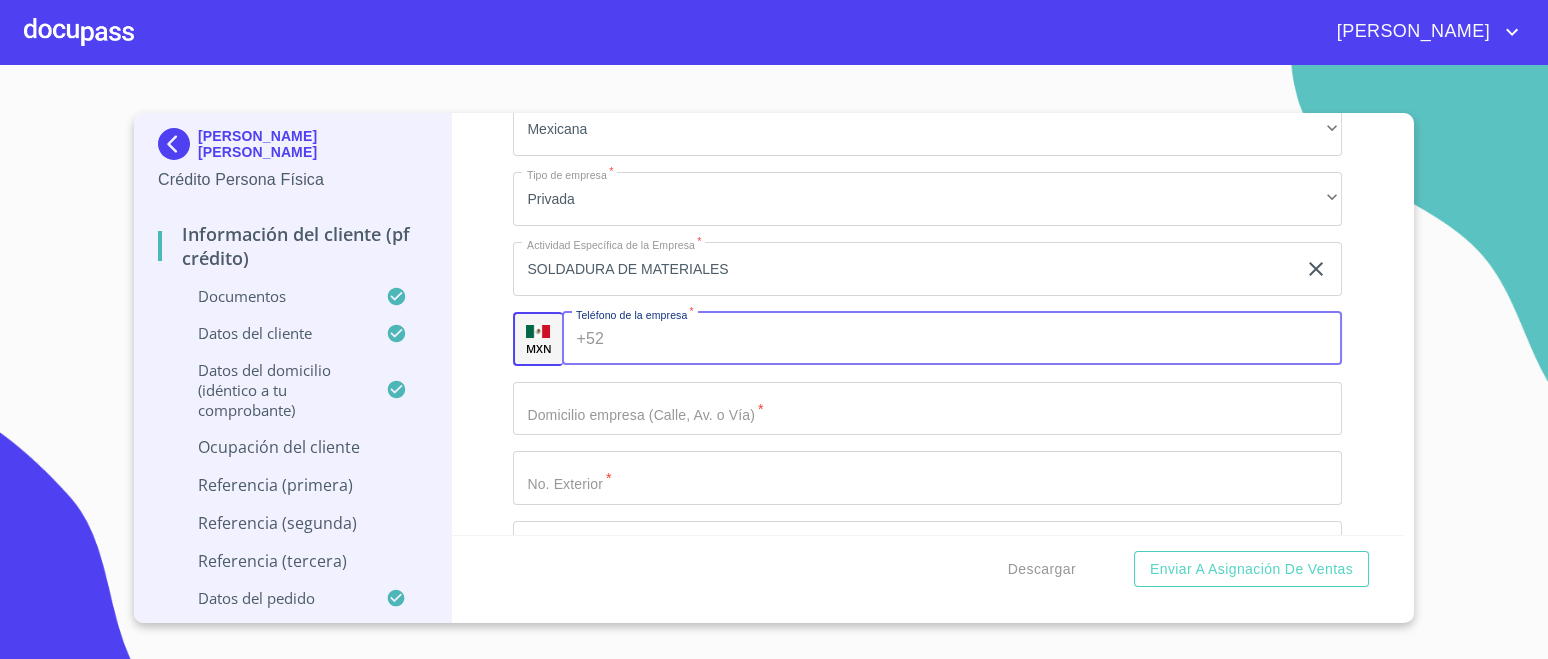 paste on "[PHONE_NUMBER]" 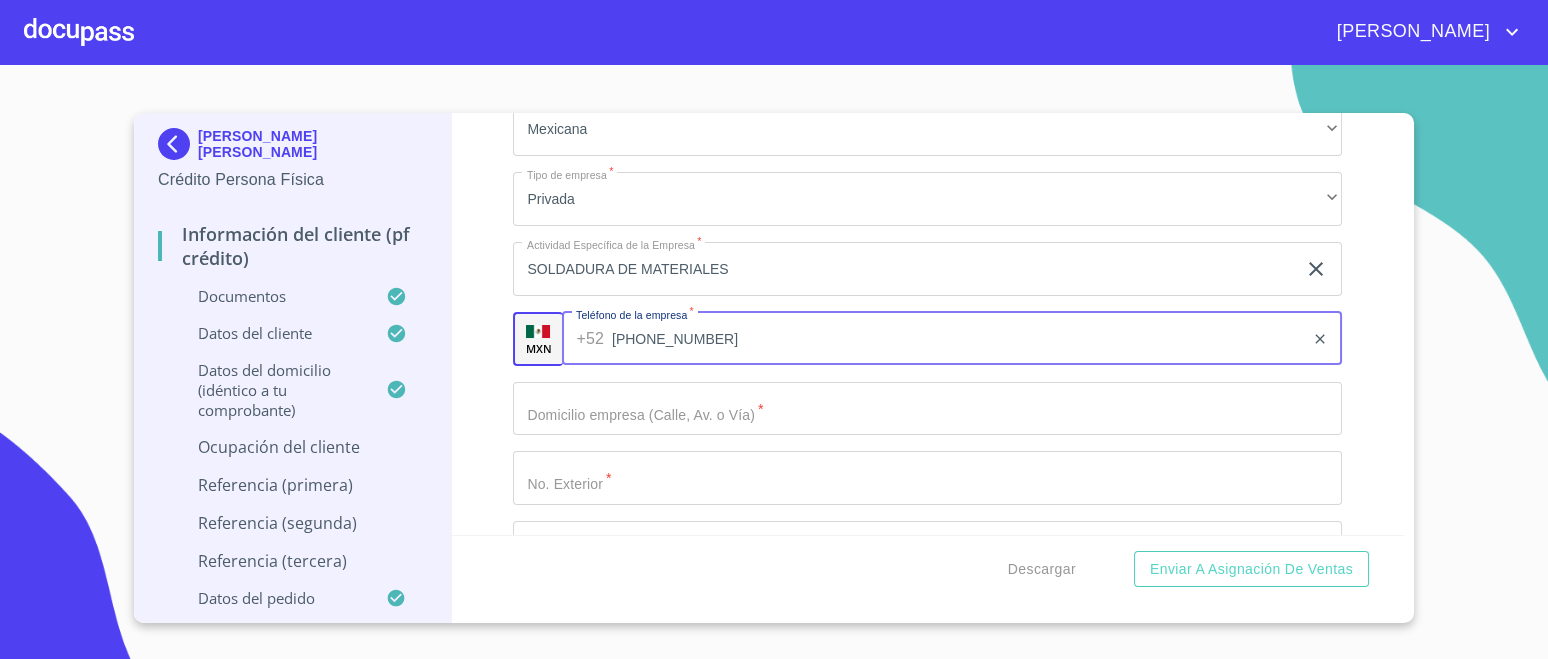 click on "[PHONE_NUMBER]" at bounding box center (958, 339) 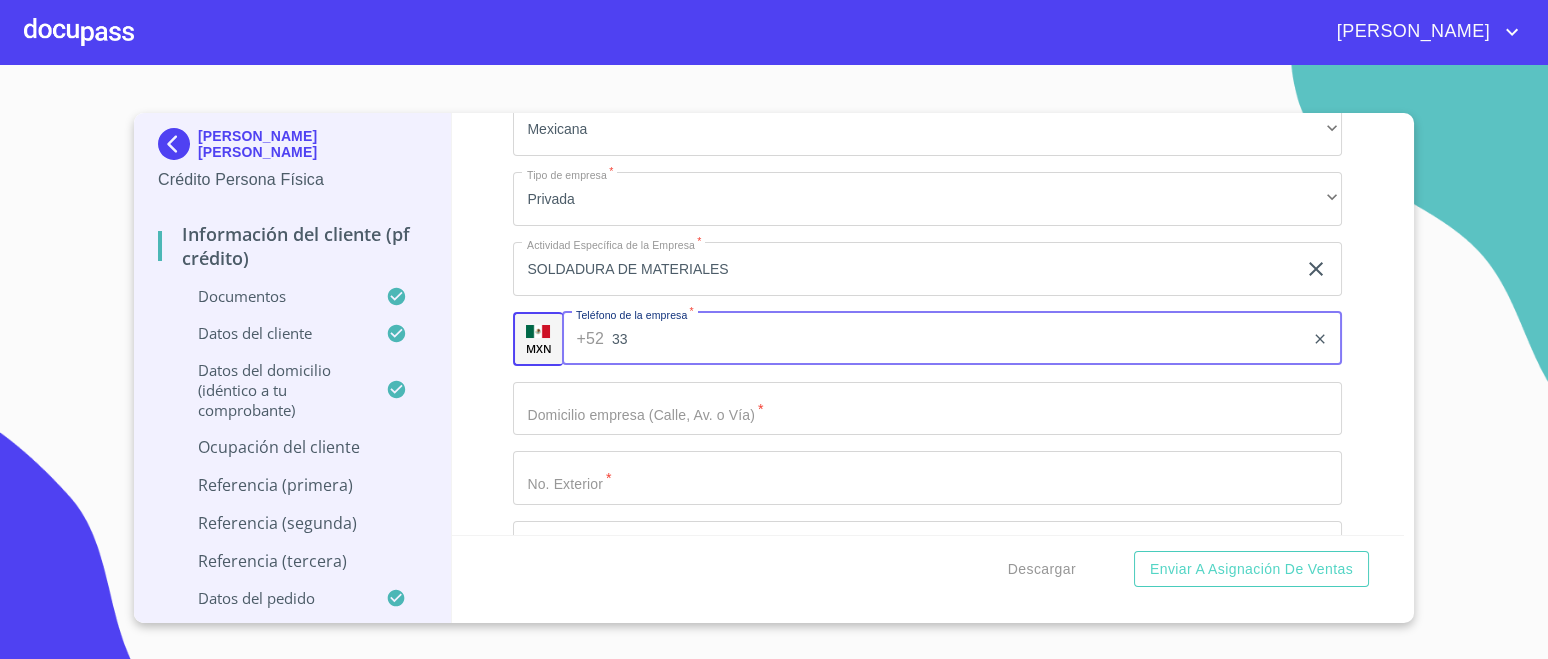 type on "3" 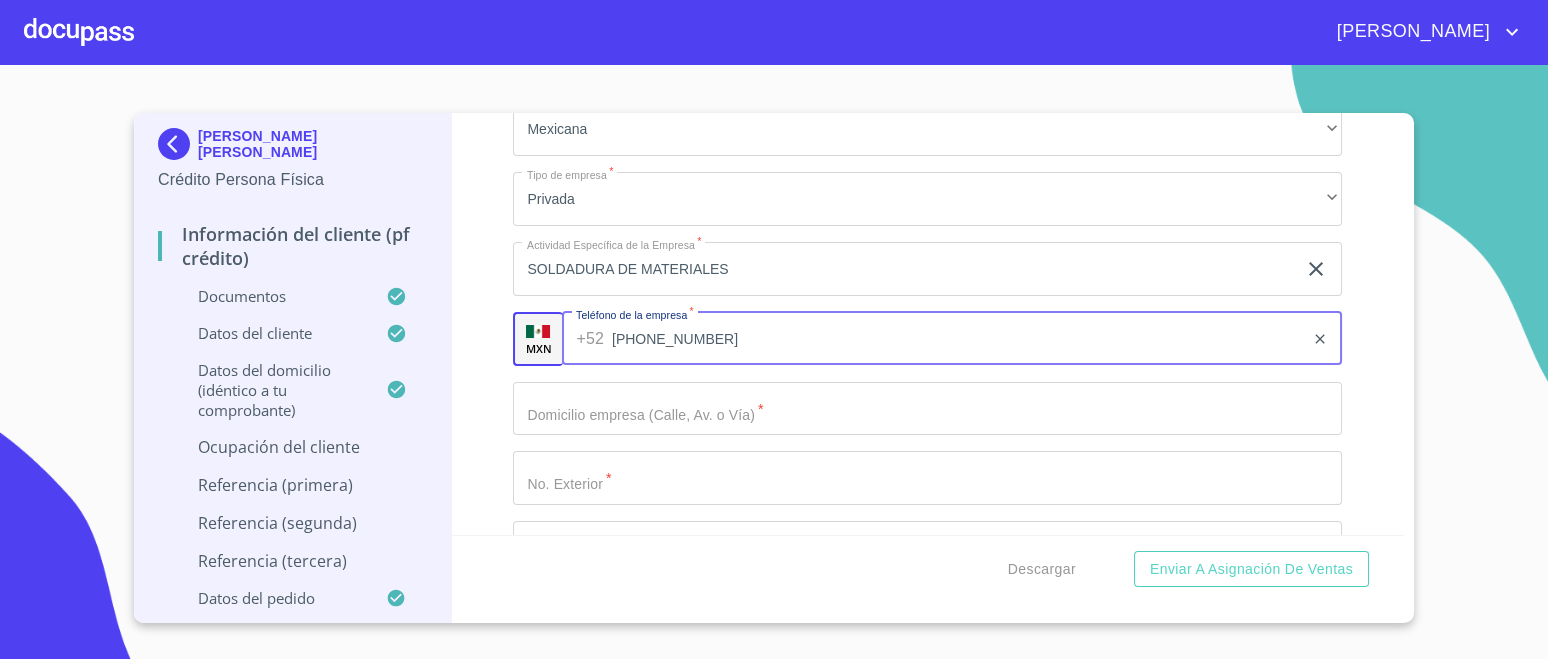 type on "[PHONE_NUMBER]" 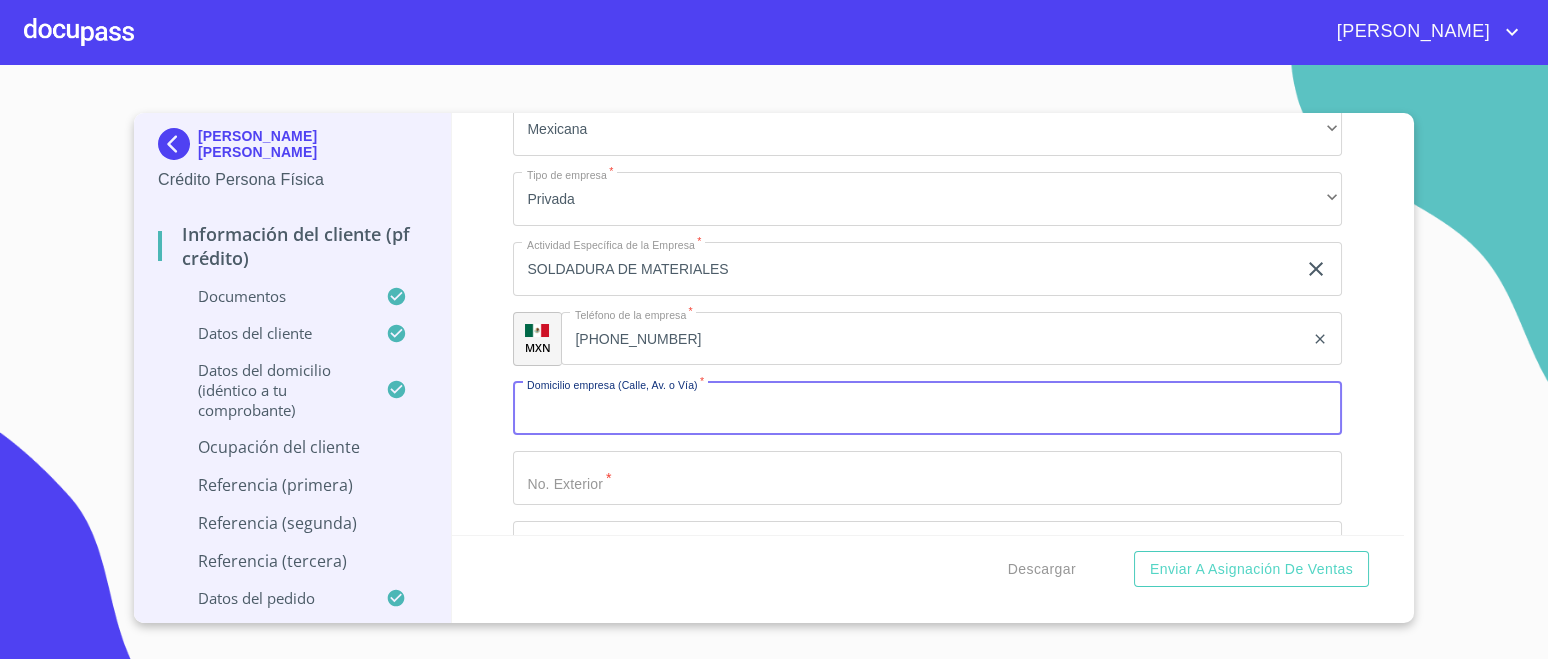 click on "Documento de identificación.   *" at bounding box center (927, 409) 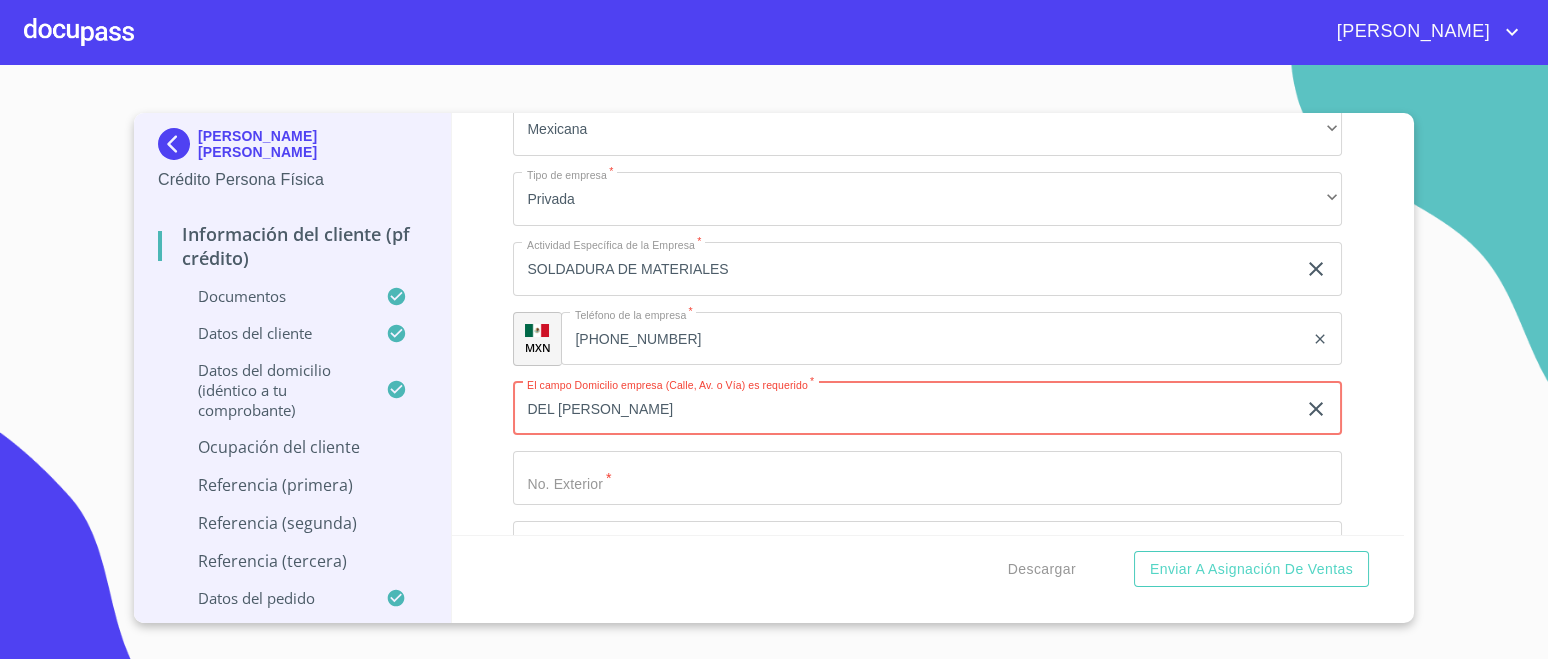 type on "DEL [PERSON_NAME]" 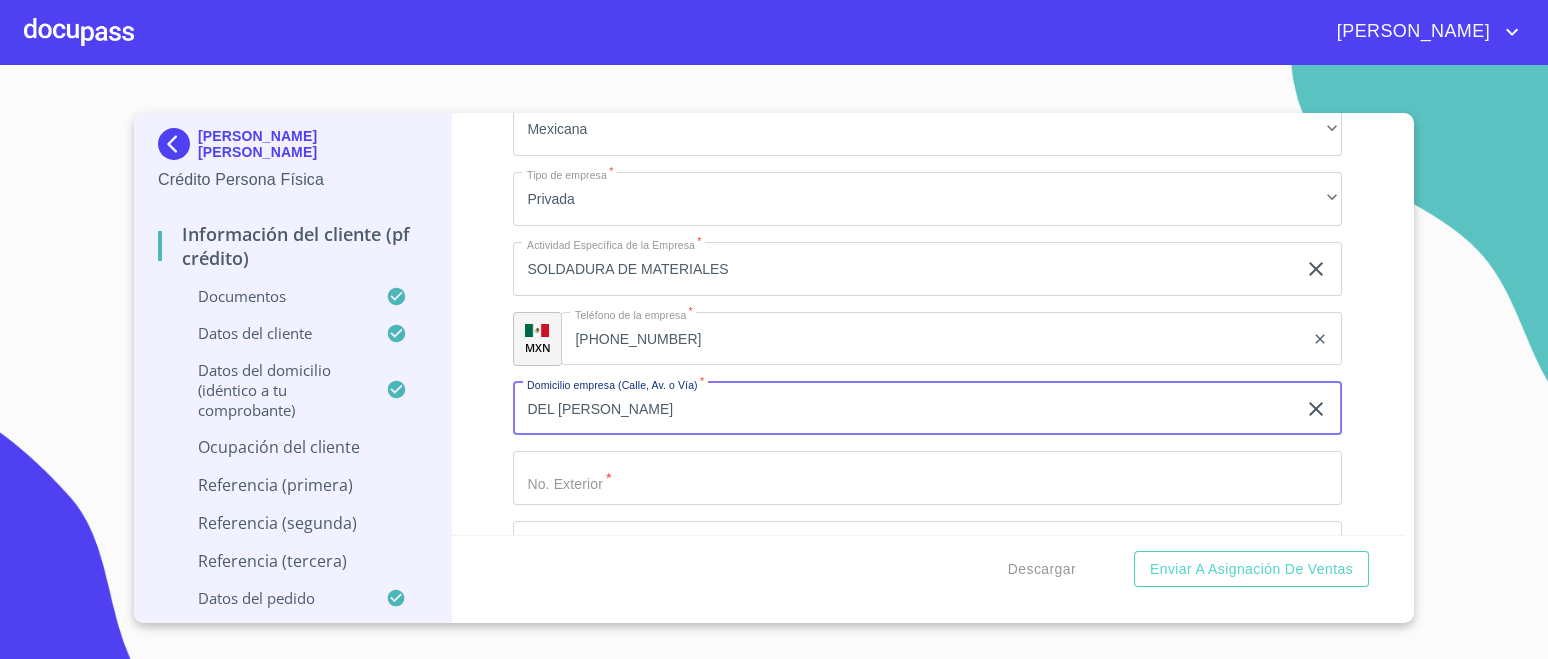 click on "Documento de identificación.   *" at bounding box center (904, -2339) 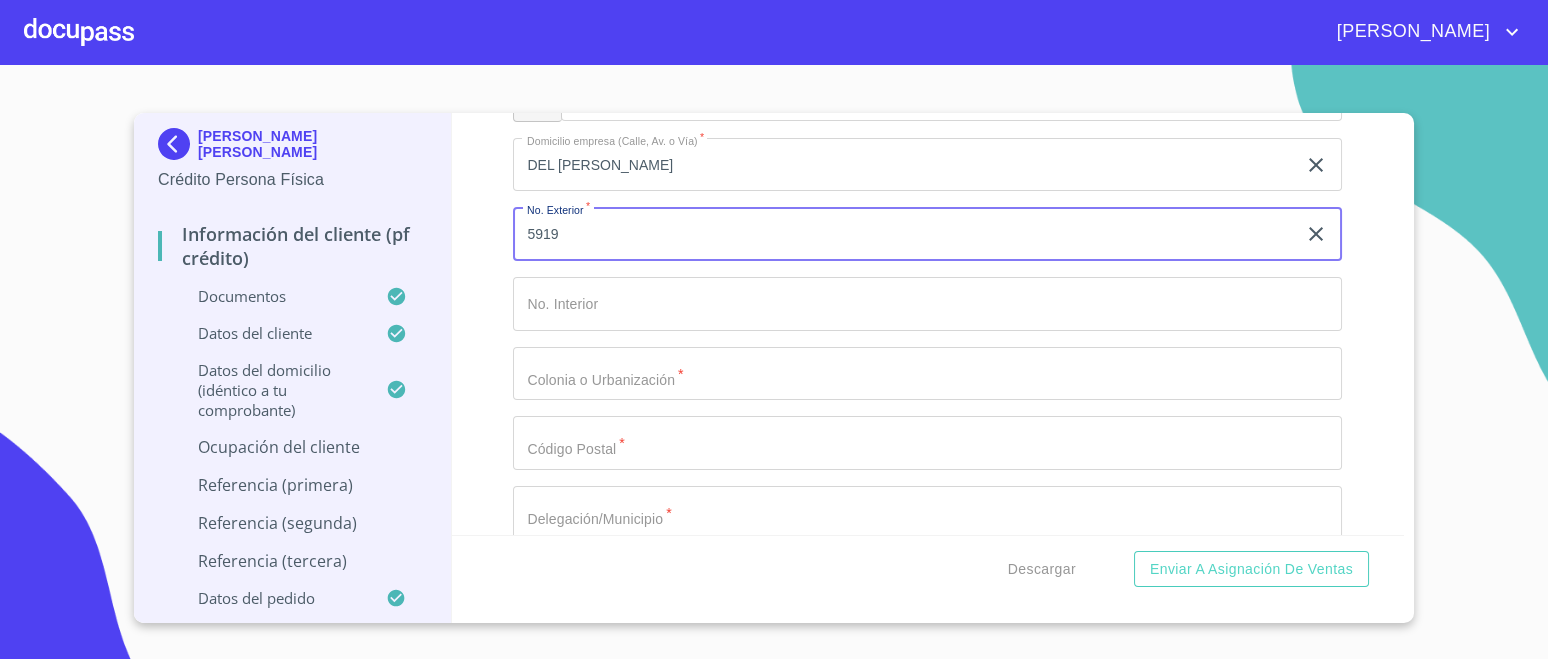scroll, scrollTop: 9202, scrollLeft: 0, axis: vertical 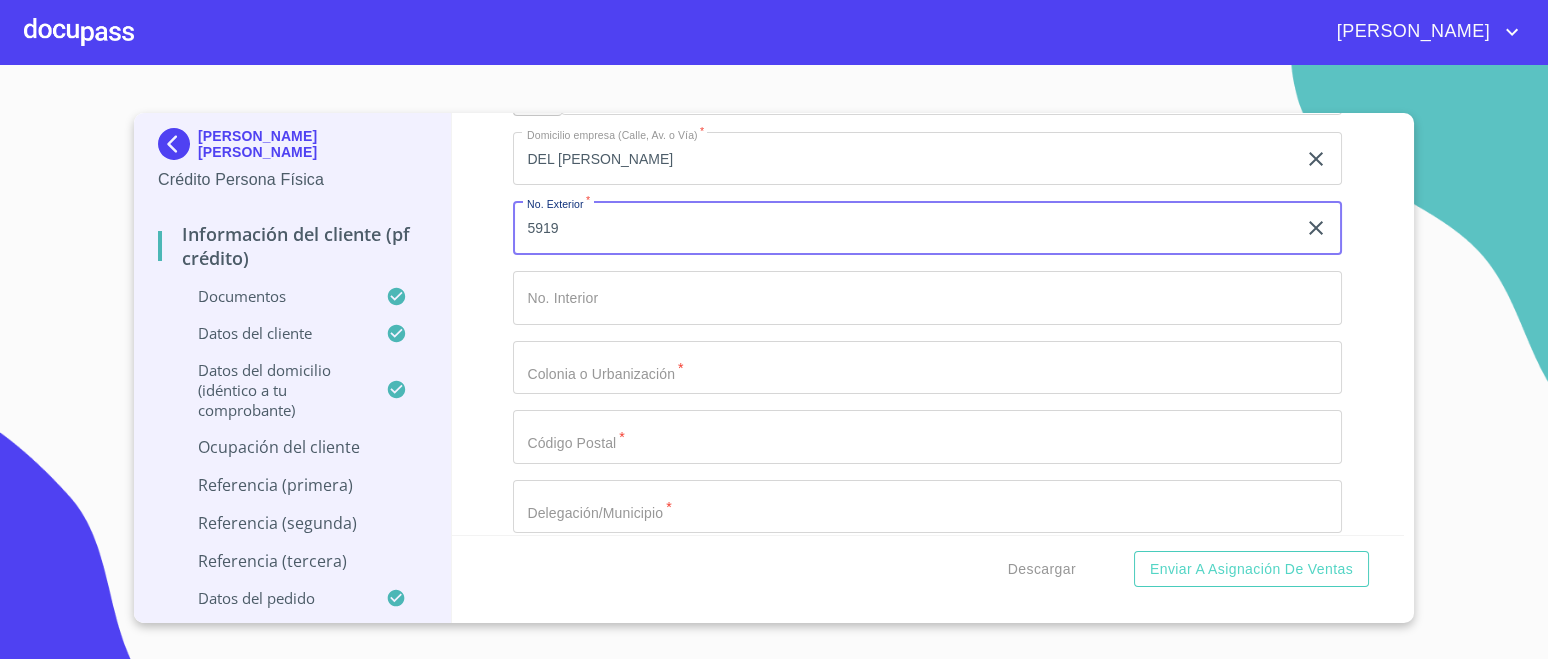 type on "5919" 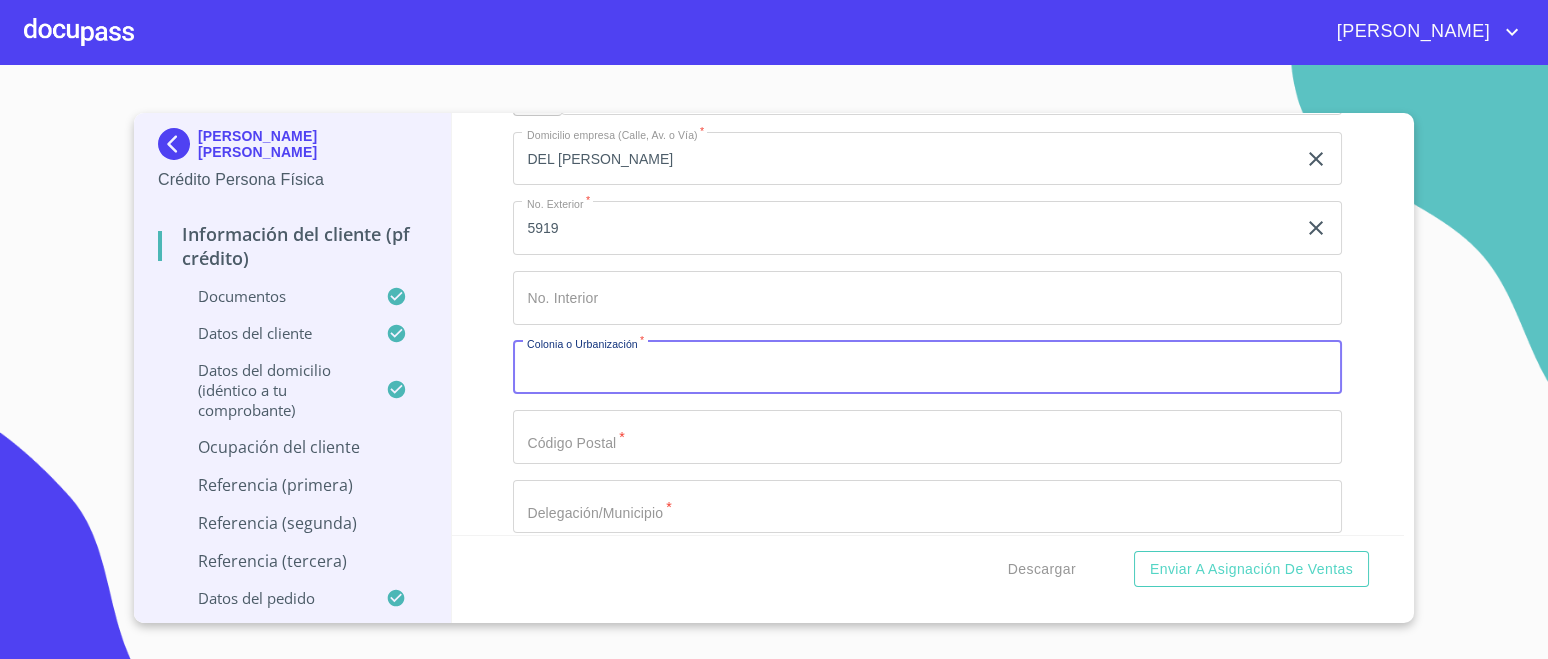 click on "Documento de identificación.   *" at bounding box center (927, 368) 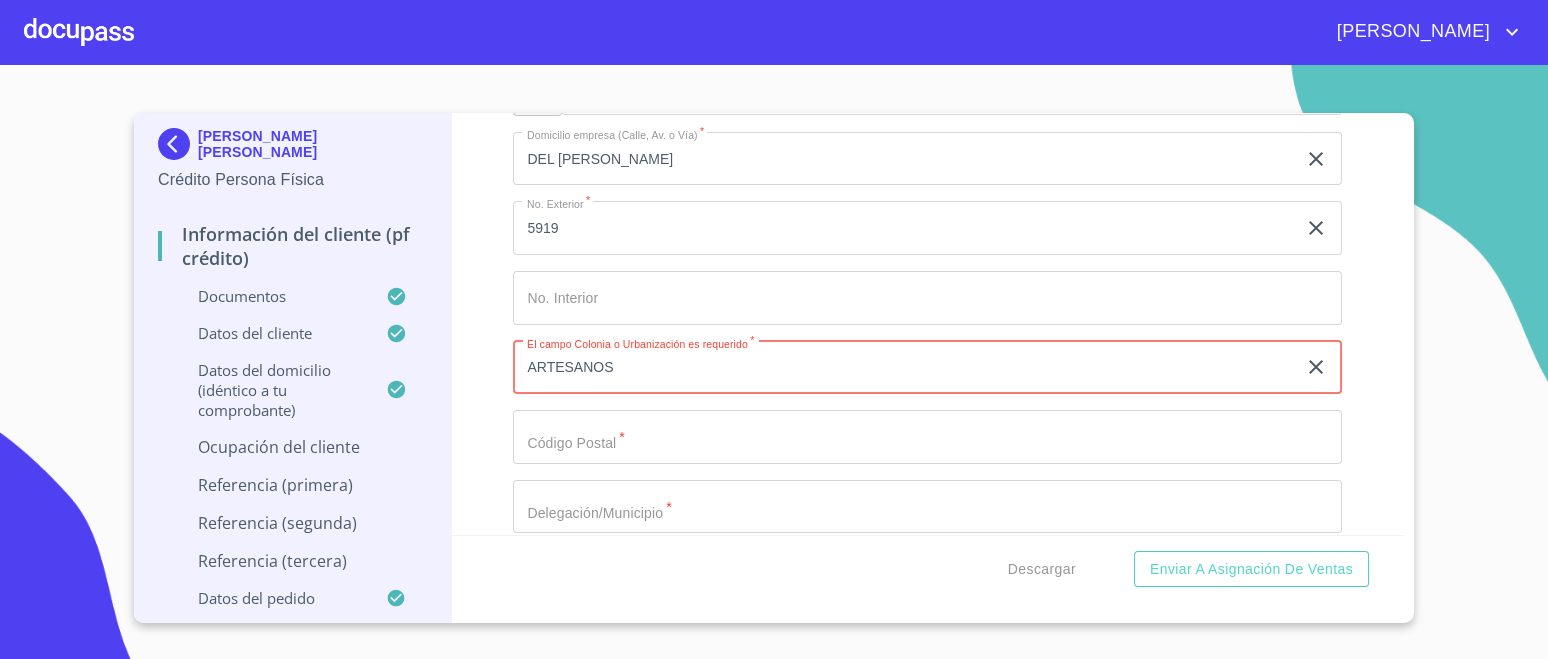 type on "ARTESANOS" 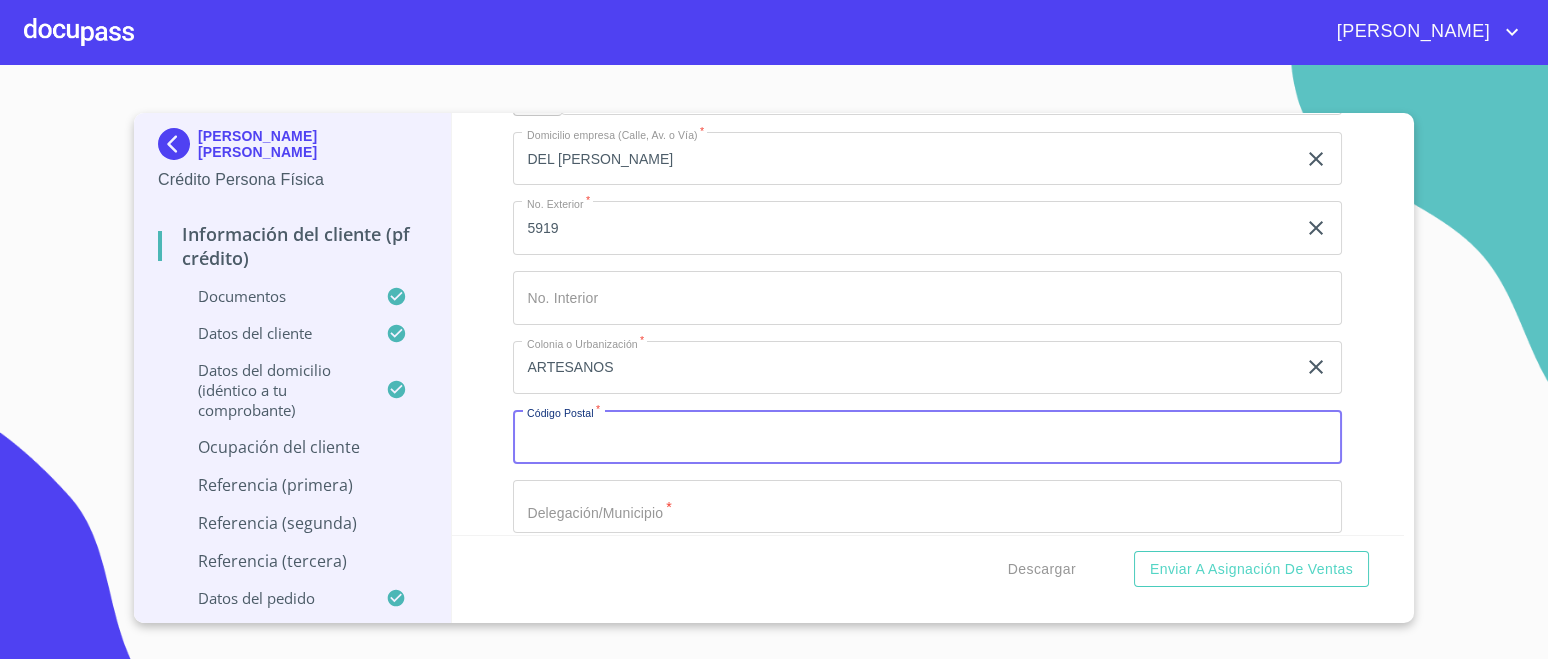 click on "Documento de identificación.   *" at bounding box center (927, 437) 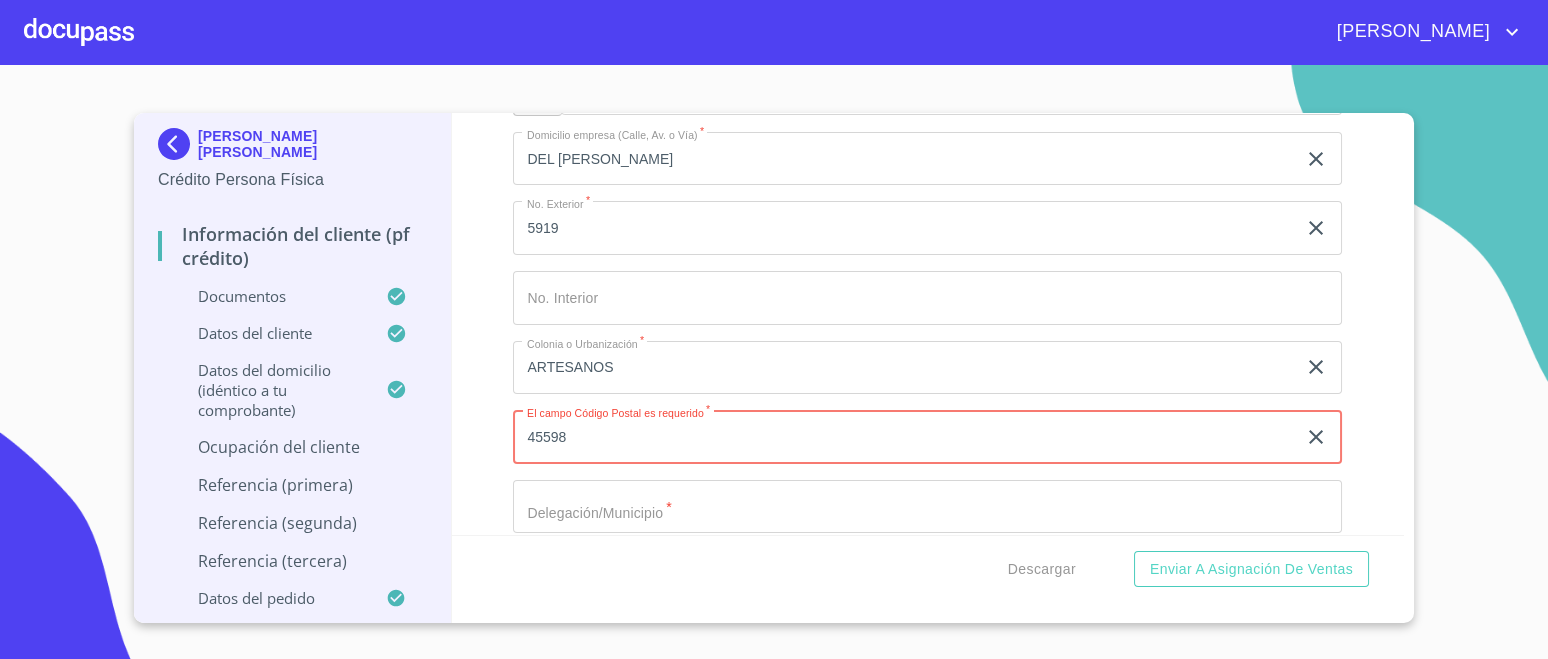 scroll, scrollTop: 9326, scrollLeft: 0, axis: vertical 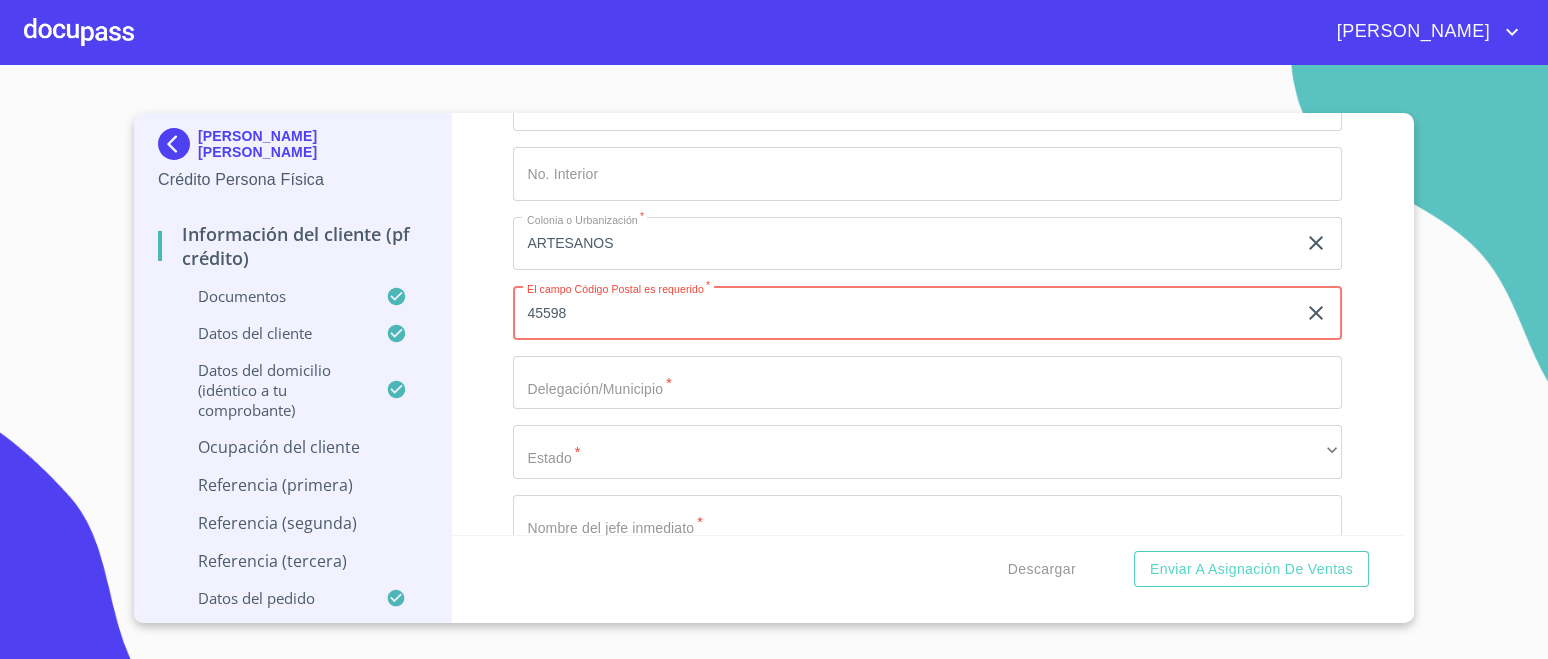 type on "45598" 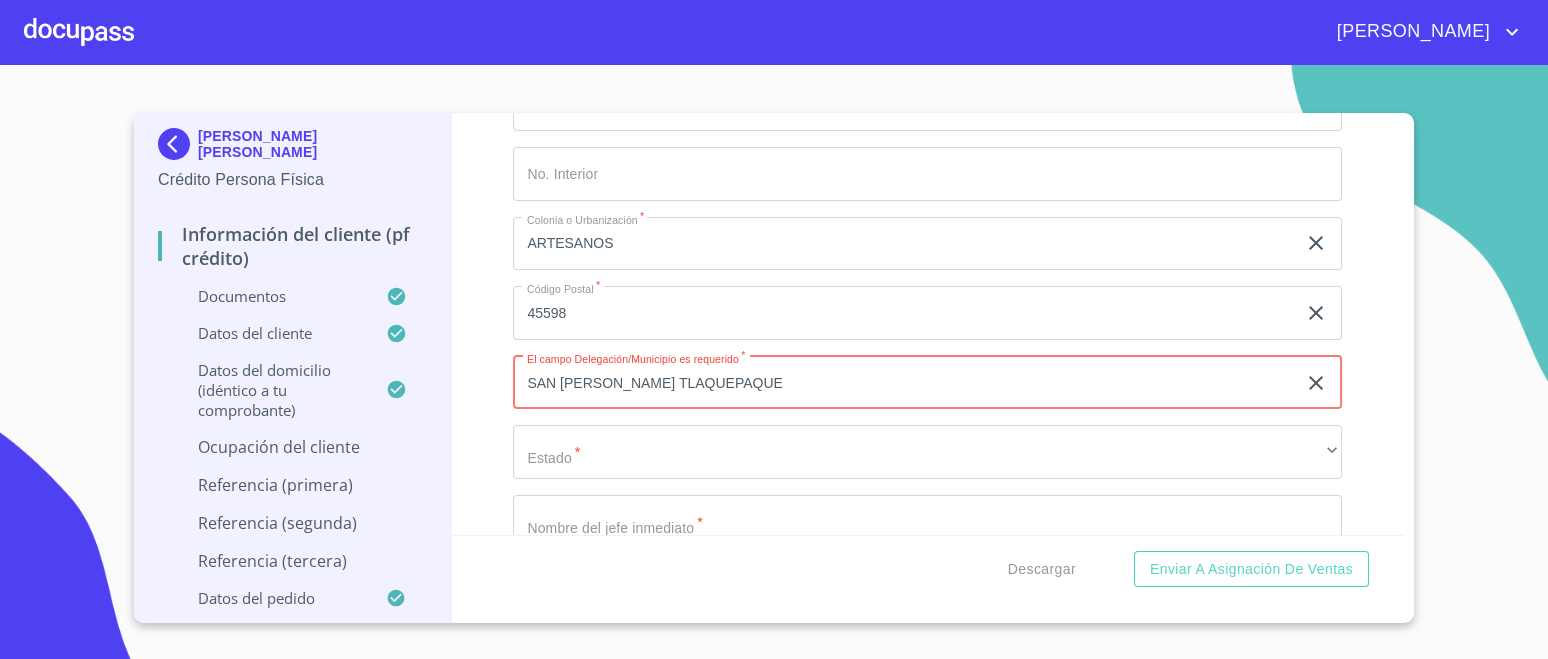 type on "SAN [PERSON_NAME] TLAQUEPAQUE" 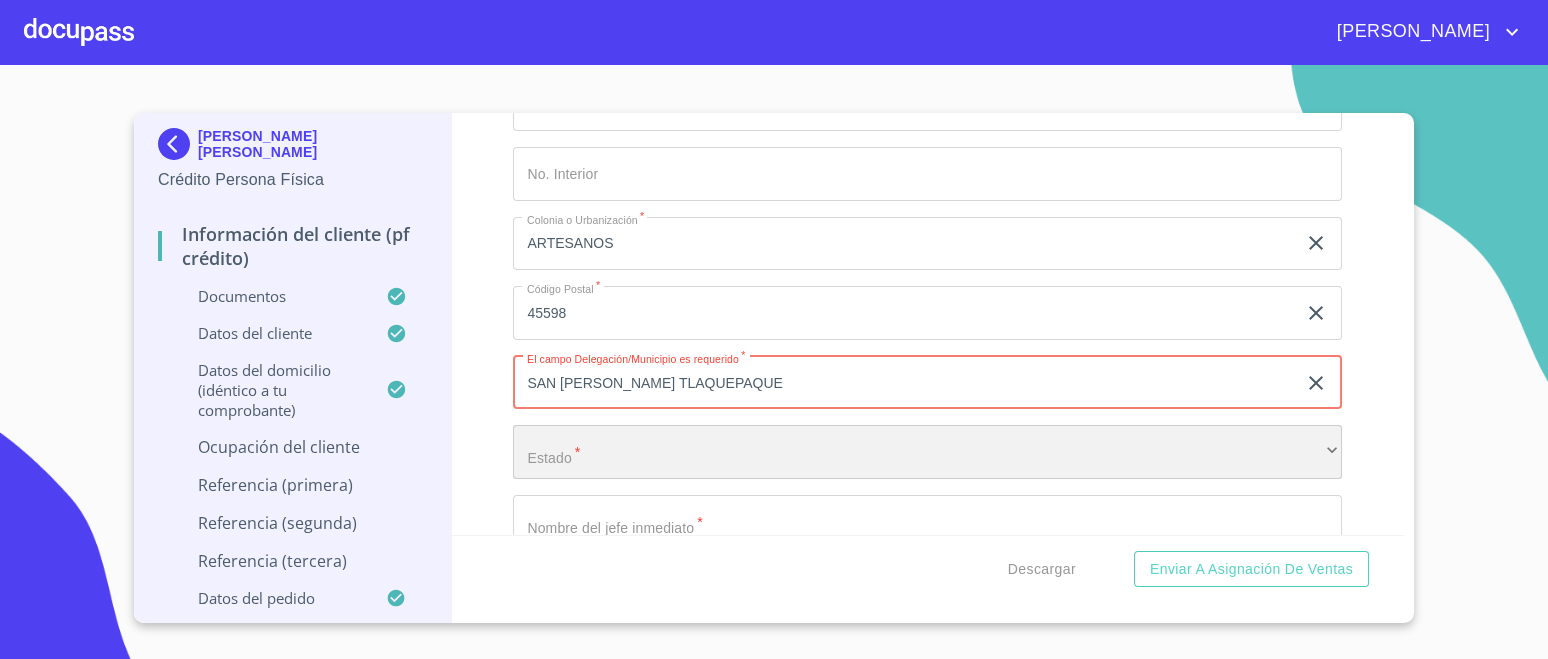 click on "​" at bounding box center (927, 452) 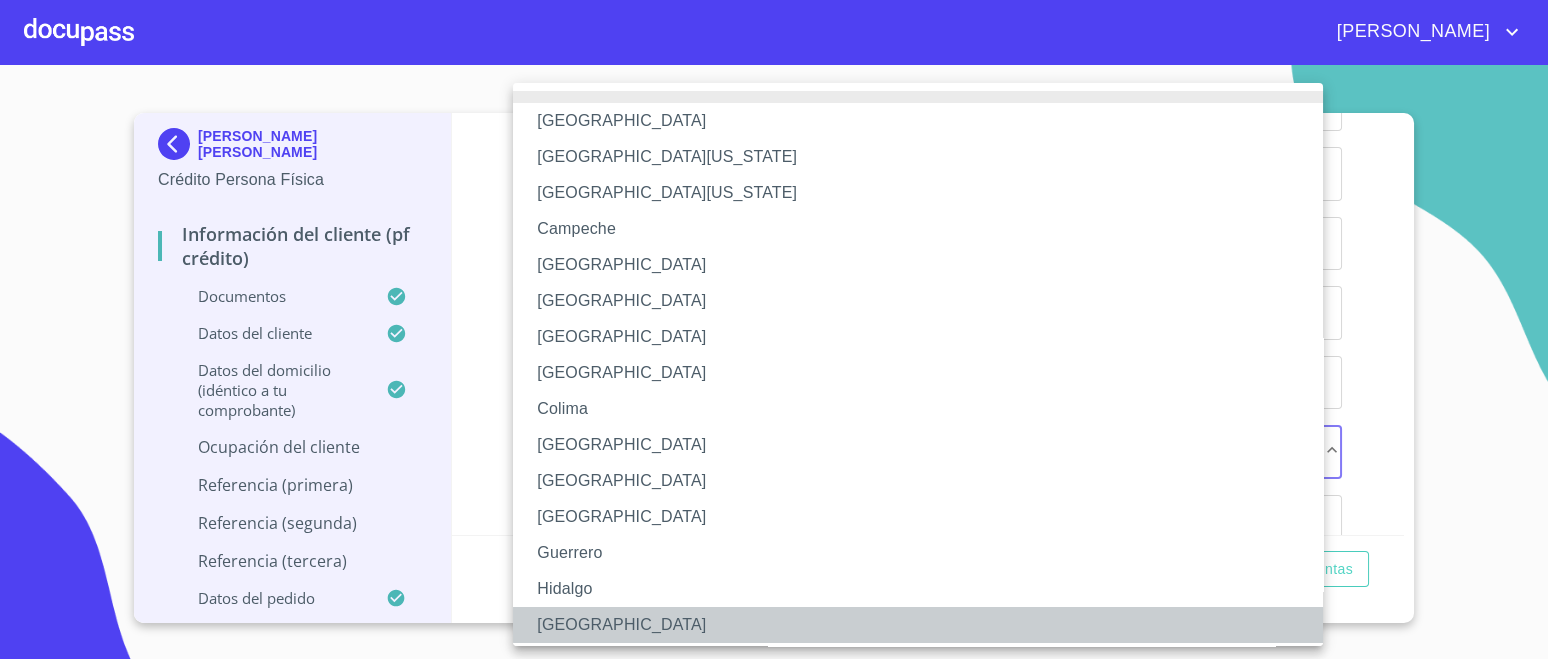 click on "[GEOGRAPHIC_DATA]" at bounding box center (927, 625) 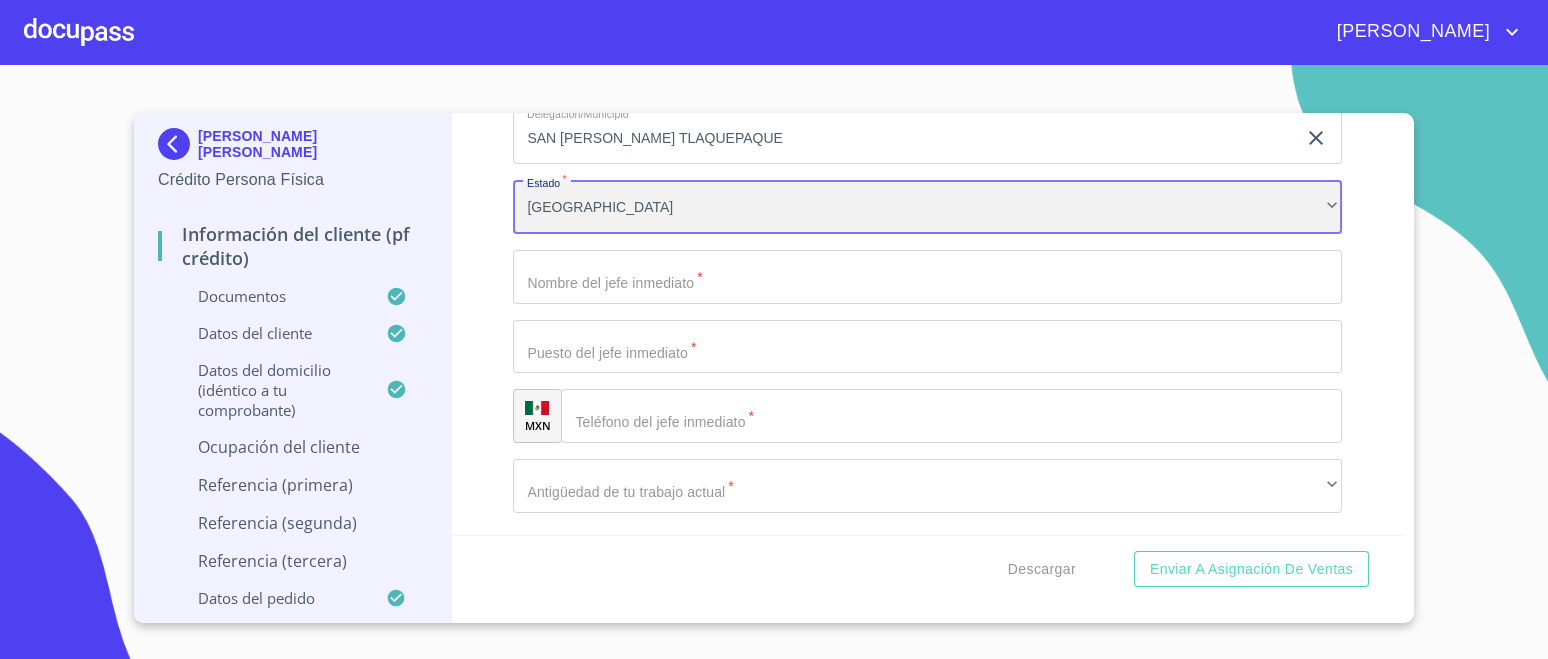 scroll, scrollTop: 9577, scrollLeft: 0, axis: vertical 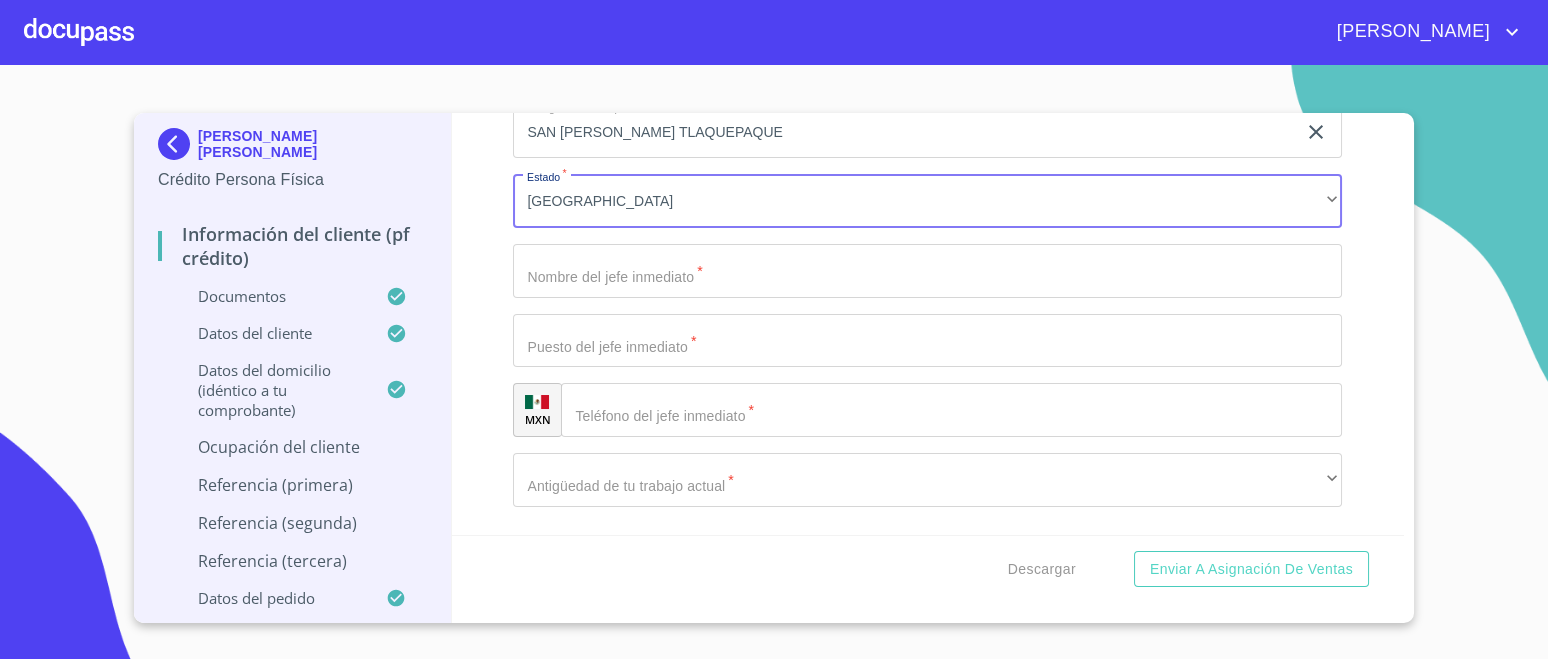 click on "Documento de identificación.   *" at bounding box center (904, -2964) 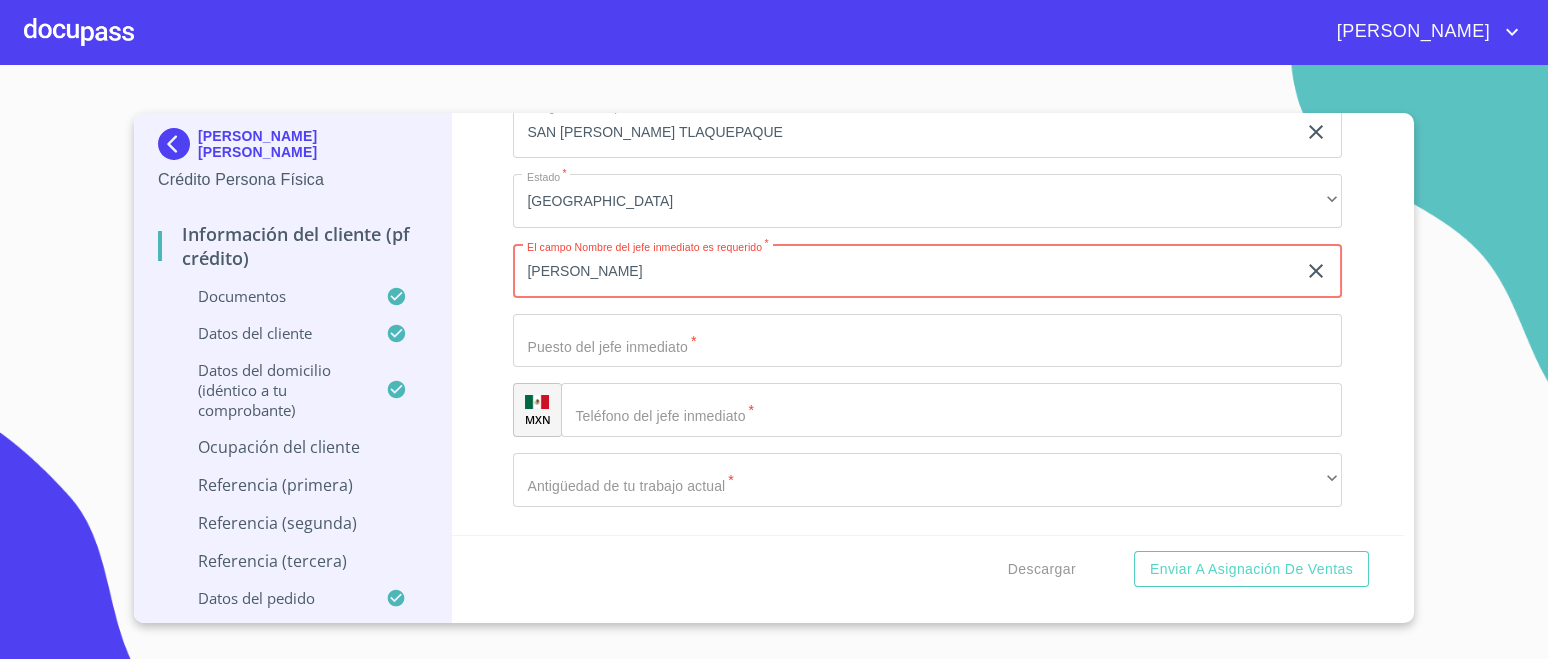 type on "[PERSON_NAME]" 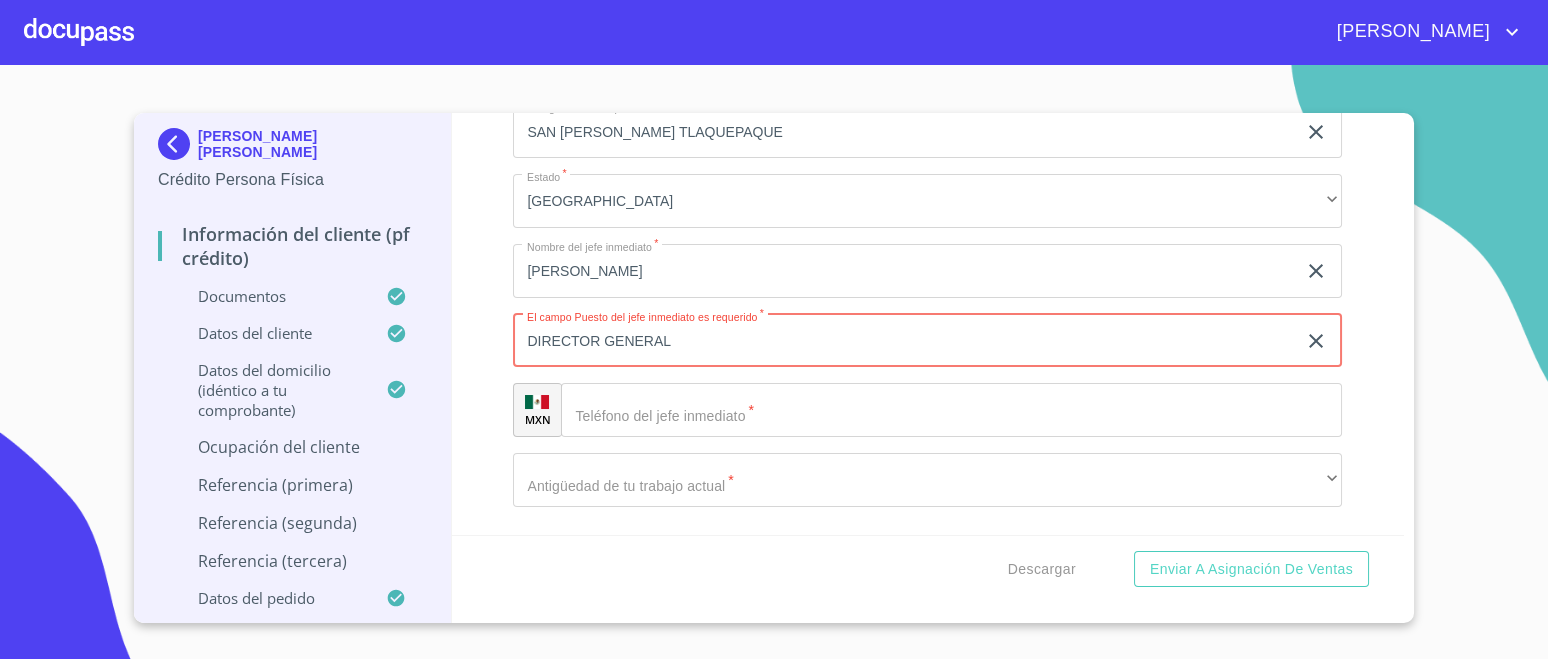 type on "DIRECTOR GENERAL" 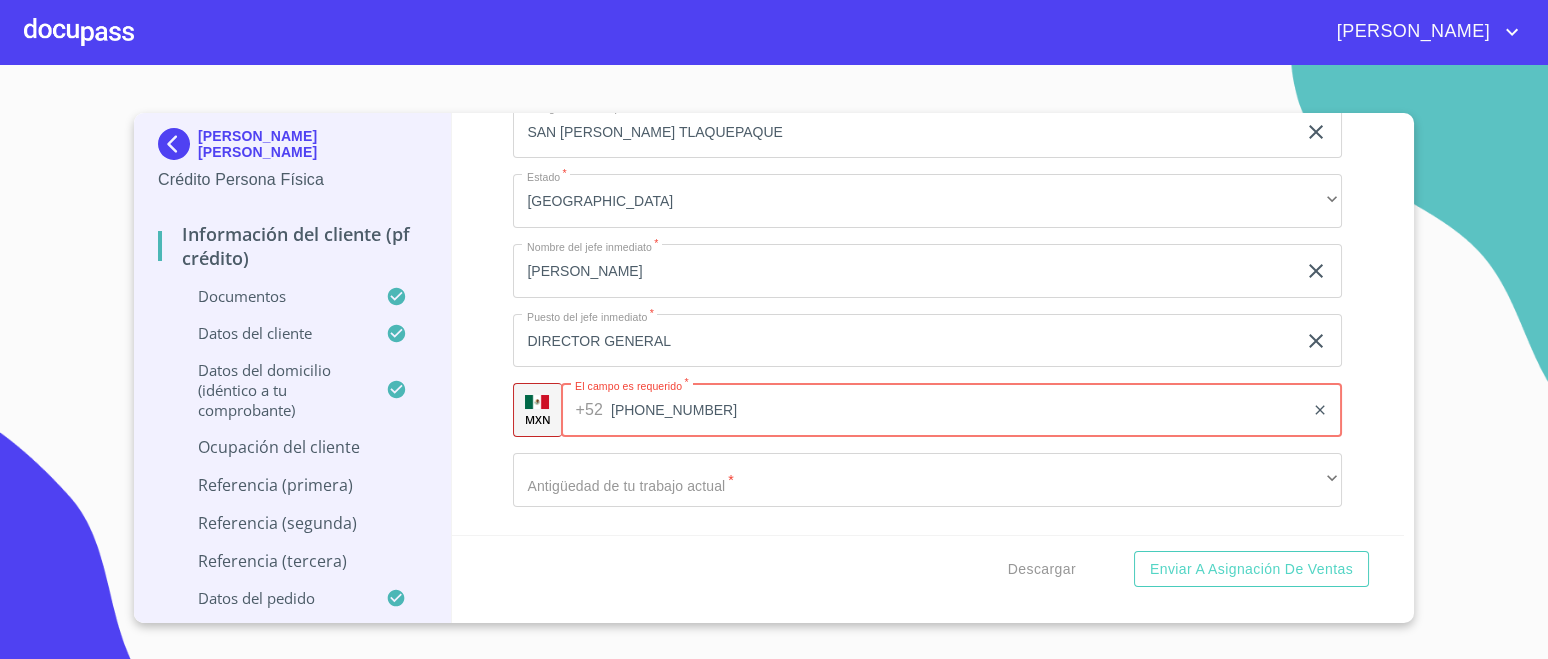 type on "[PHONE_NUMBER]" 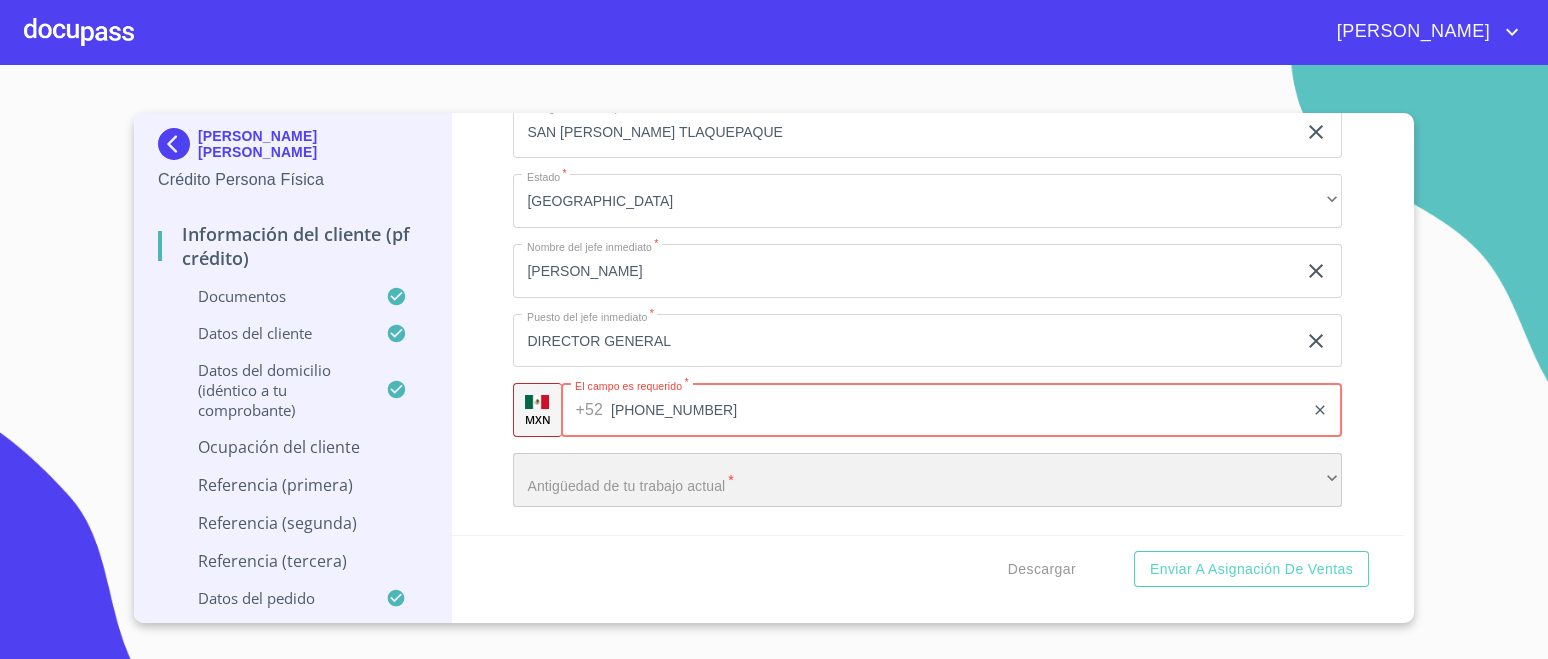 click on "​" at bounding box center (927, 480) 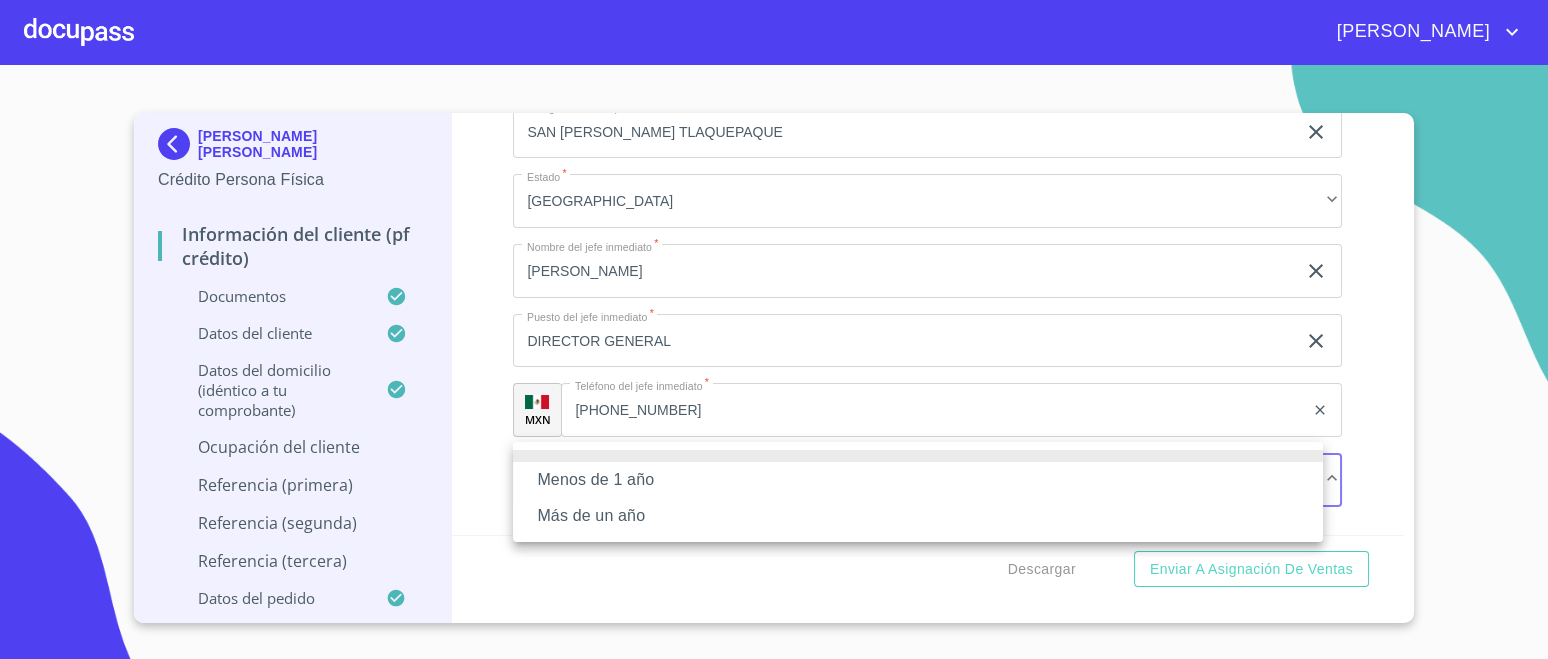 click on "Más de un año" at bounding box center [918, 516] 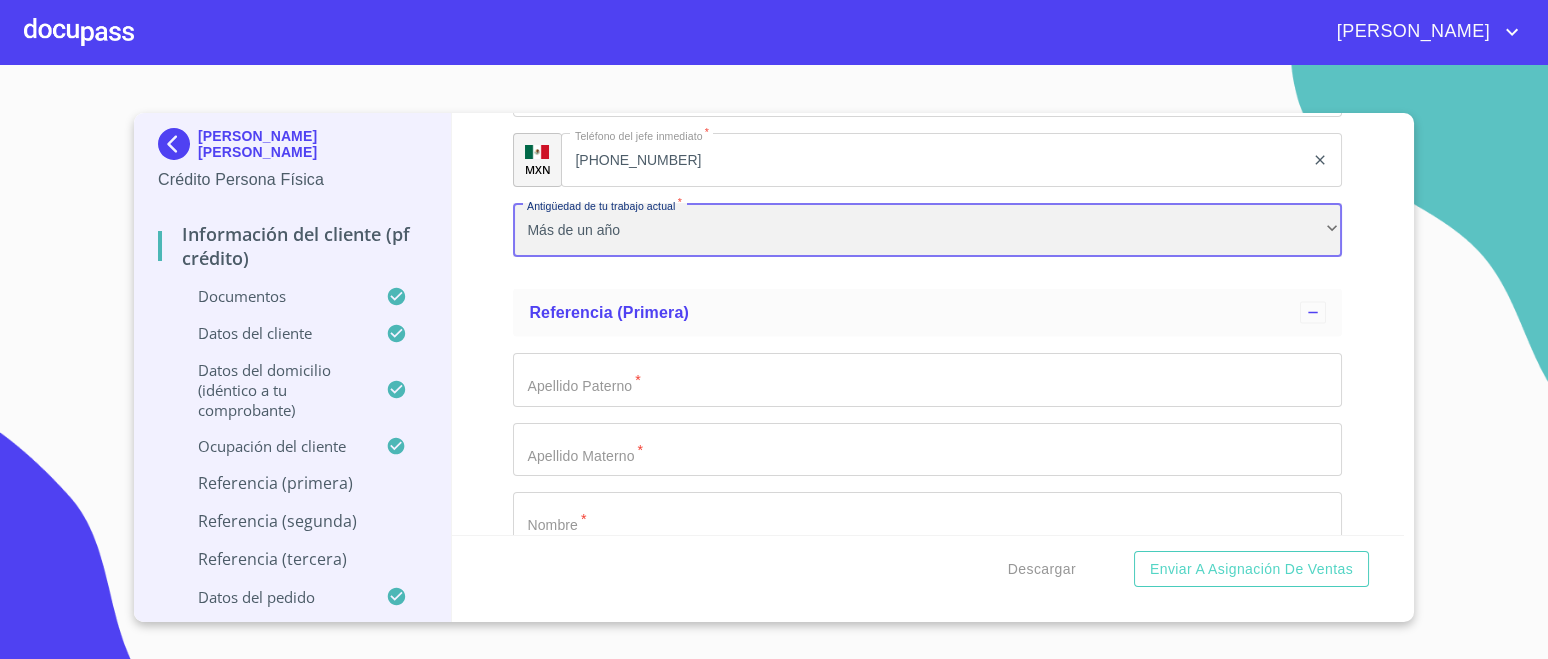 scroll, scrollTop: 9951, scrollLeft: 0, axis: vertical 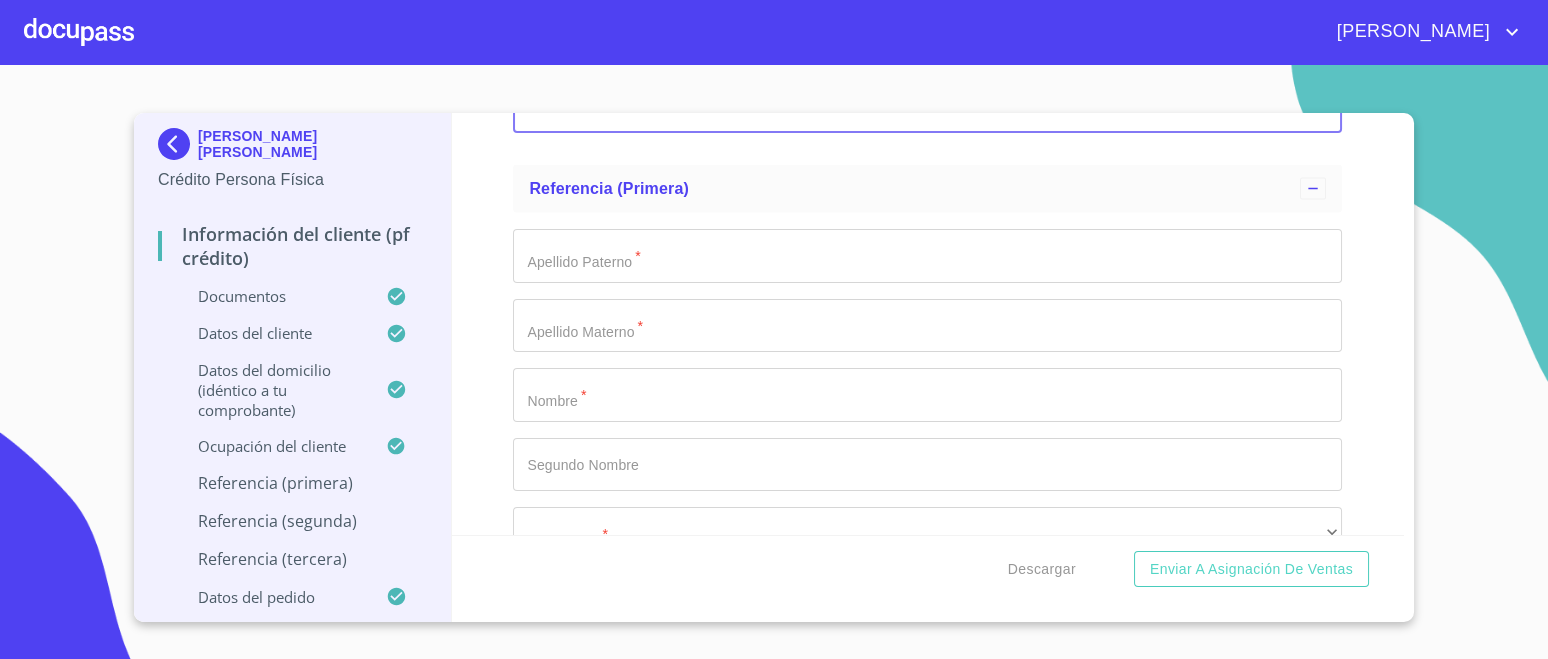 click on "Documento de identificación.   *" at bounding box center [904, -3338] 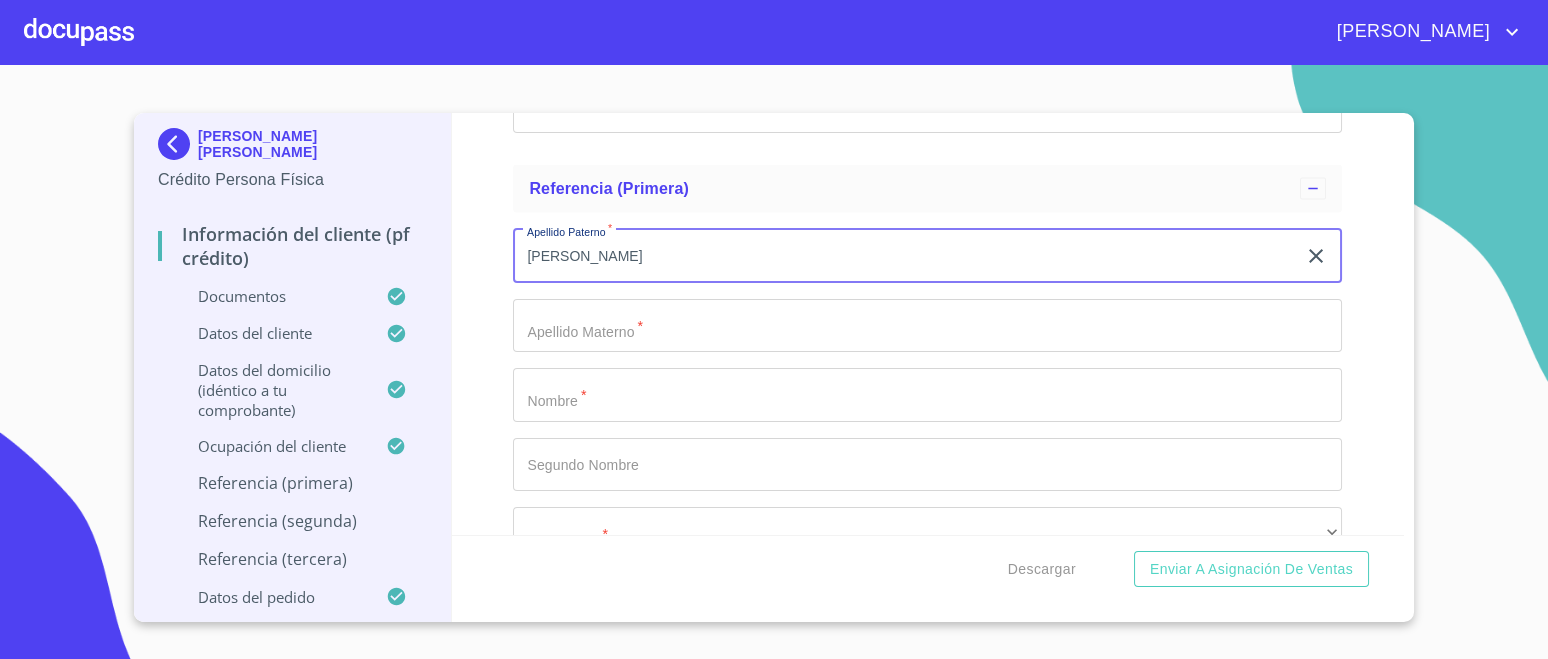 type on "[PERSON_NAME]" 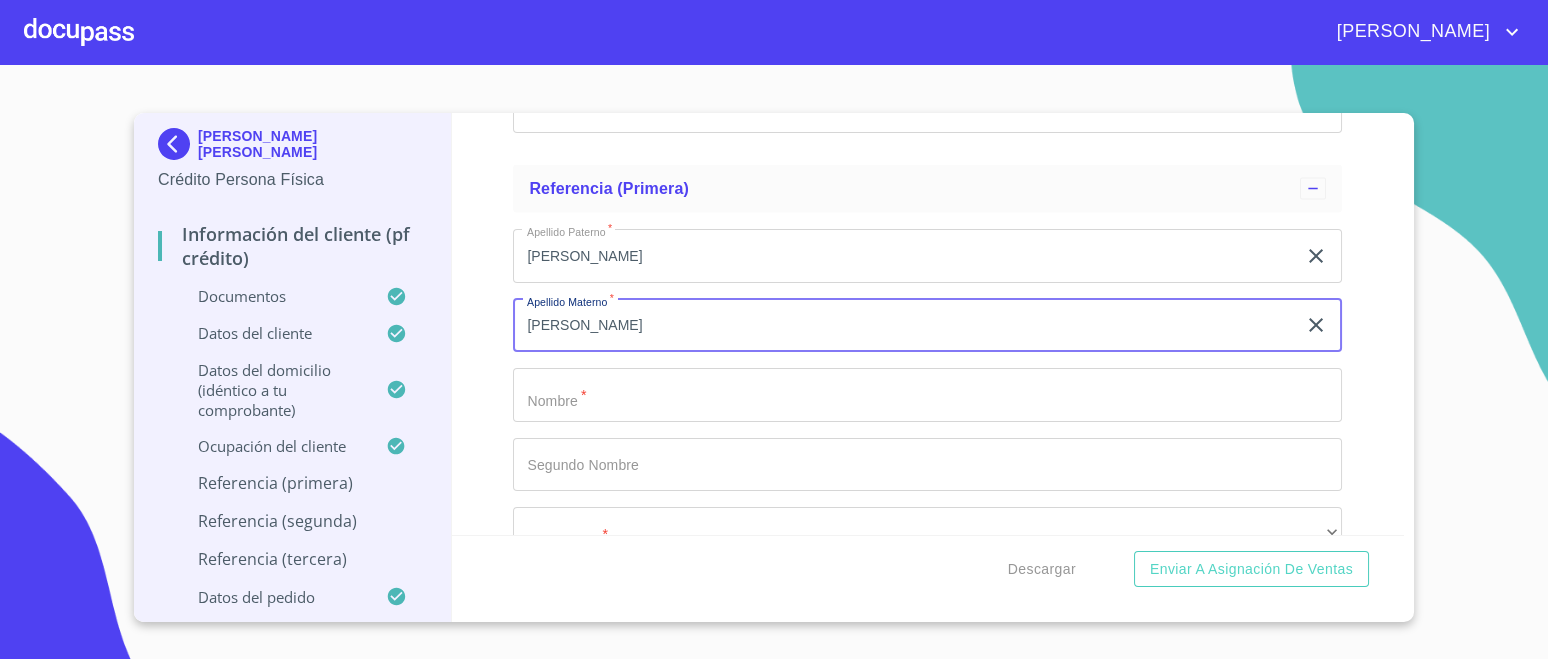 type on "[PERSON_NAME]" 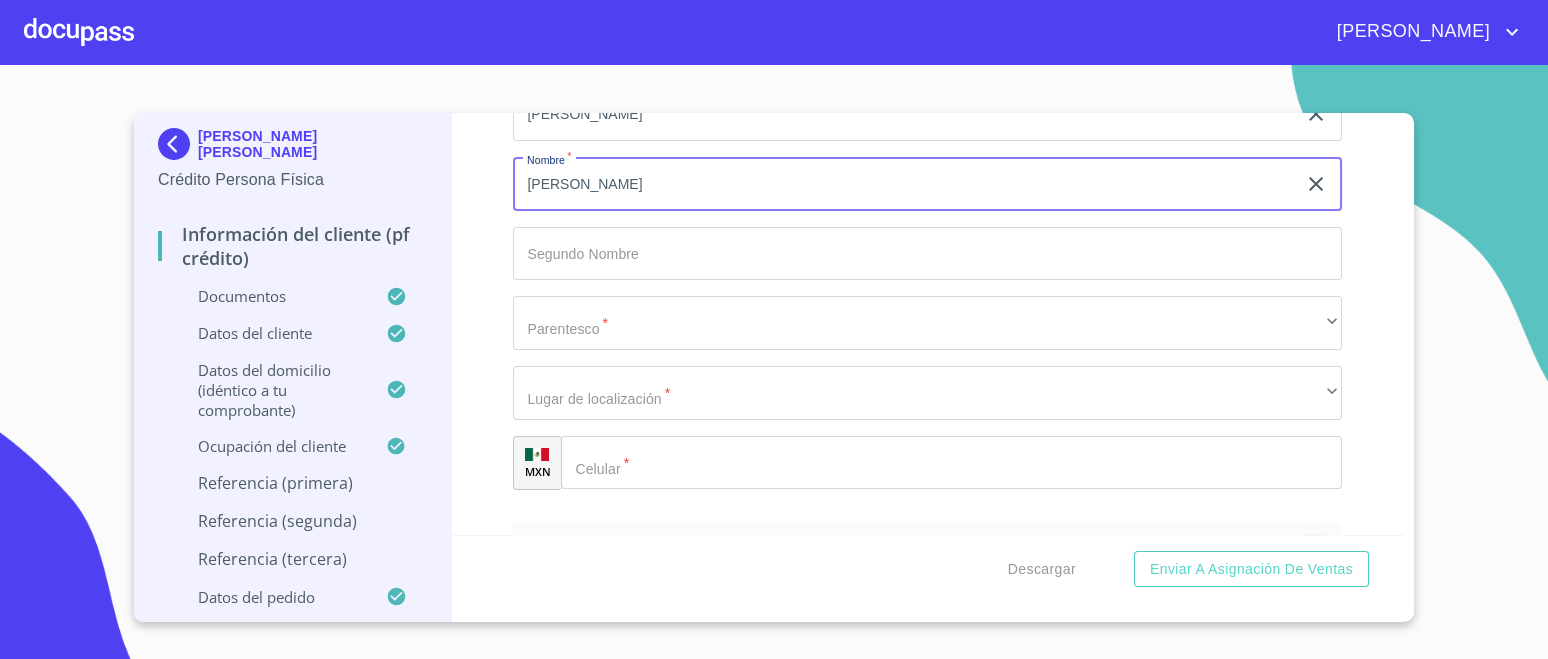 scroll, scrollTop: 10202, scrollLeft: 0, axis: vertical 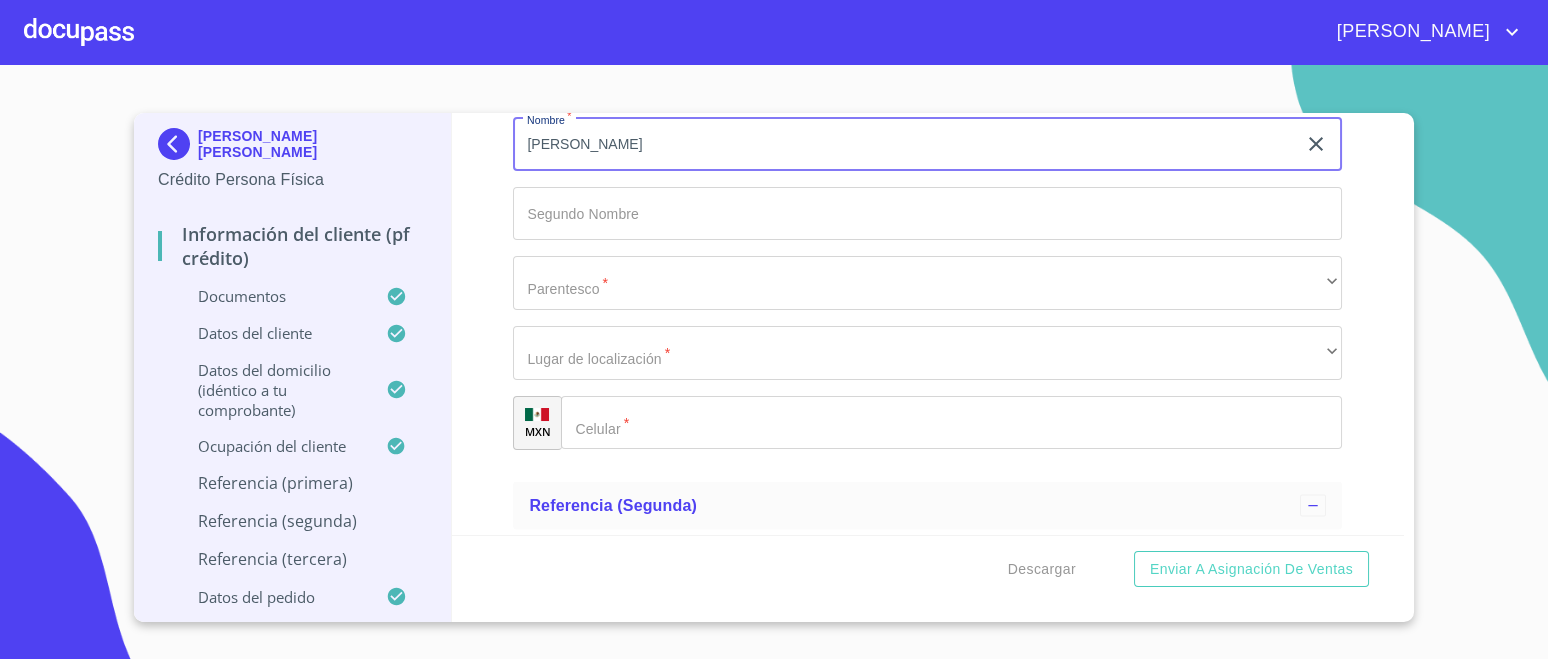 type on "[PERSON_NAME]" 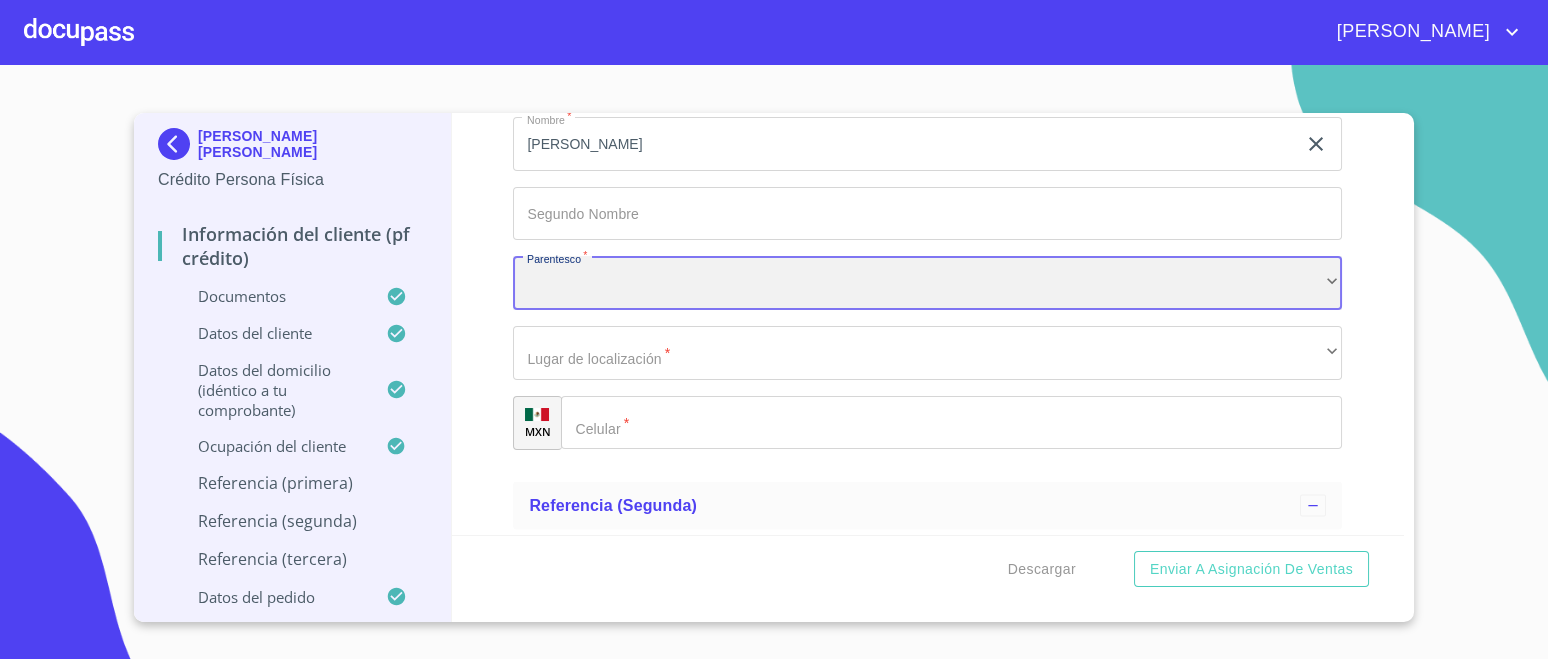 click on "​" at bounding box center (927, 283) 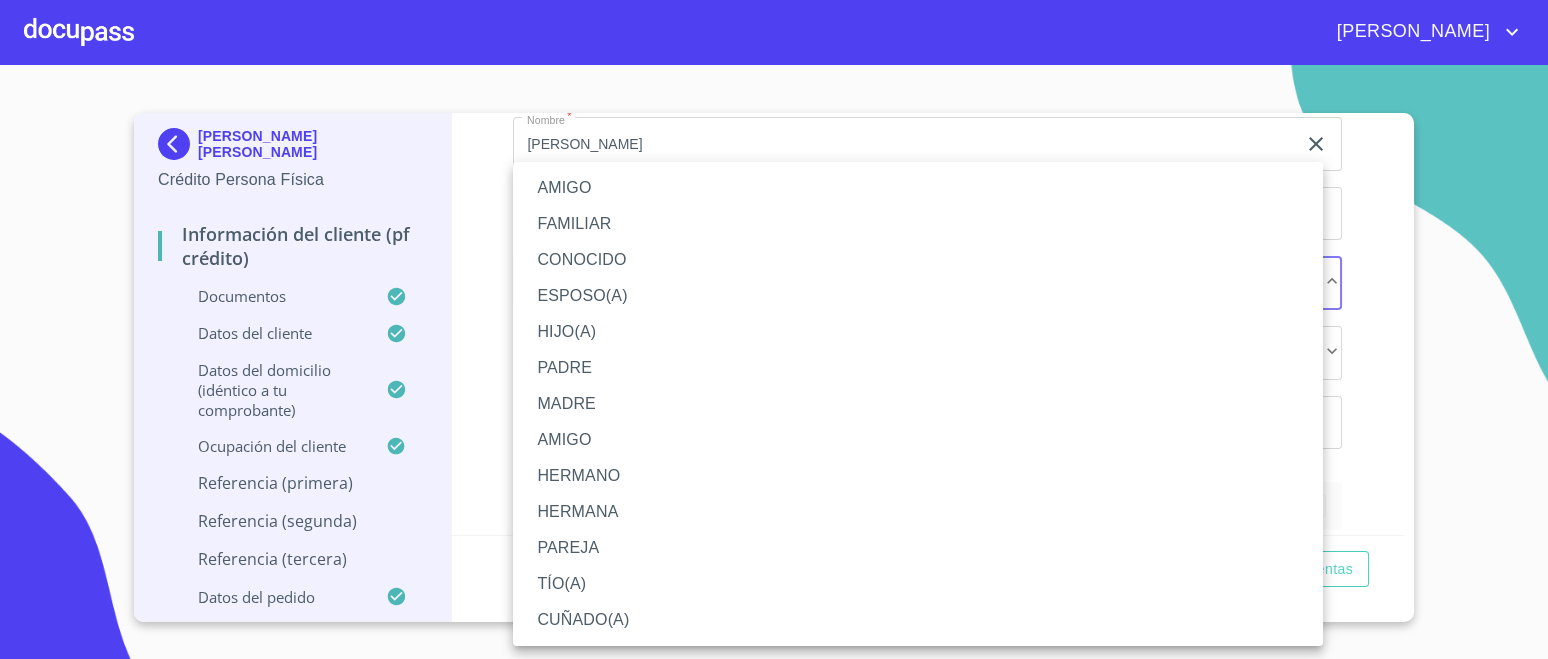 click on "AMIGO" at bounding box center (918, 188) 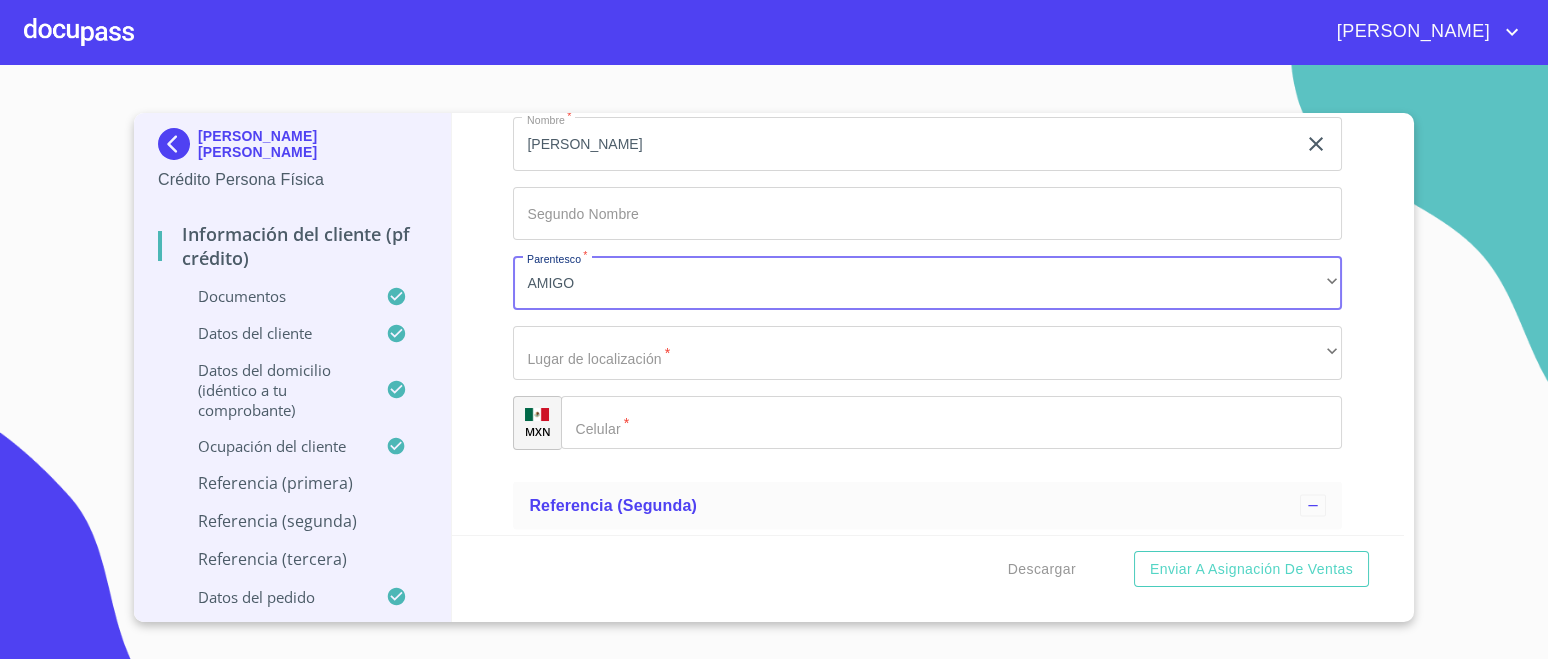 click on "Documento de identificación.   *" 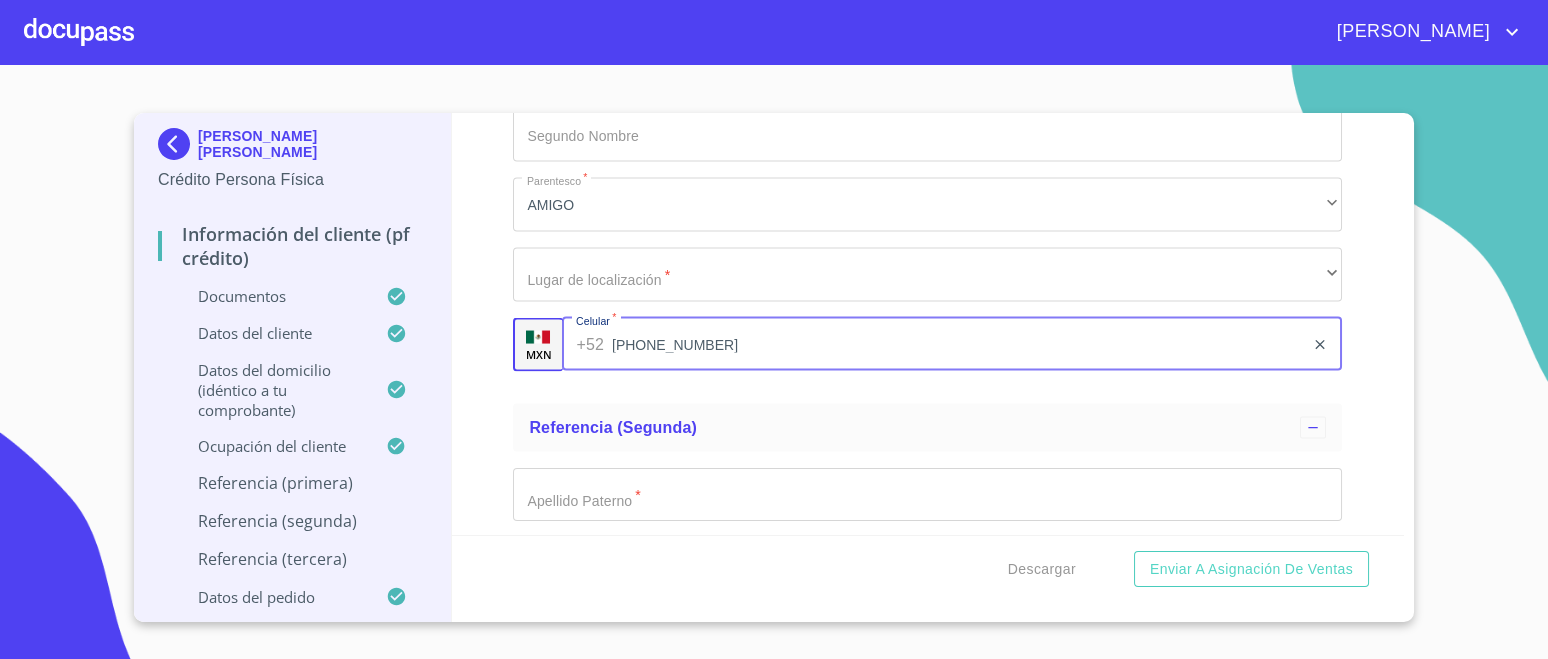 scroll, scrollTop: 10452, scrollLeft: 0, axis: vertical 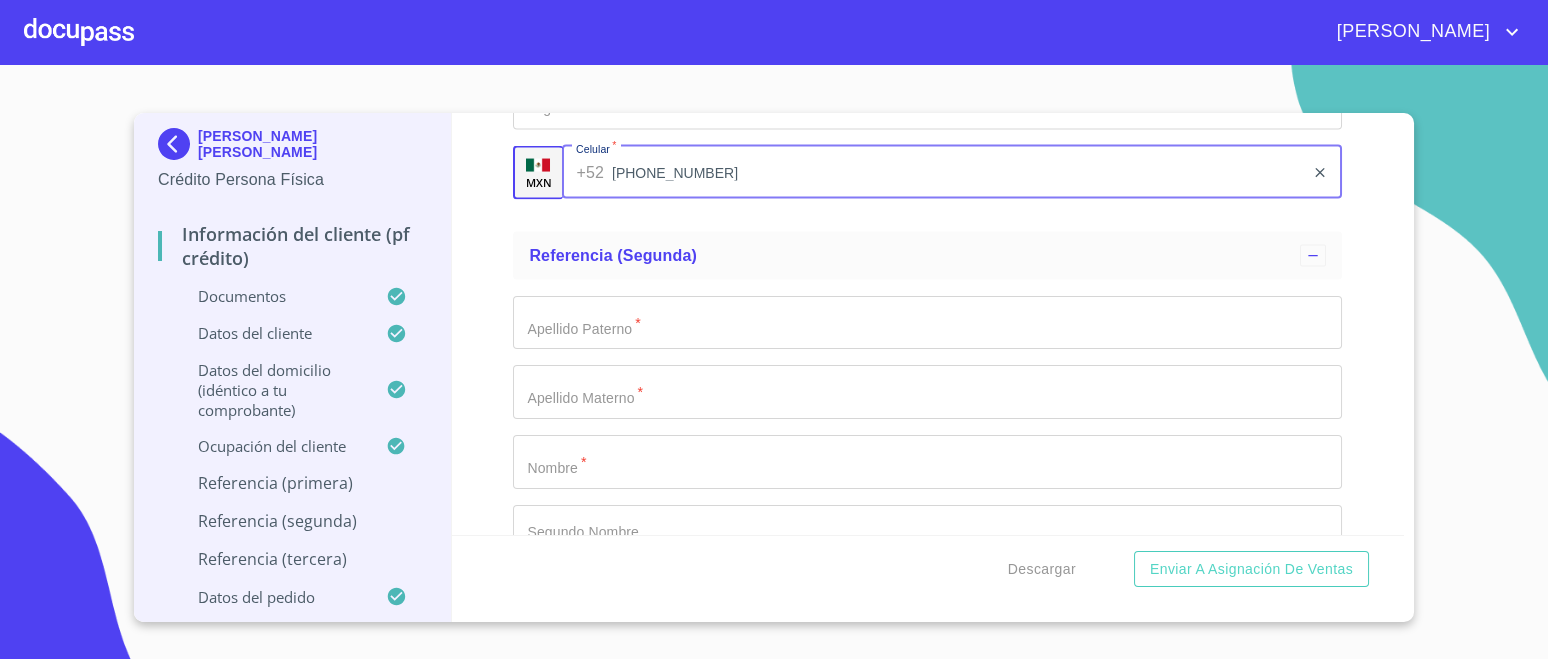 type on "[PHONE_NUMBER]" 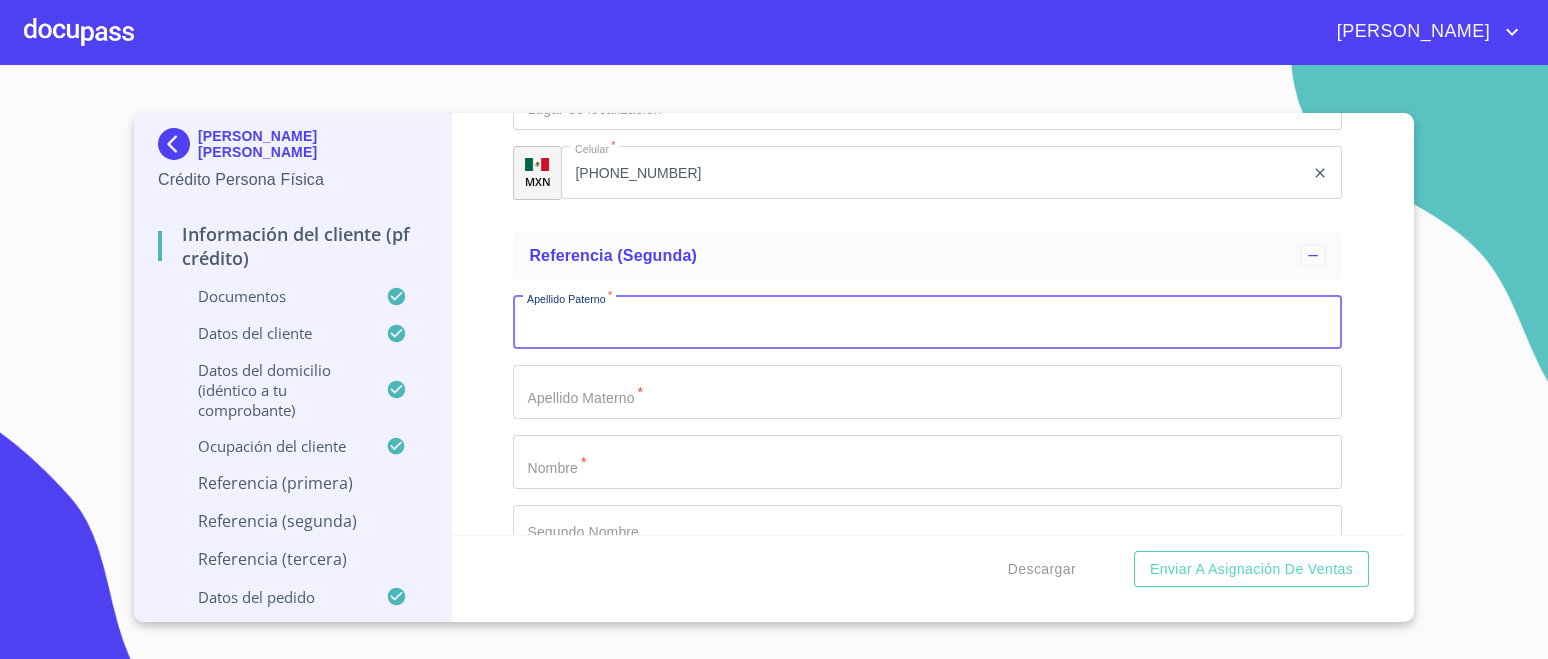 click on "Documento de identificación.   *" at bounding box center (927, 323) 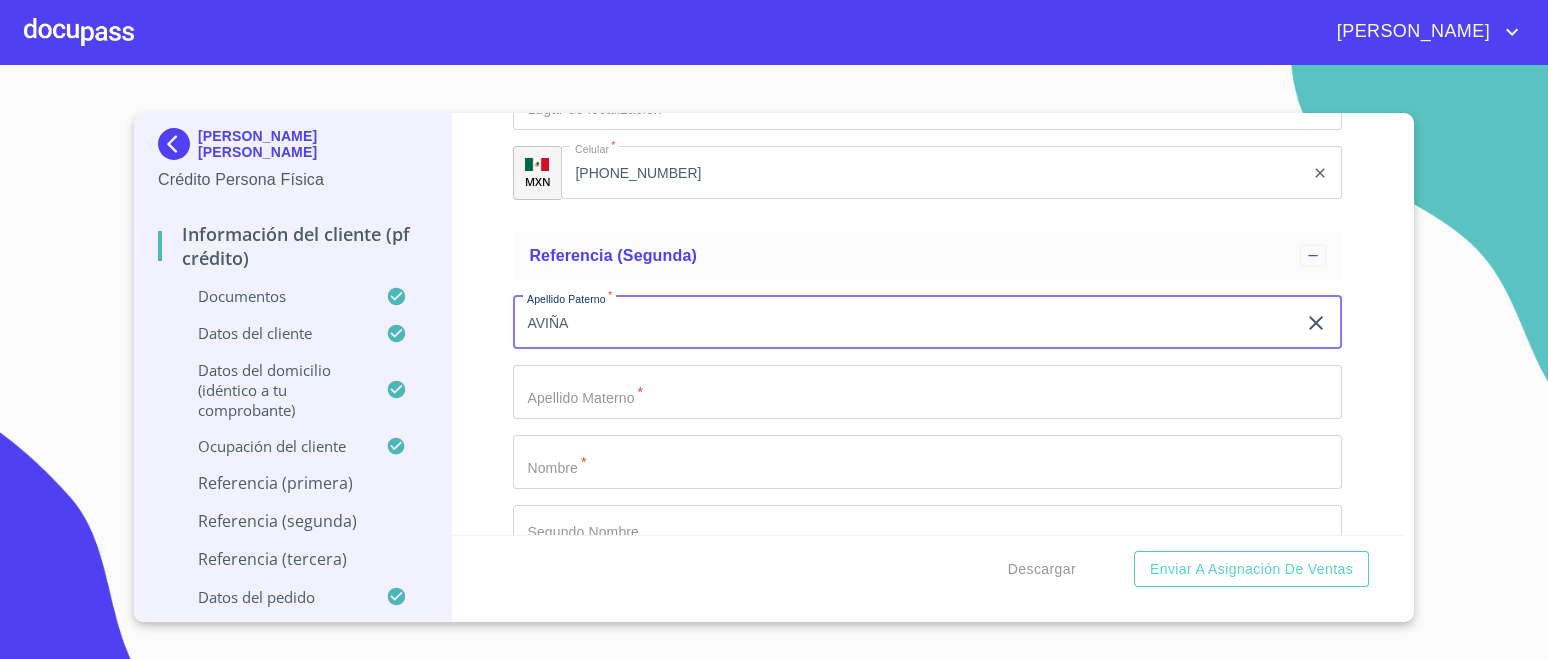 type on "AVIÑA" 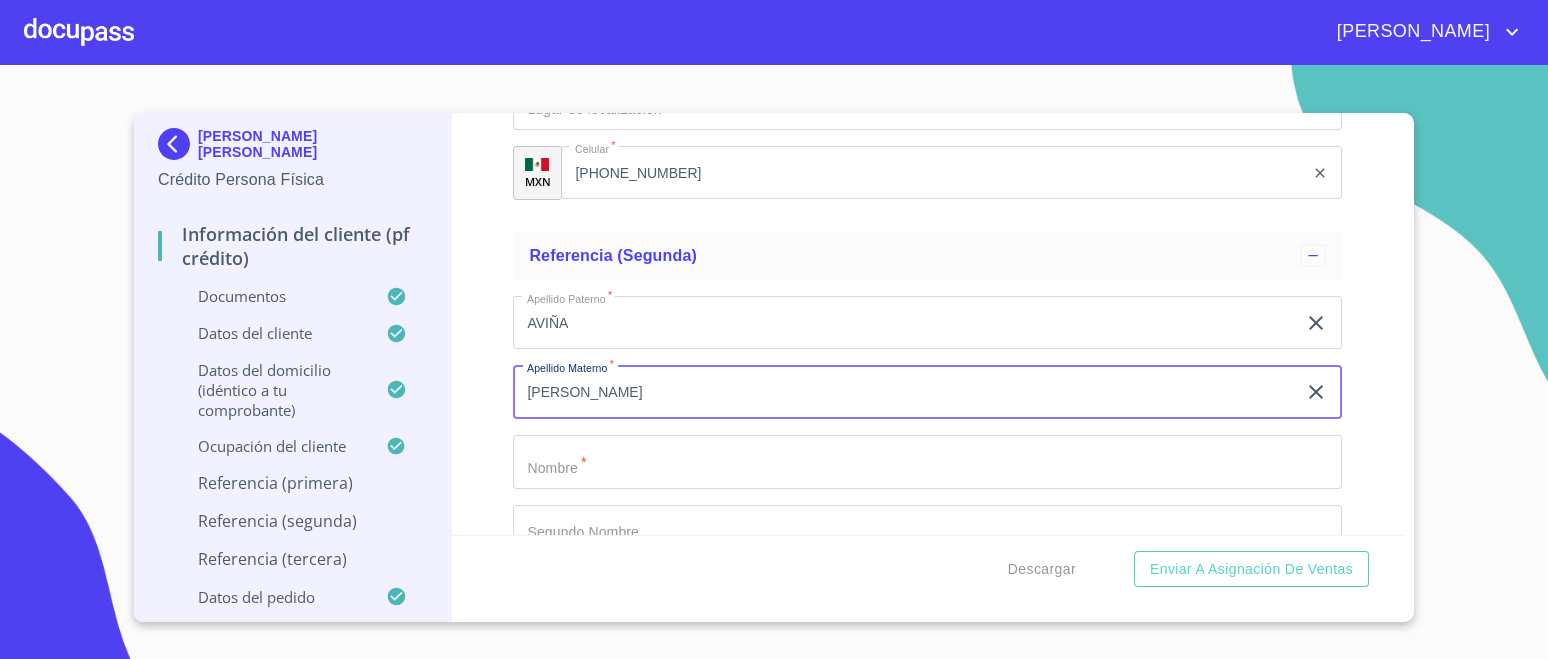 type on "[PERSON_NAME]" 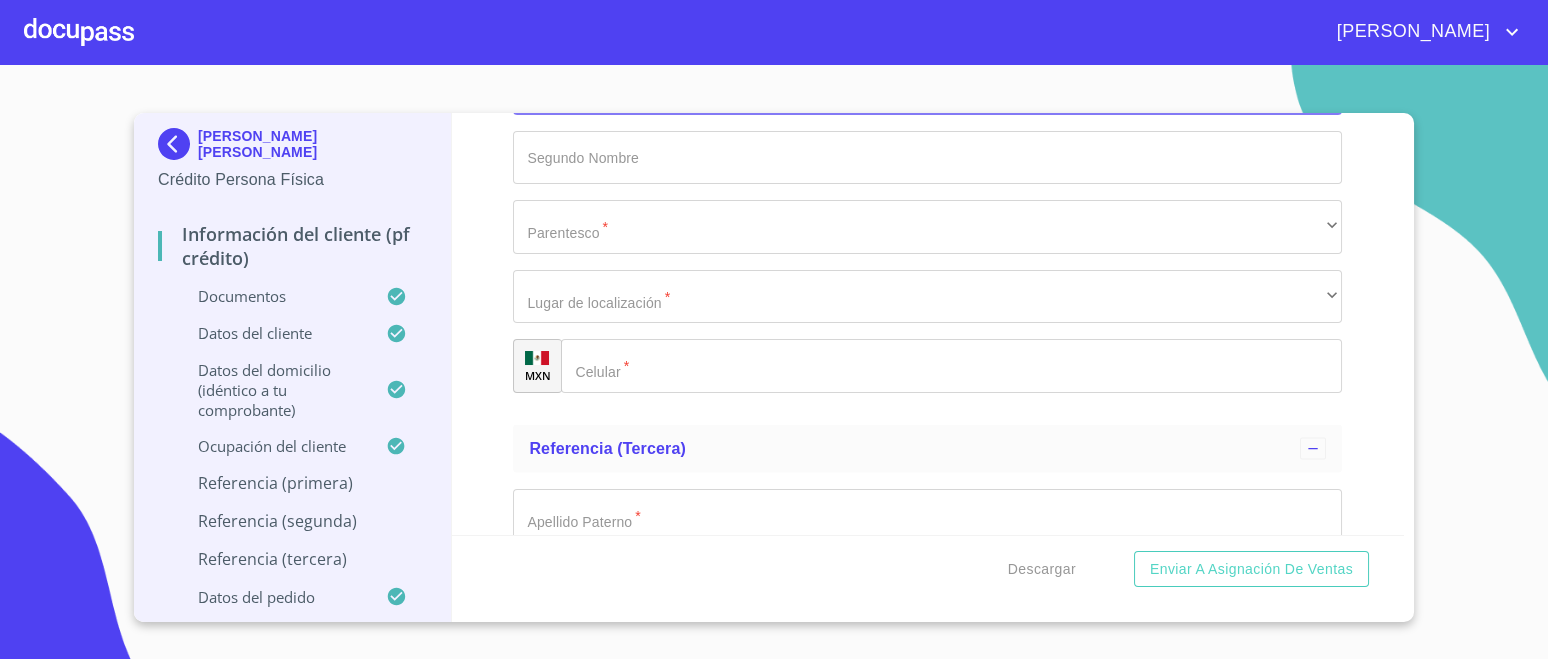 scroll, scrollTop: 10827, scrollLeft: 0, axis: vertical 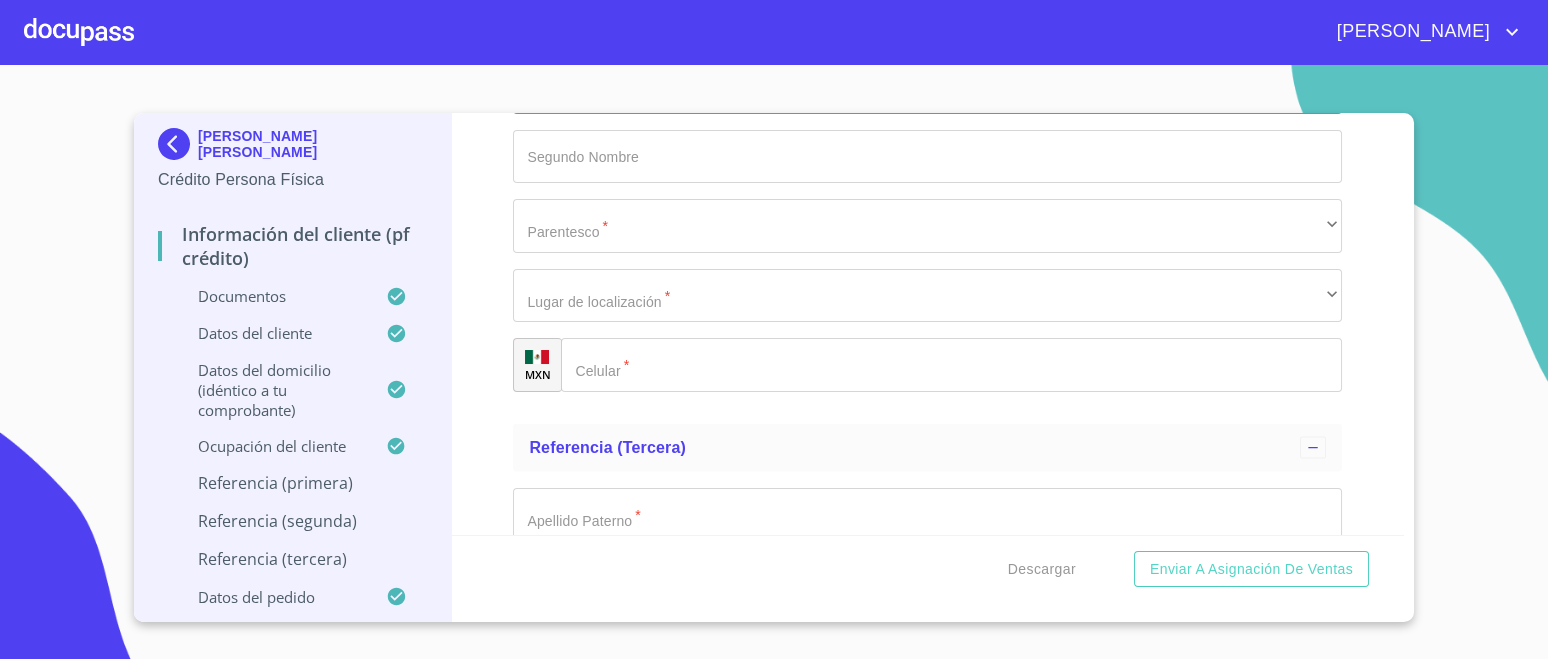 type on "[PERSON_NAME]" 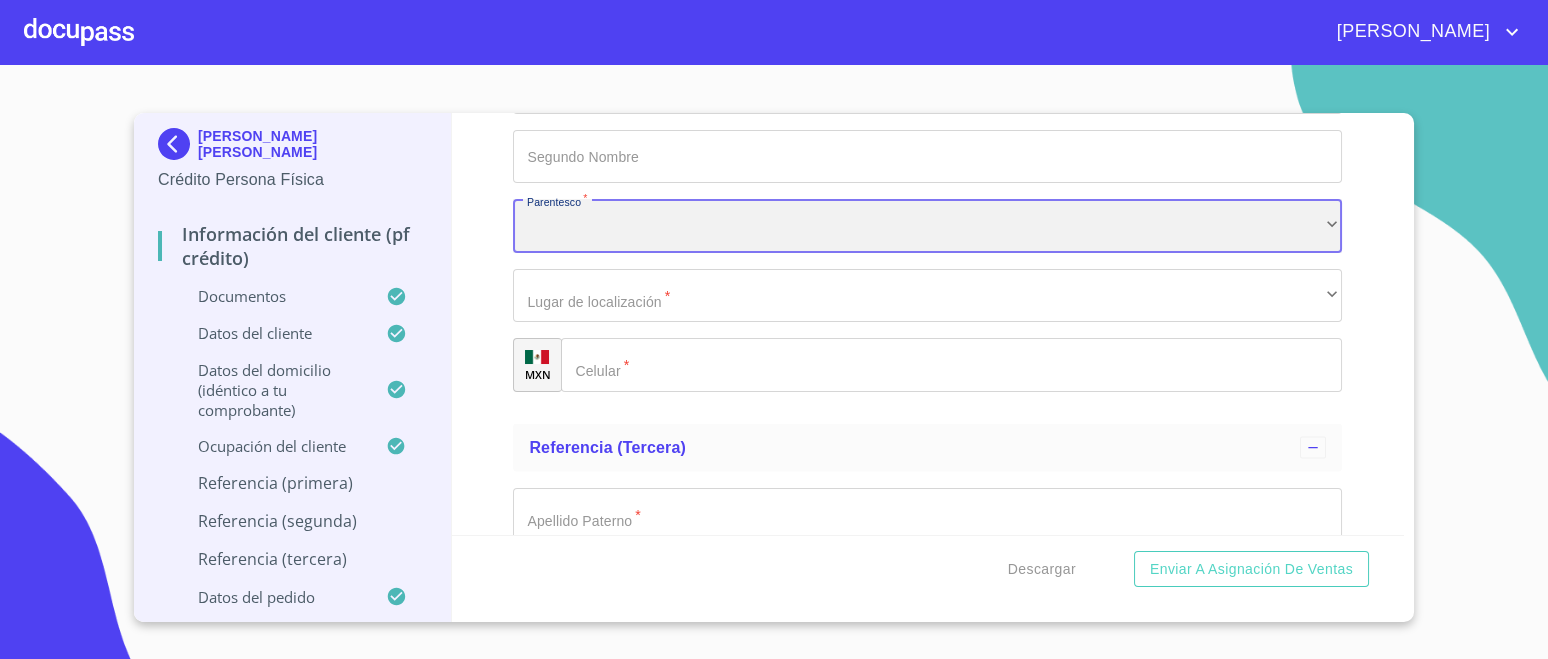 click on "​" at bounding box center (927, 226) 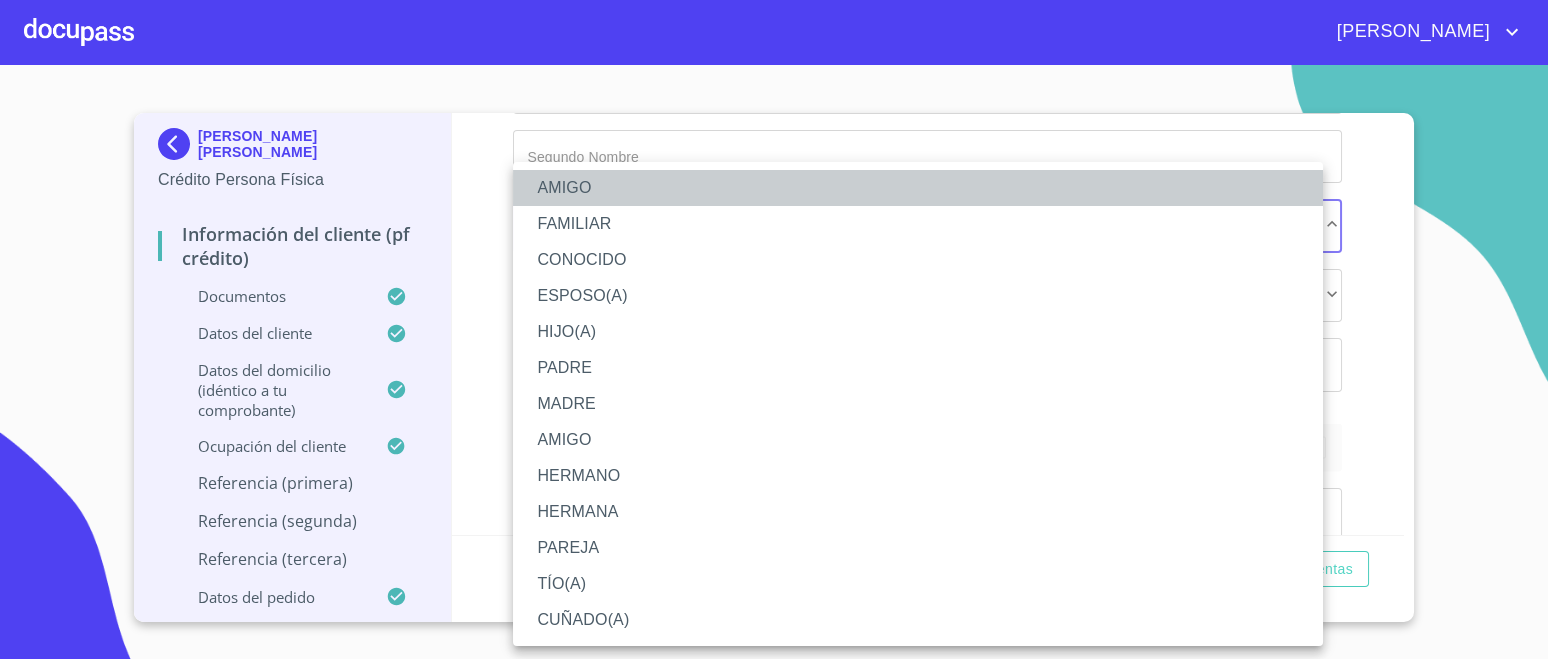 click on "AMIGO" at bounding box center [918, 188] 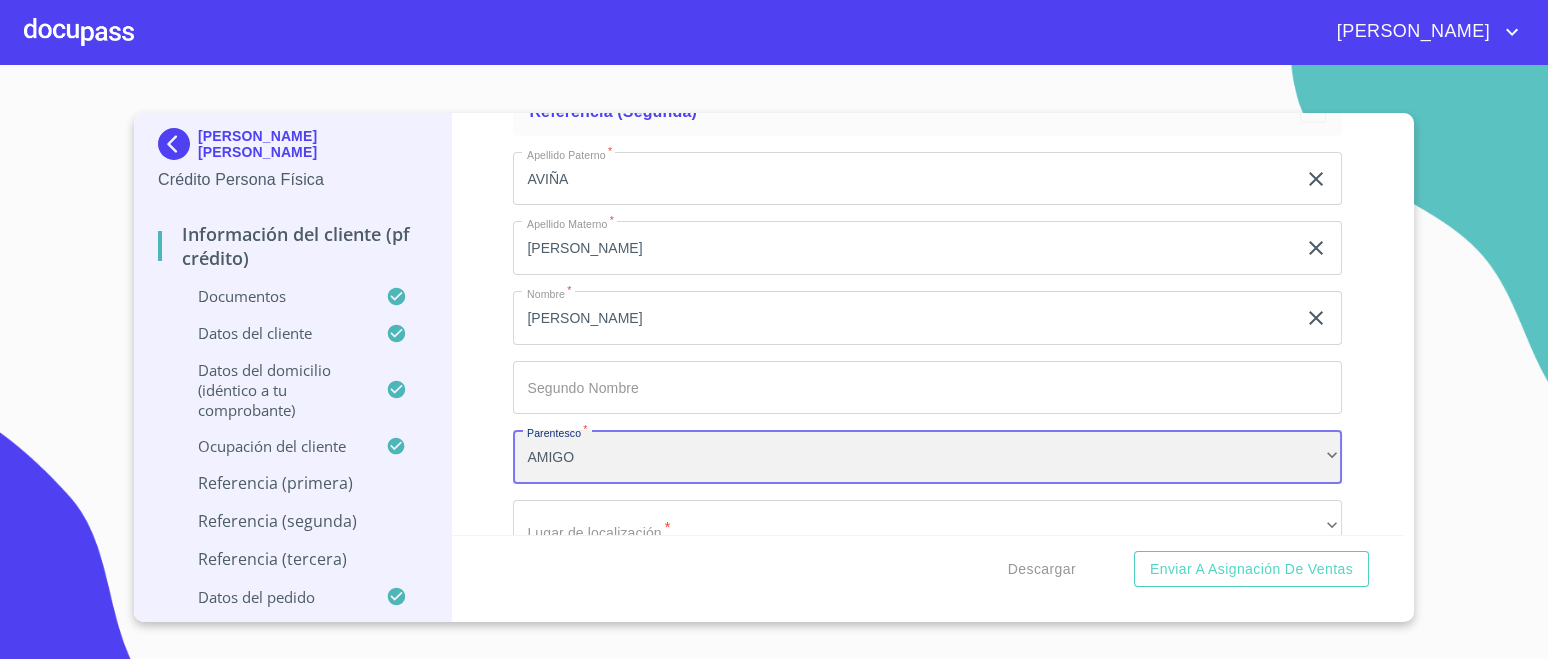 scroll, scrollTop: 10576, scrollLeft: 0, axis: vertical 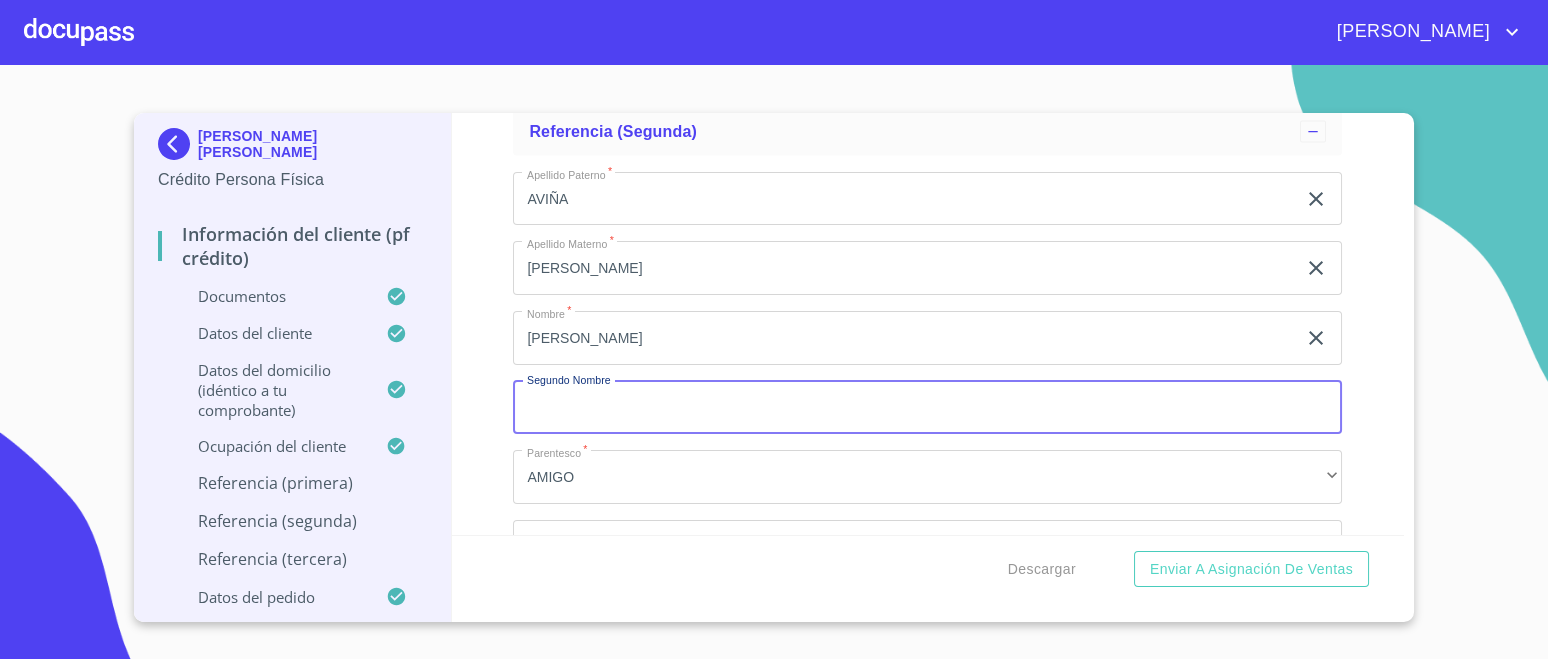 click on "Documento de identificación.   *" at bounding box center (927, 408) 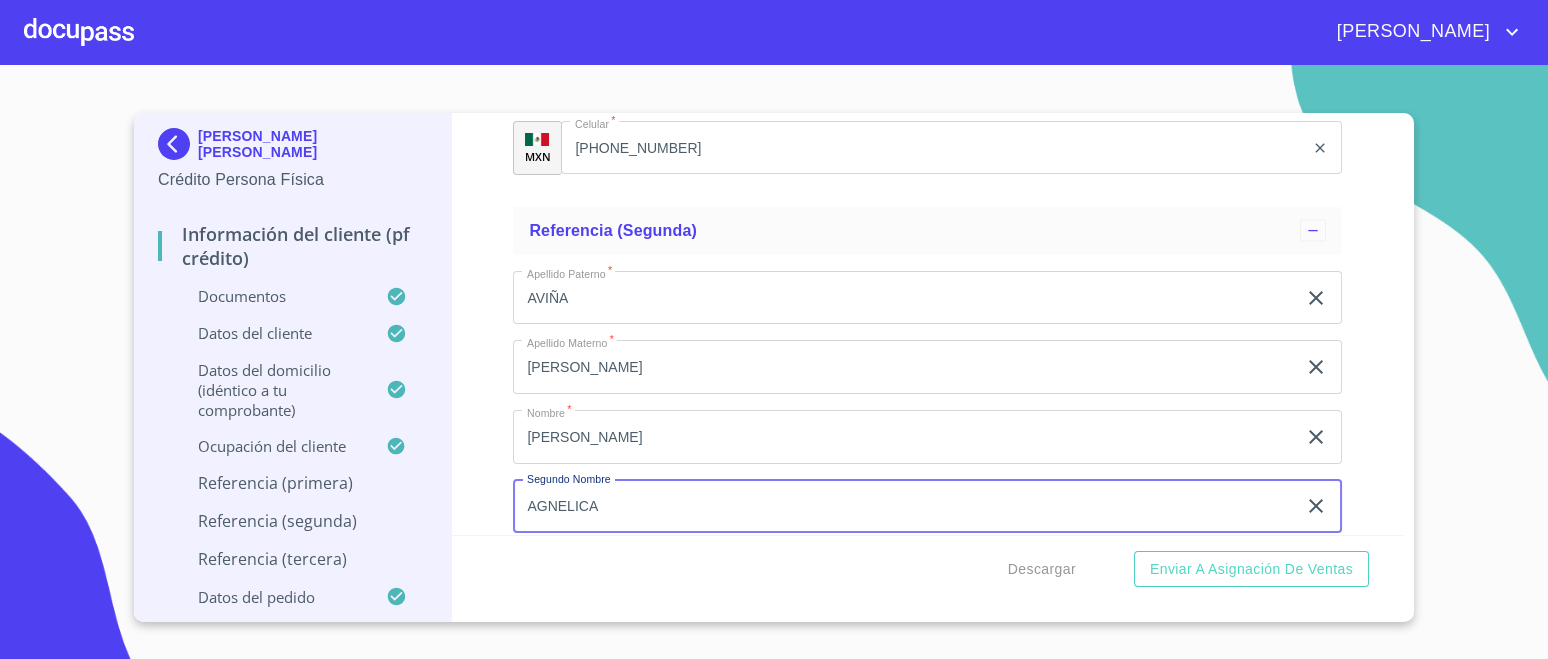 scroll, scrollTop: 10327, scrollLeft: 0, axis: vertical 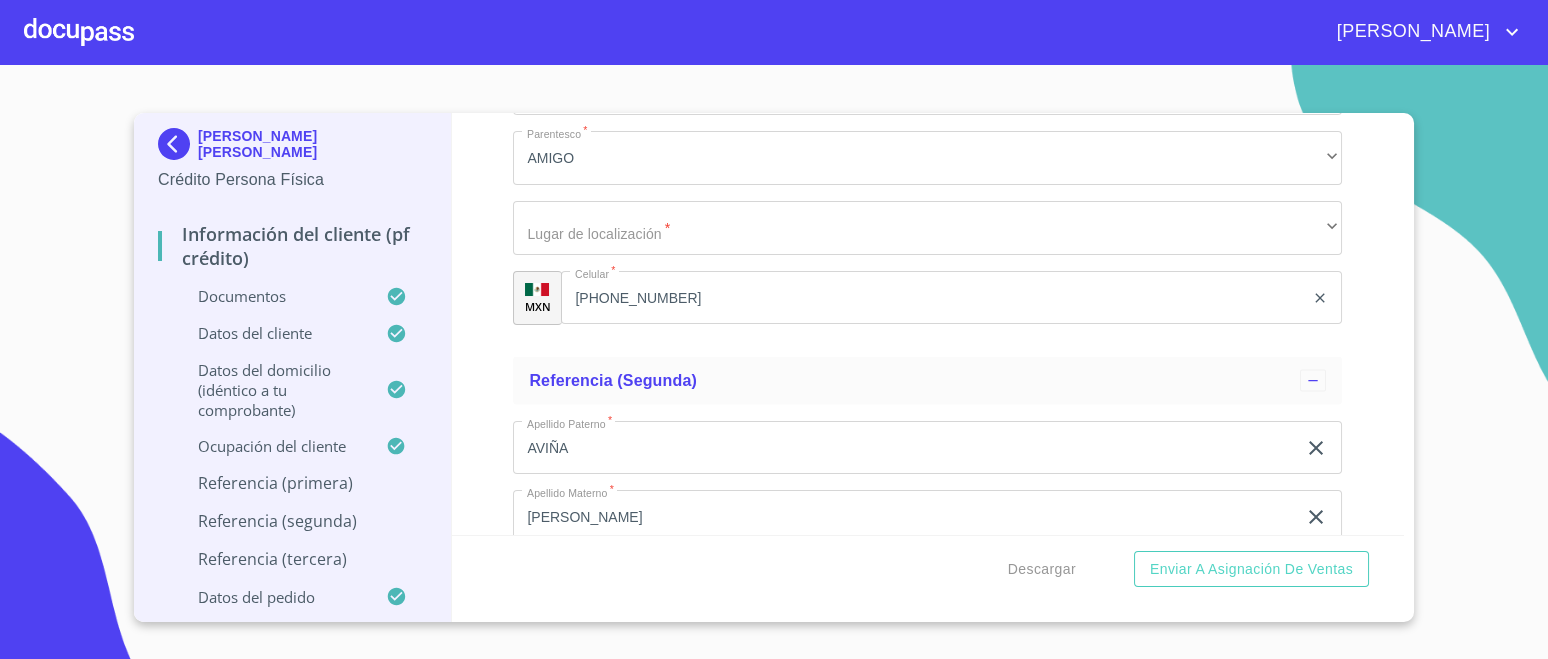type on "AGNELICA" 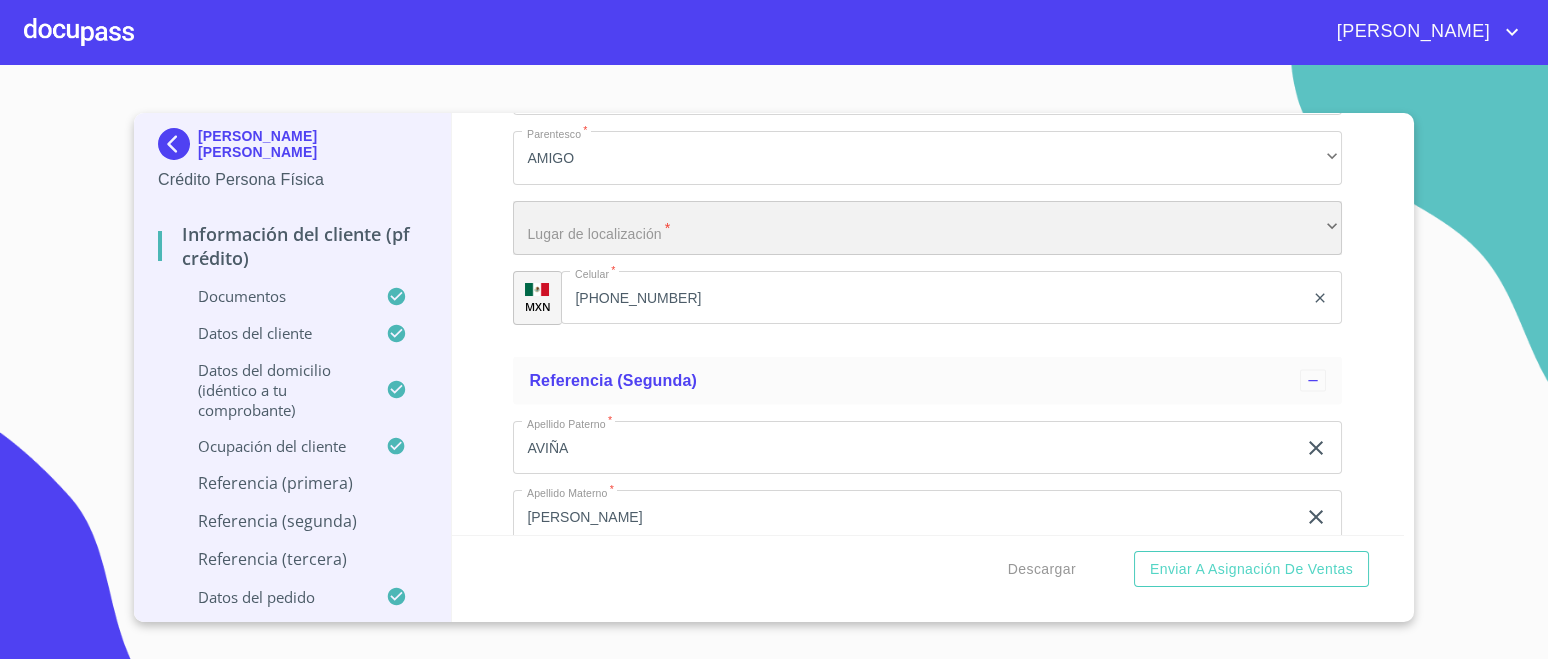 click on "​" at bounding box center [927, 228] 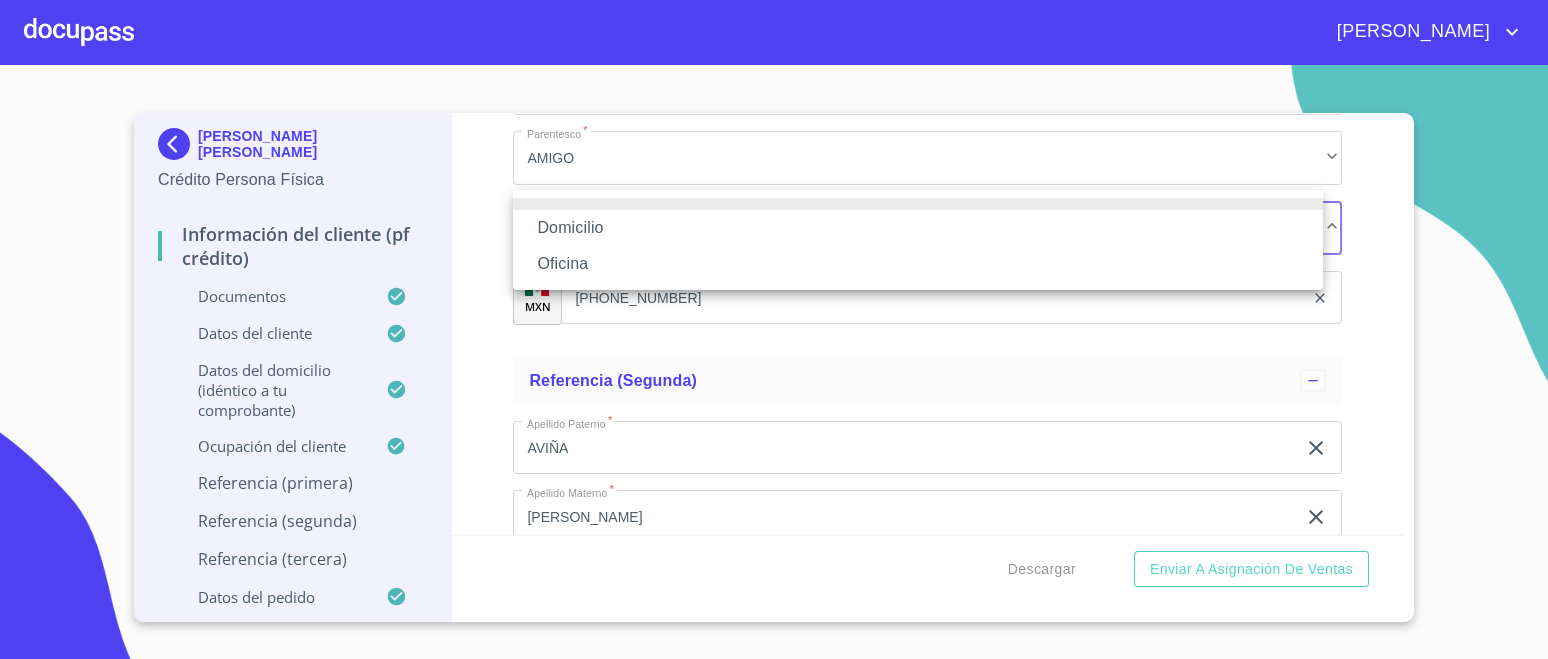 click on "Domicilio" at bounding box center [918, 228] 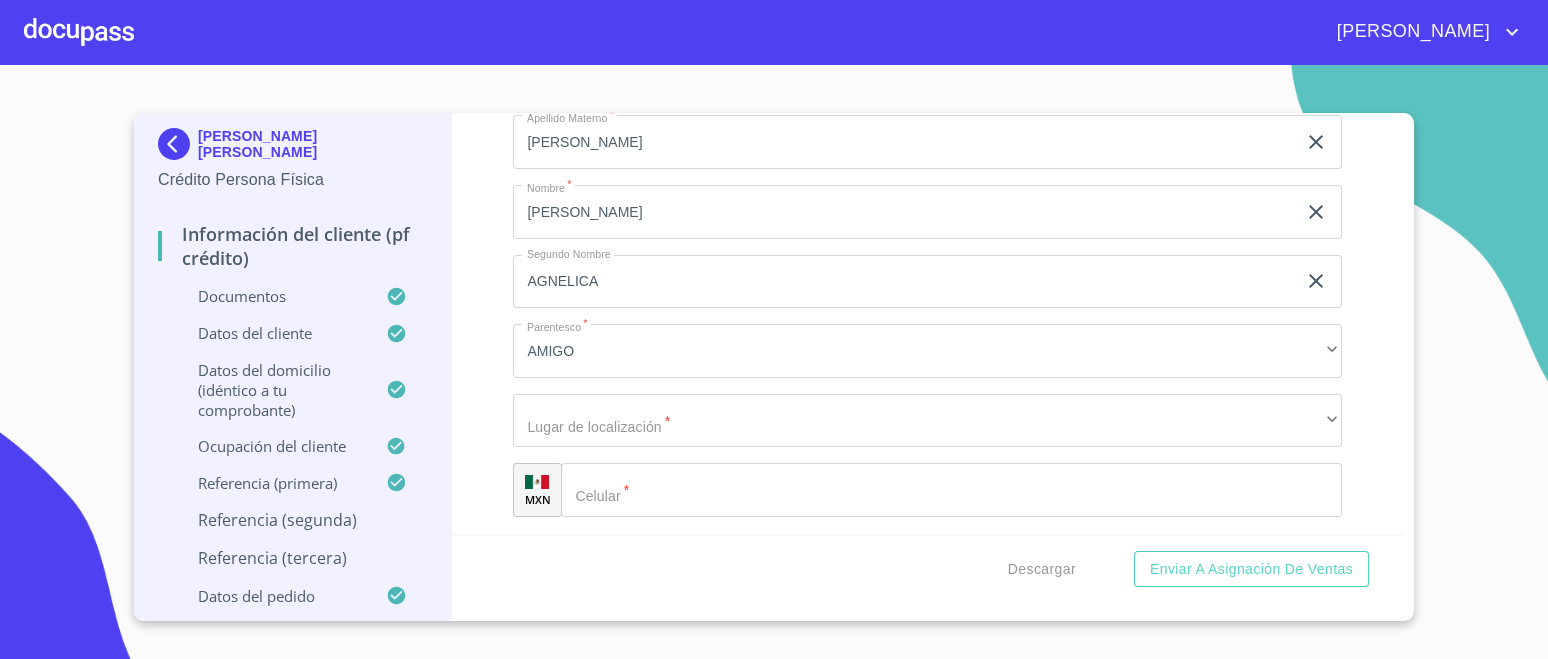 scroll, scrollTop: 10827, scrollLeft: 0, axis: vertical 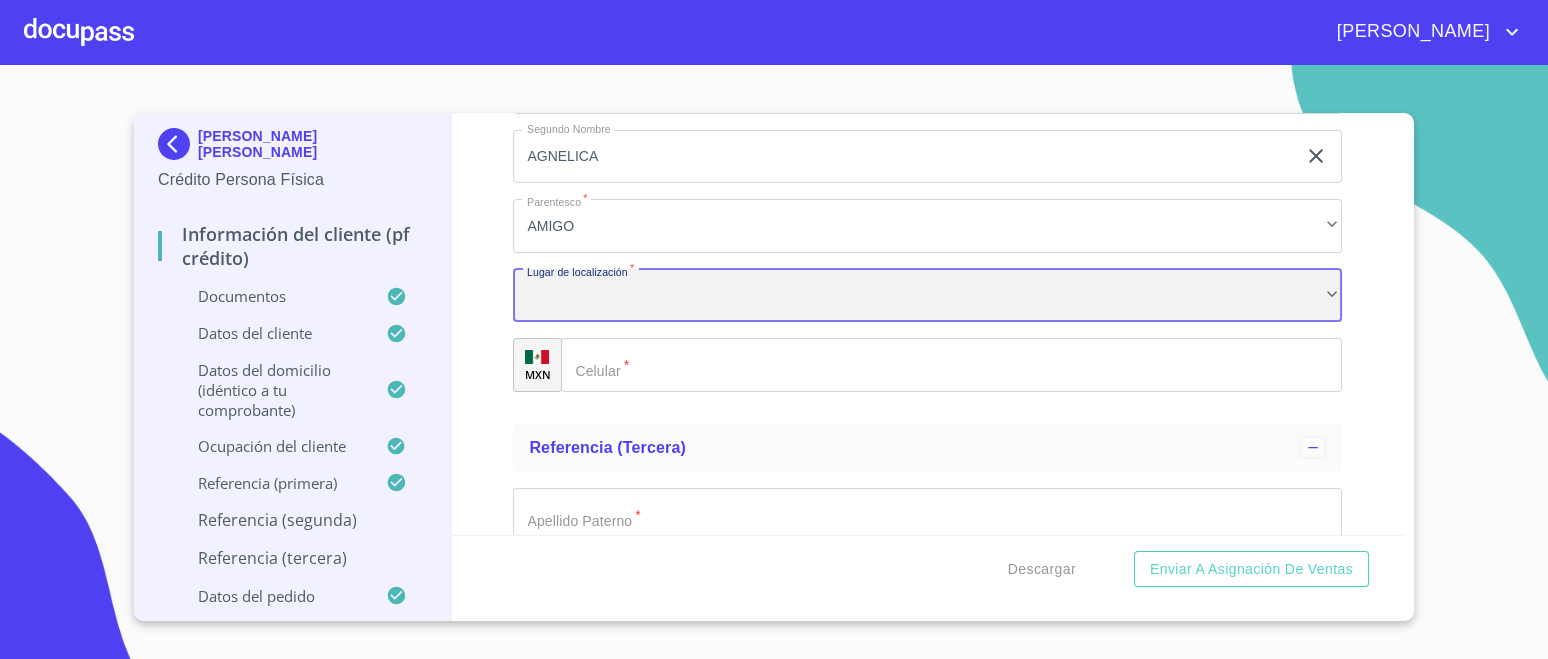 click on "​" at bounding box center (927, 296) 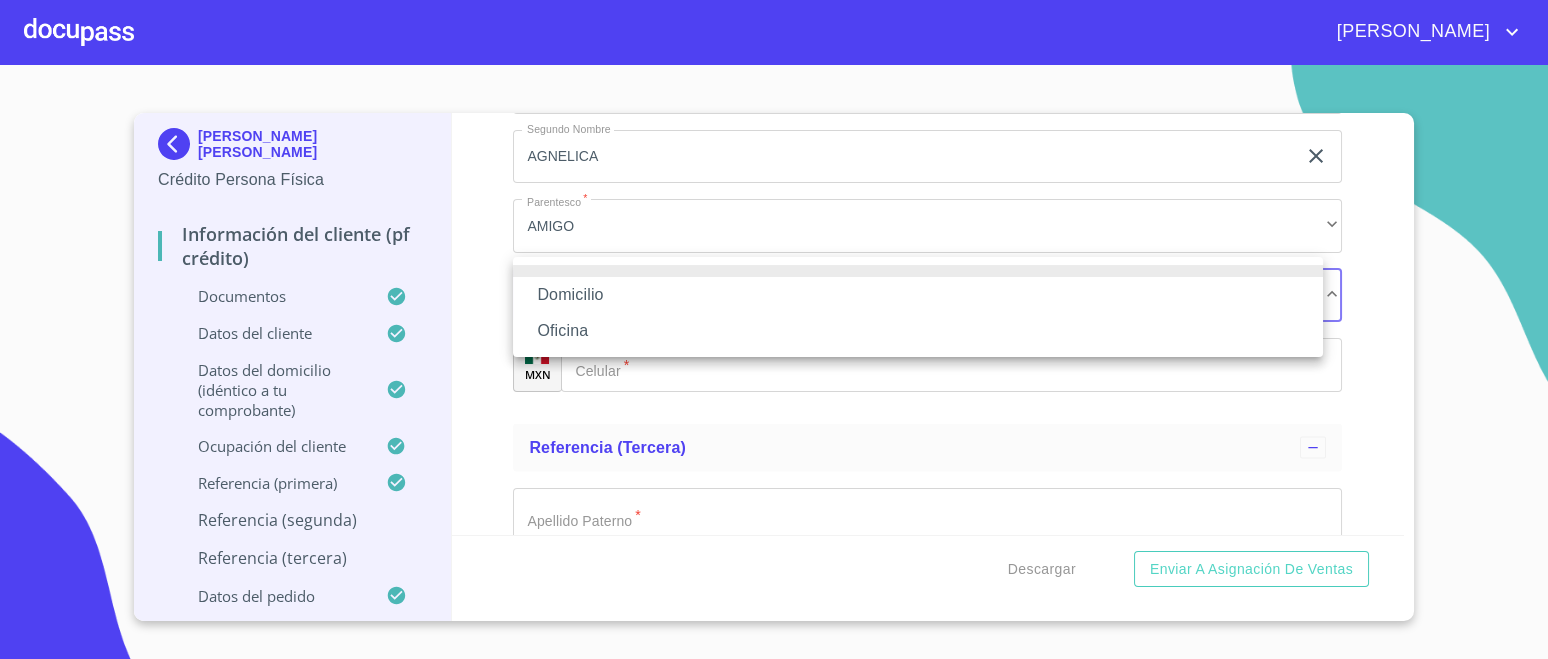 click on "Domicilio" at bounding box center (918, 295) 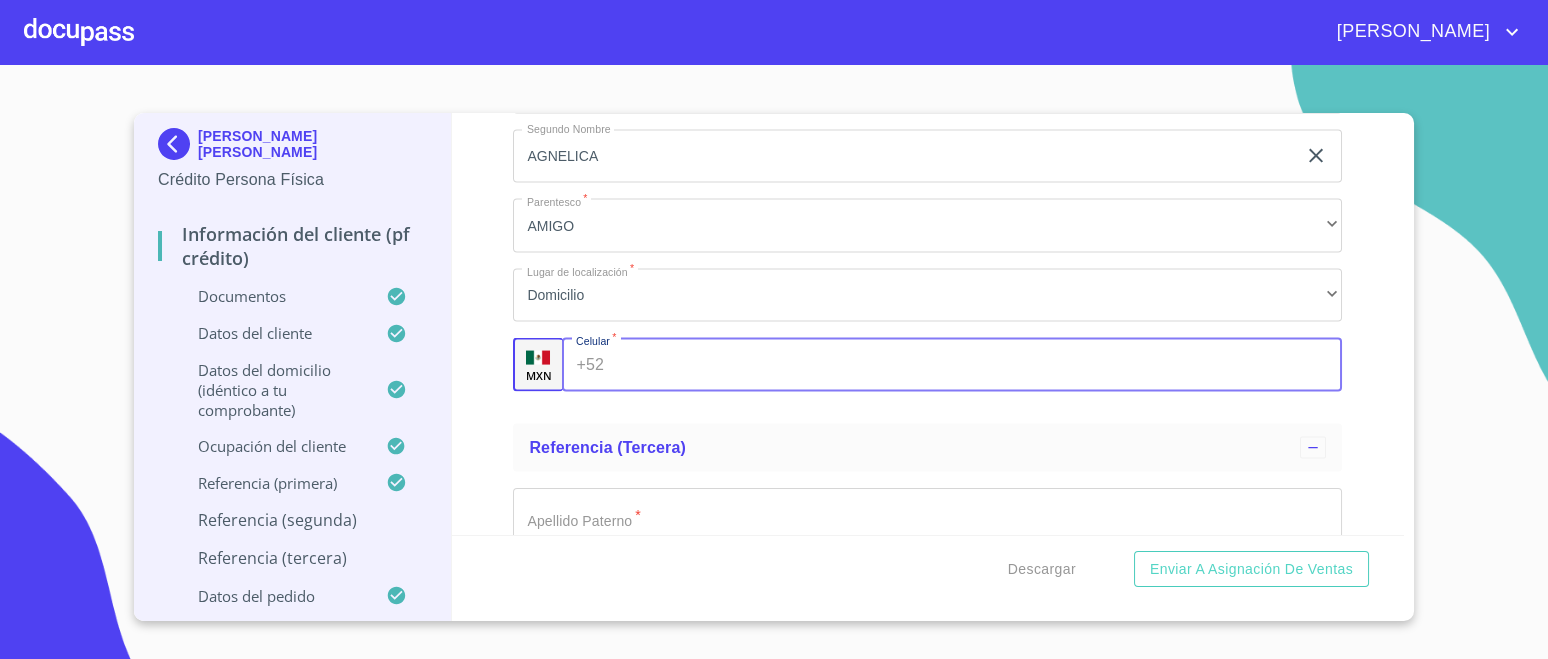 click on "Documento de identificación.   *" at bounding box center (977, 365) 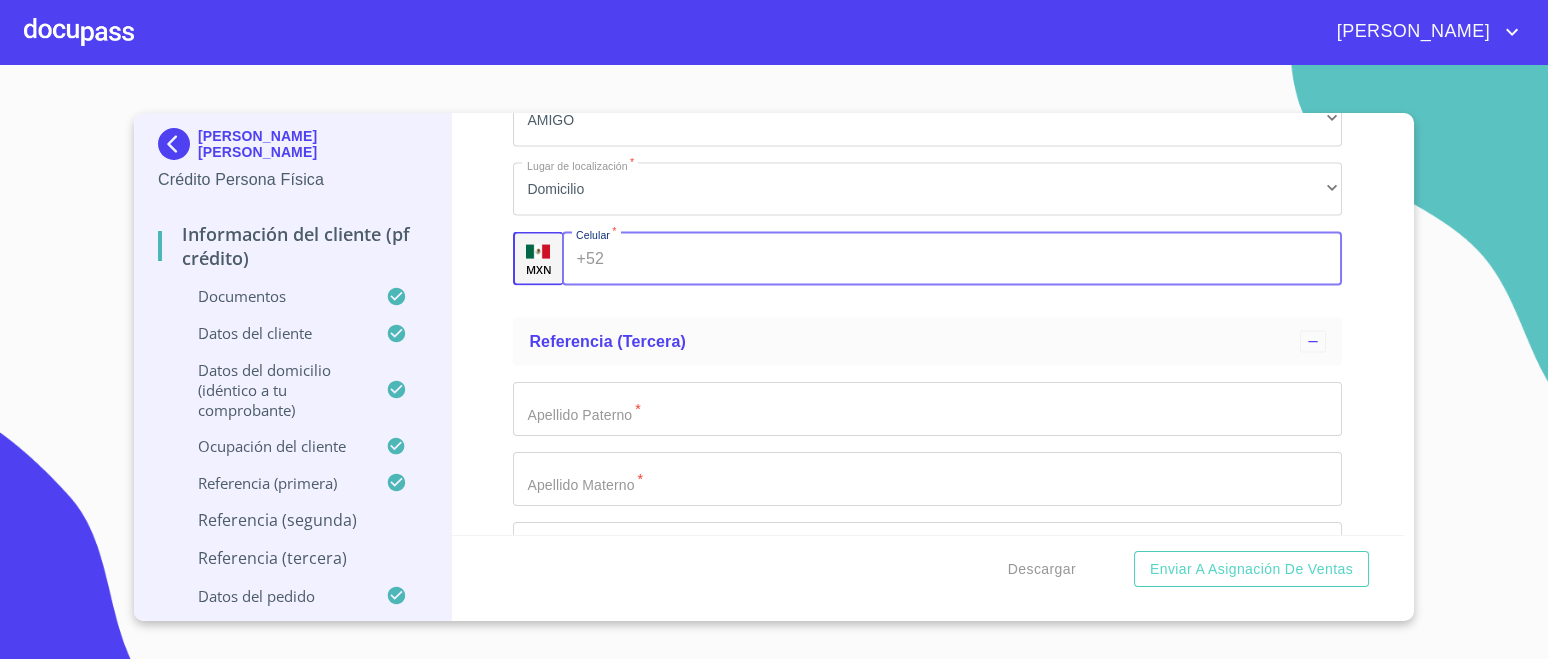 scroll, scrollTop: 10827, scrollLeft: 0, axis: vertical 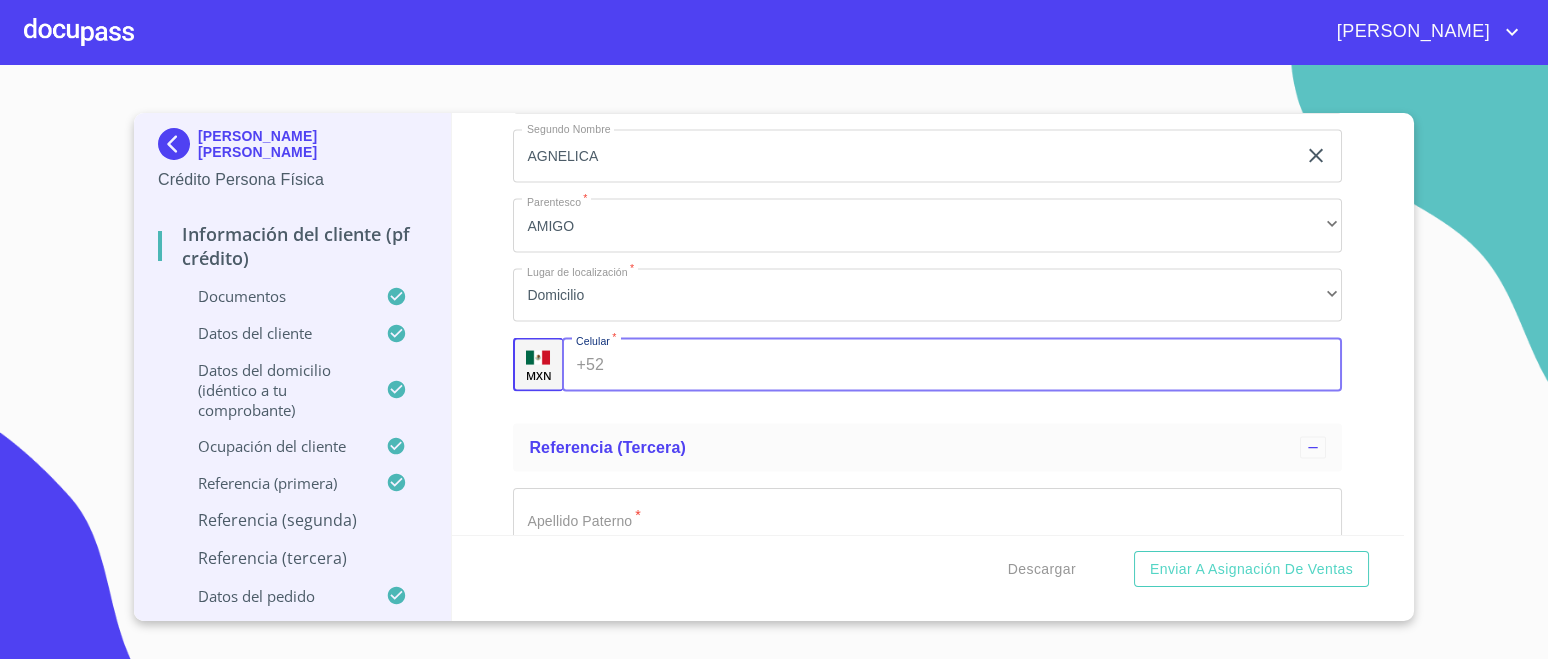 click on "Documento de identificación.   *" at bounding box center [977, 365] 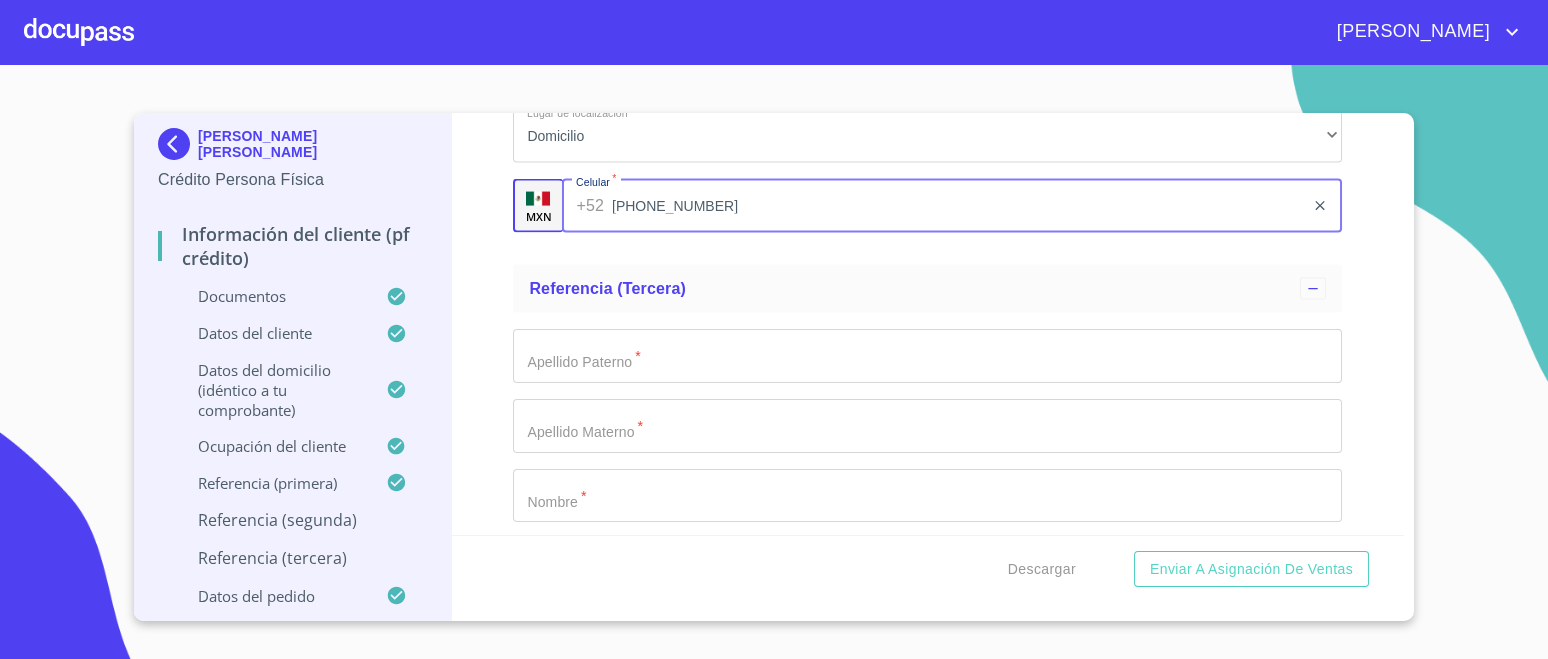 scroll, scrollTop: 11077, scrollLeft: 0, axis: vertical 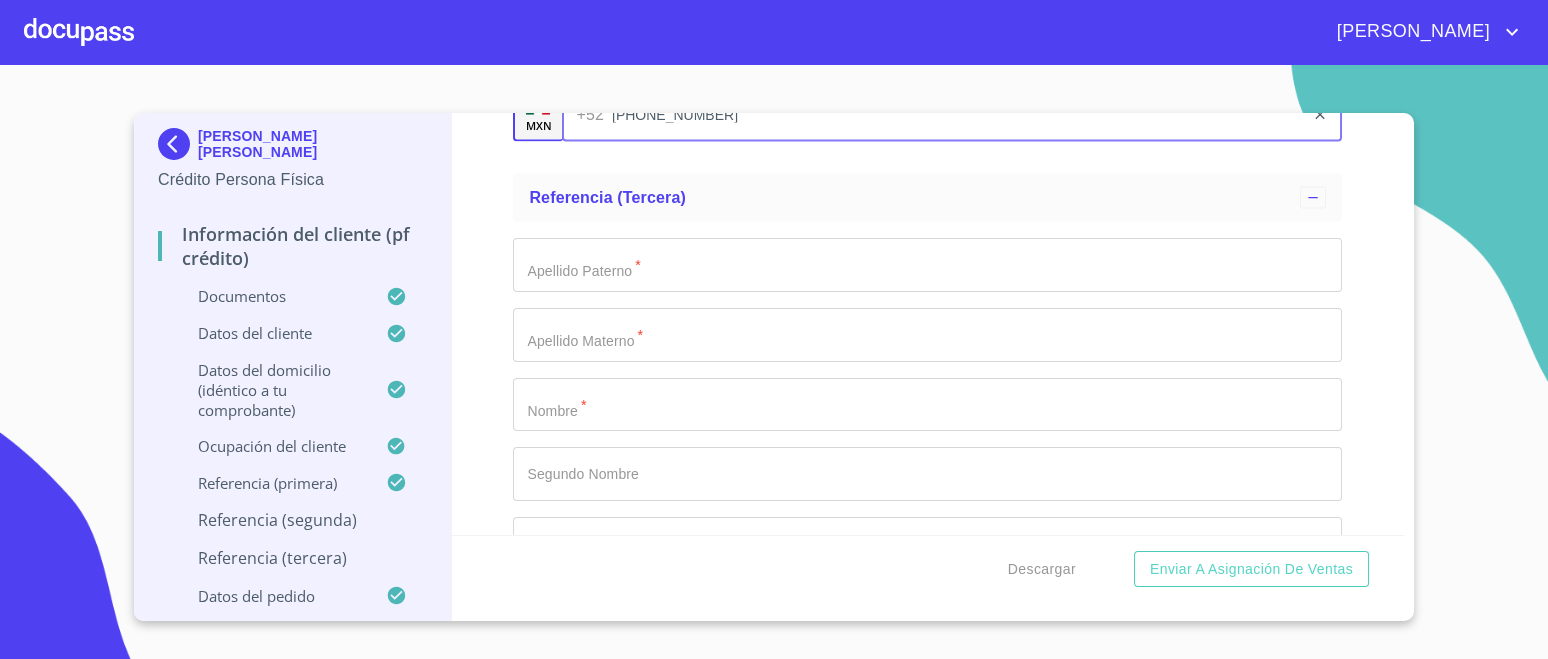 type on "[PHONE_NUMBER]" 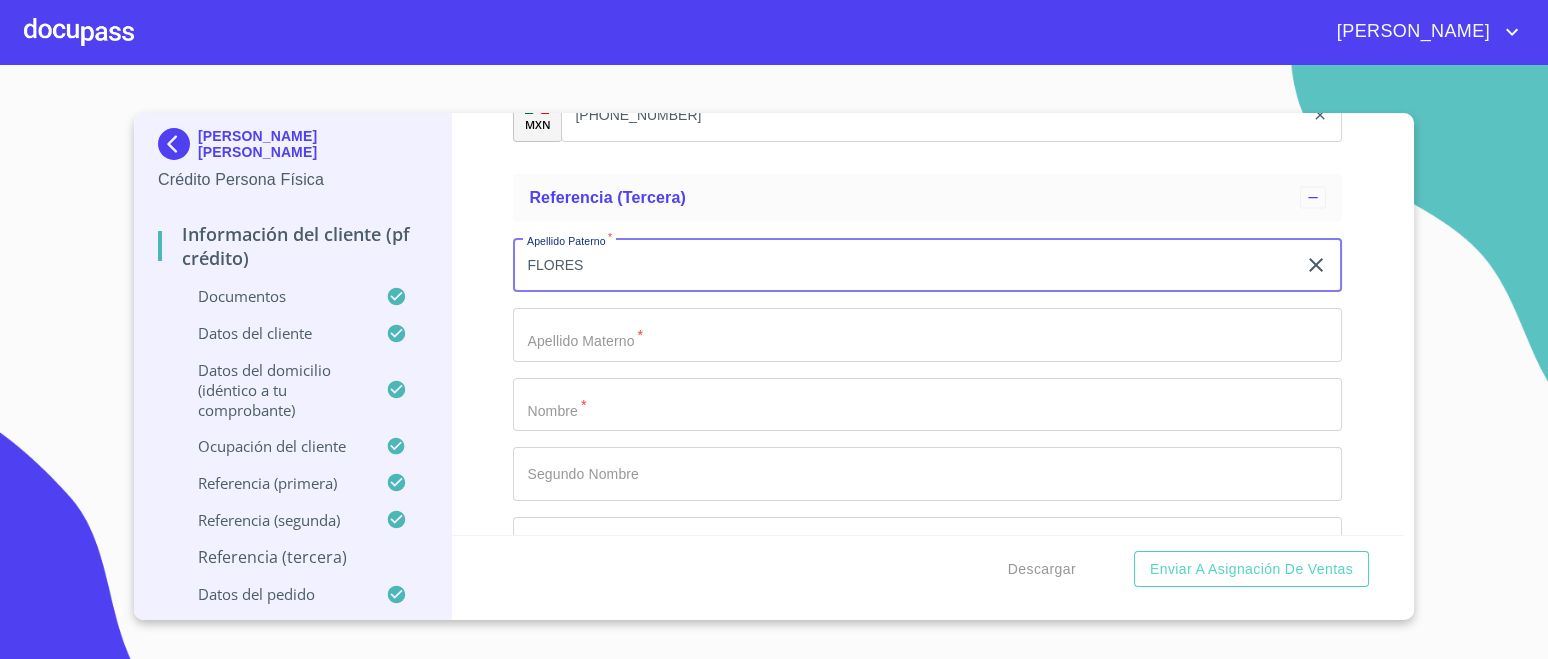 type on "FLORES" 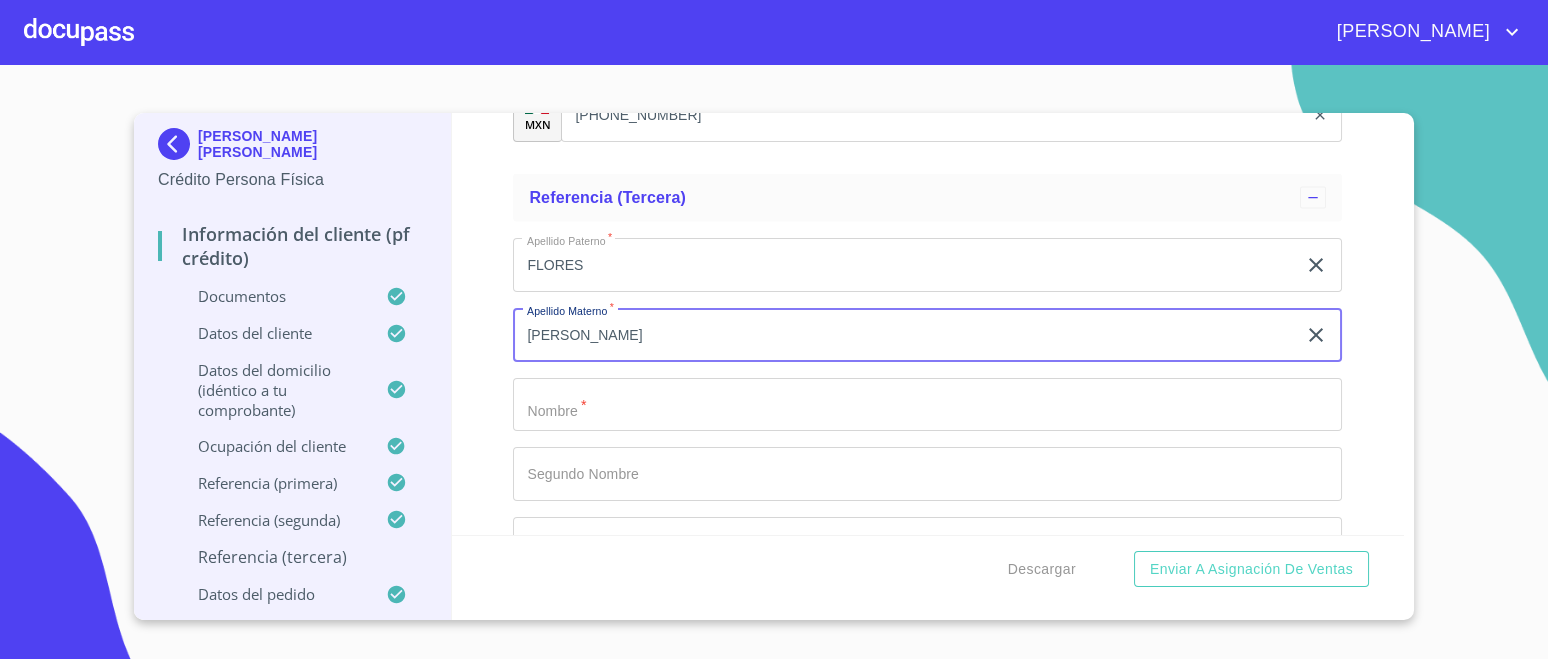 type on "[PERSON_NAME]" 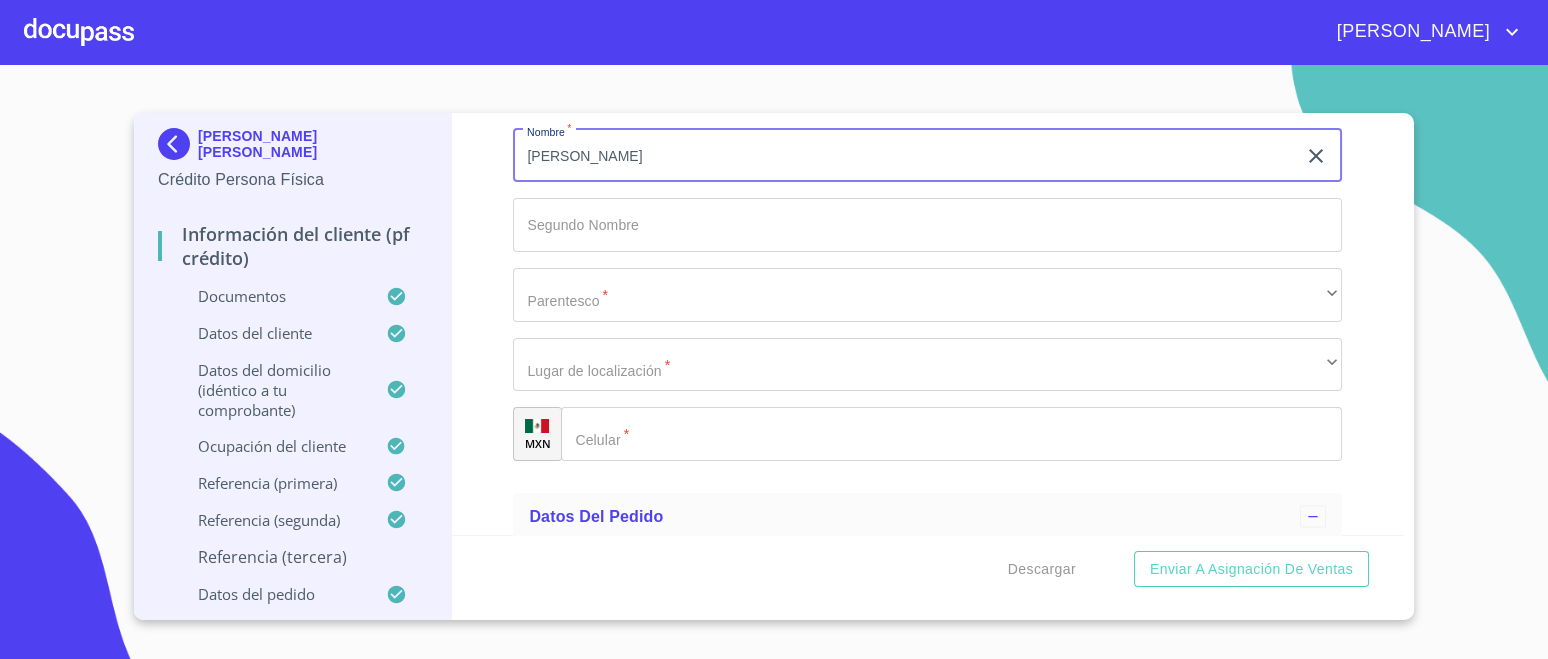 scroll, scrollTop: 11327, scrollLeft: 0, axis: vertical 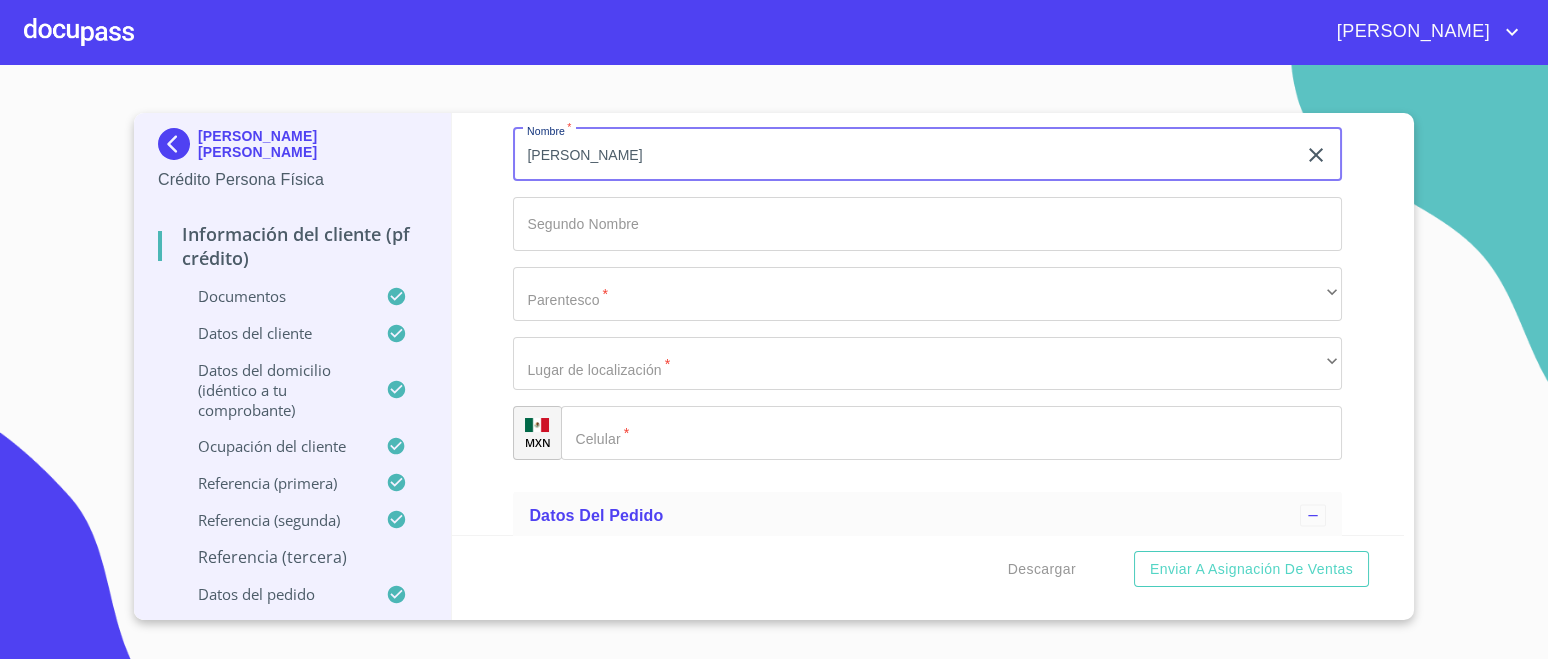 type on "[PERSON_NAME]" 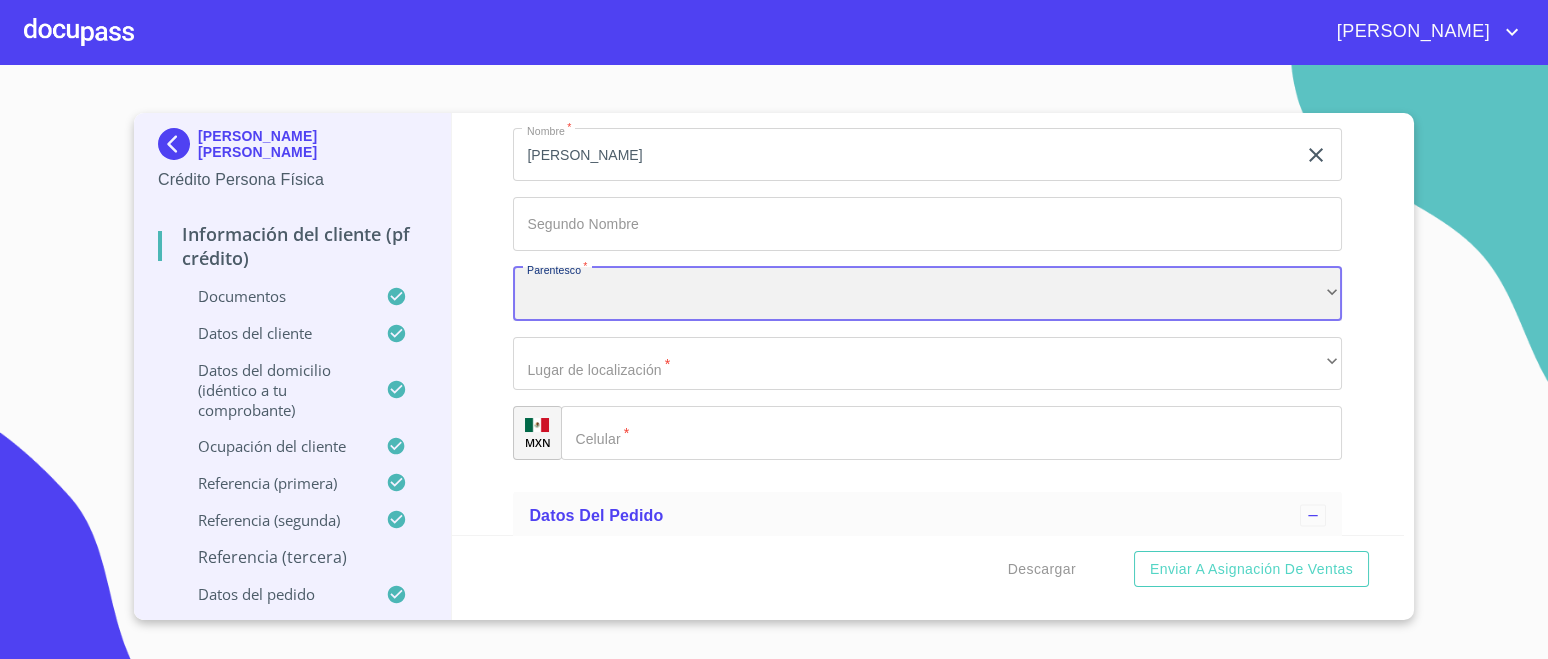 click on "​" at bounding box center (927, 294) 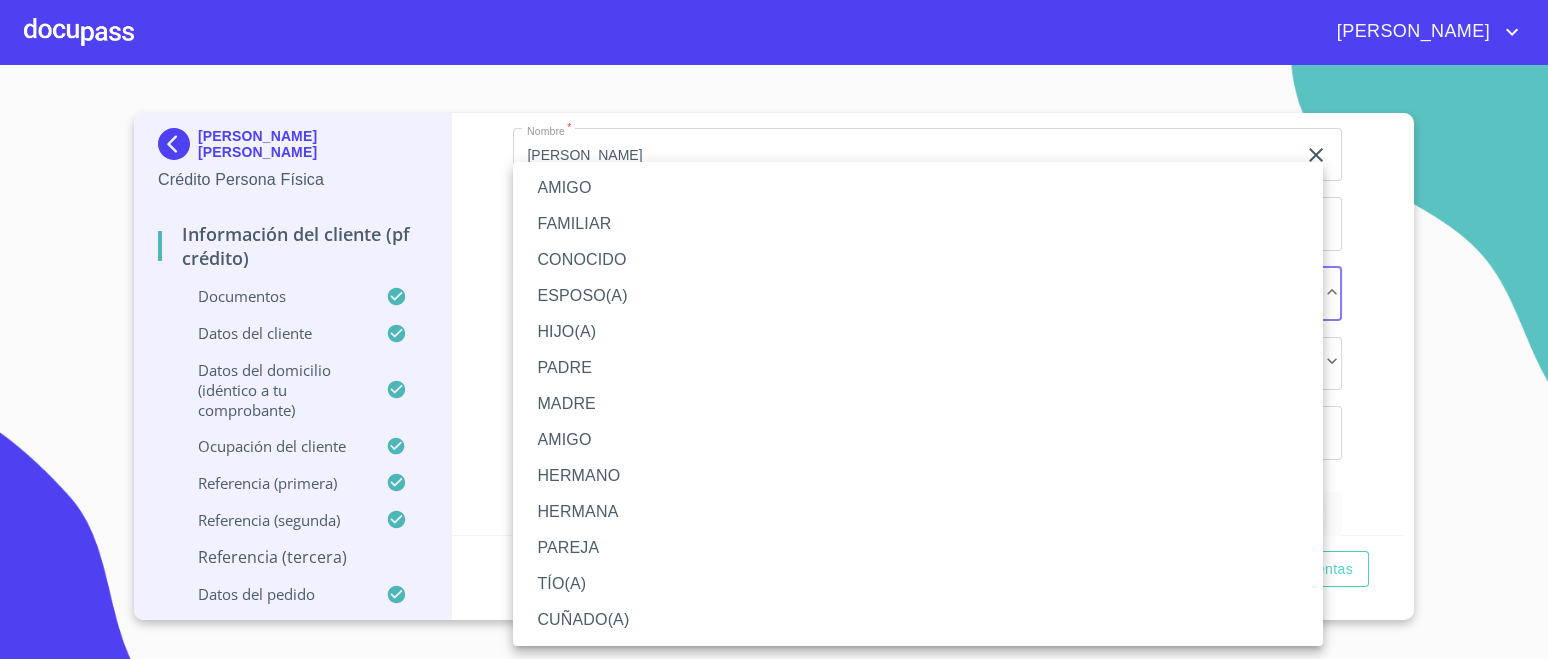 click on "FAMILIAR" at bounding box center [918, 224] 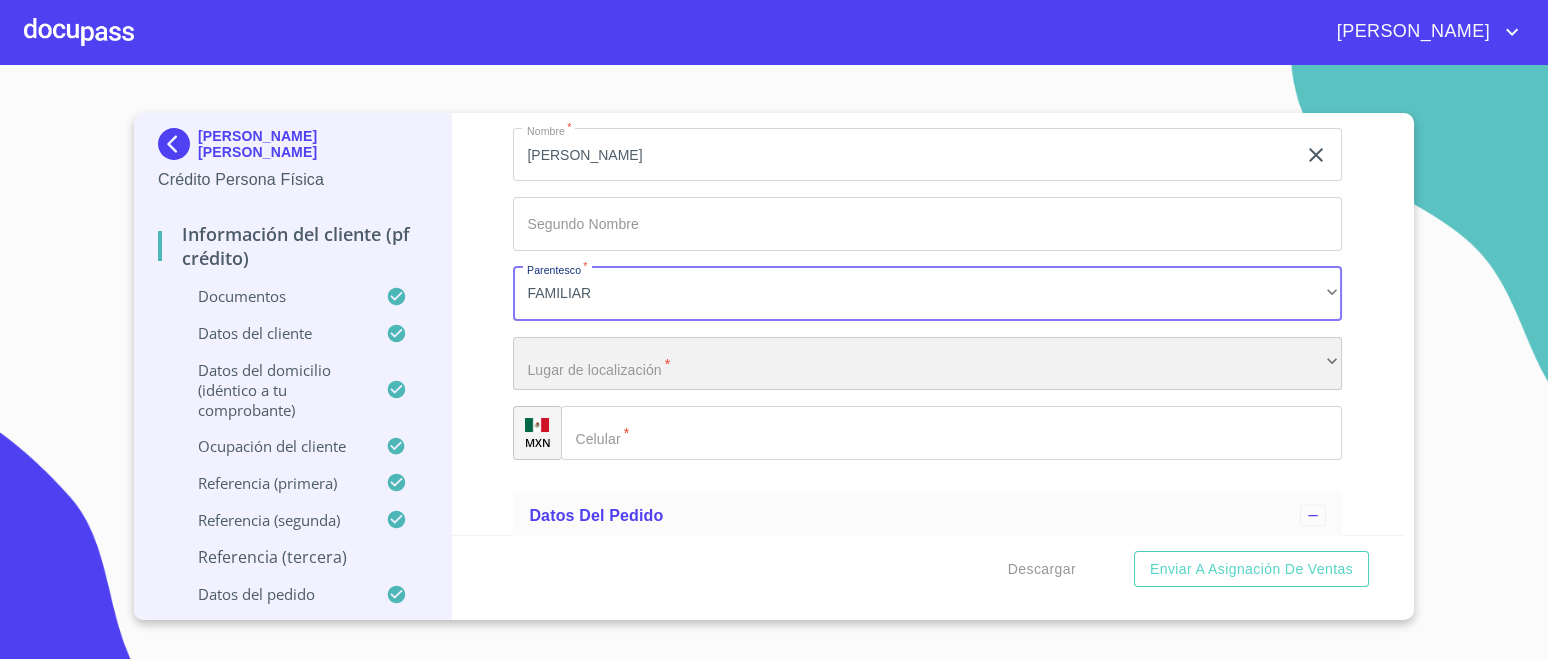 click on "​" at bounding box center [927, 364] 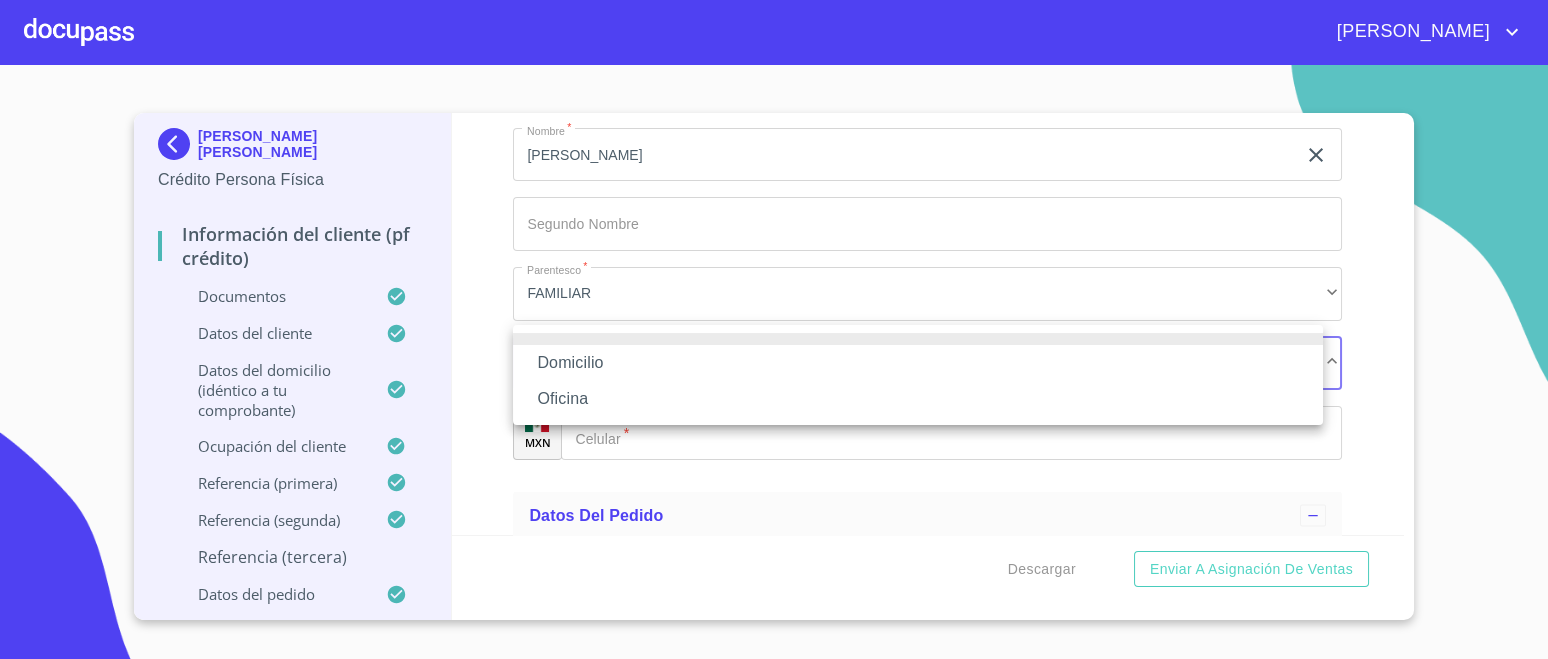 click on "Domicilio" at bounding box center [918, 363] 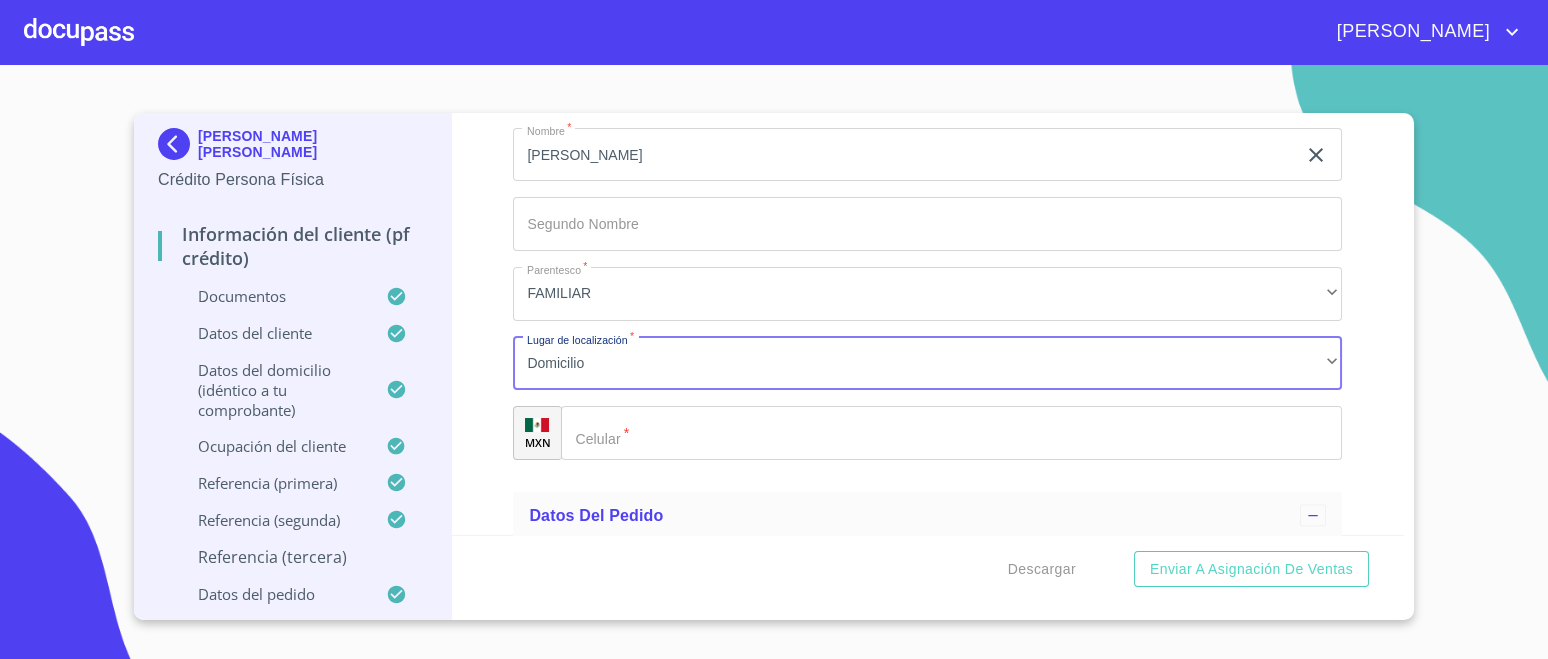 click on "Documento de identificación.   *" 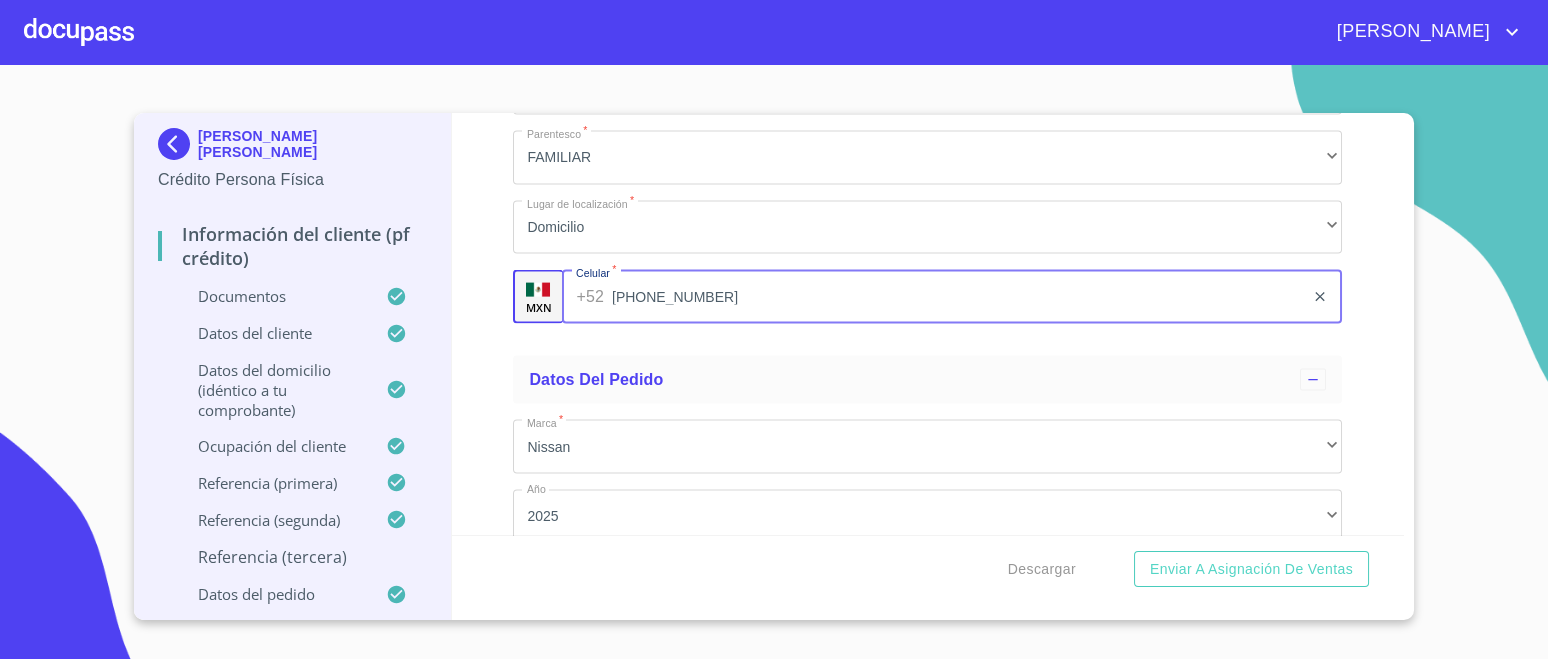 scroll, scrollTop: 11441, scrollLeft: 0, axis: vertical 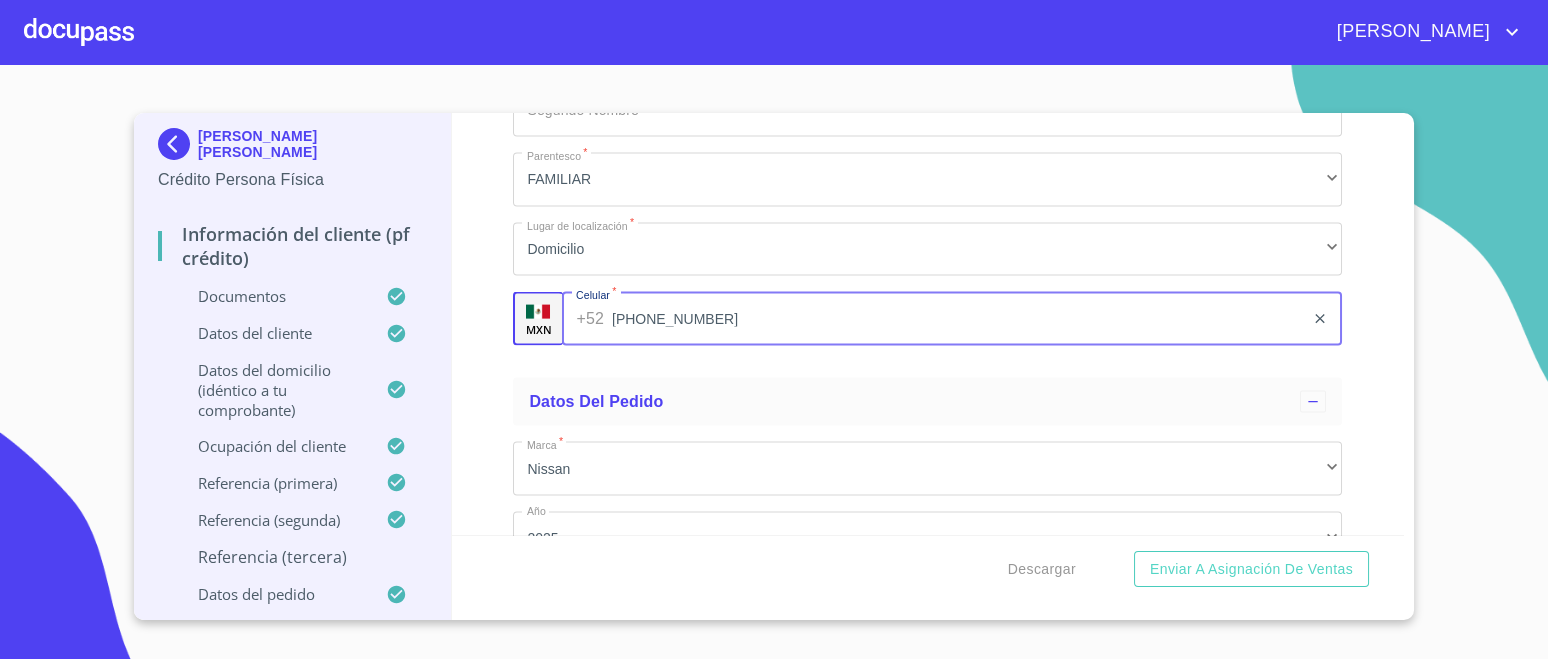 type on "[PHONE_NUMBER]" 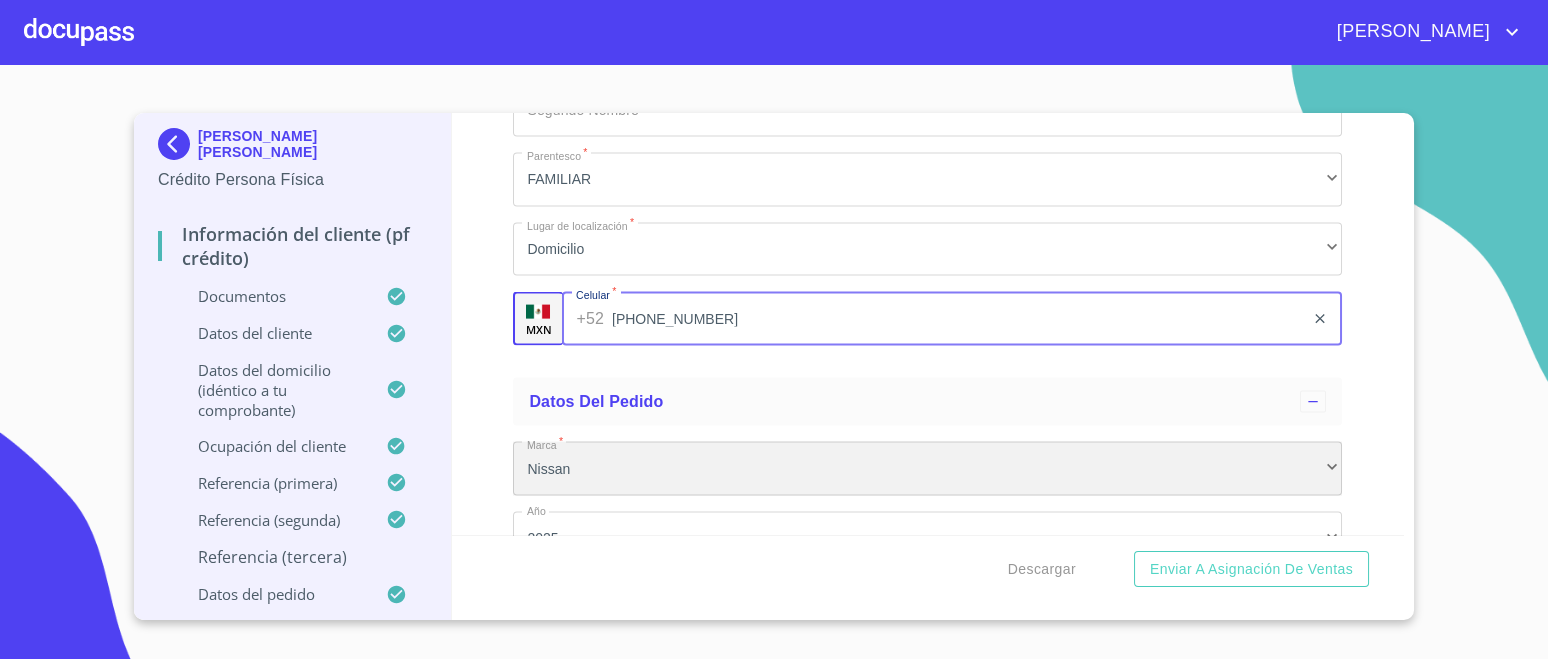 click on "Nissan" at bounding box center [927, 469] 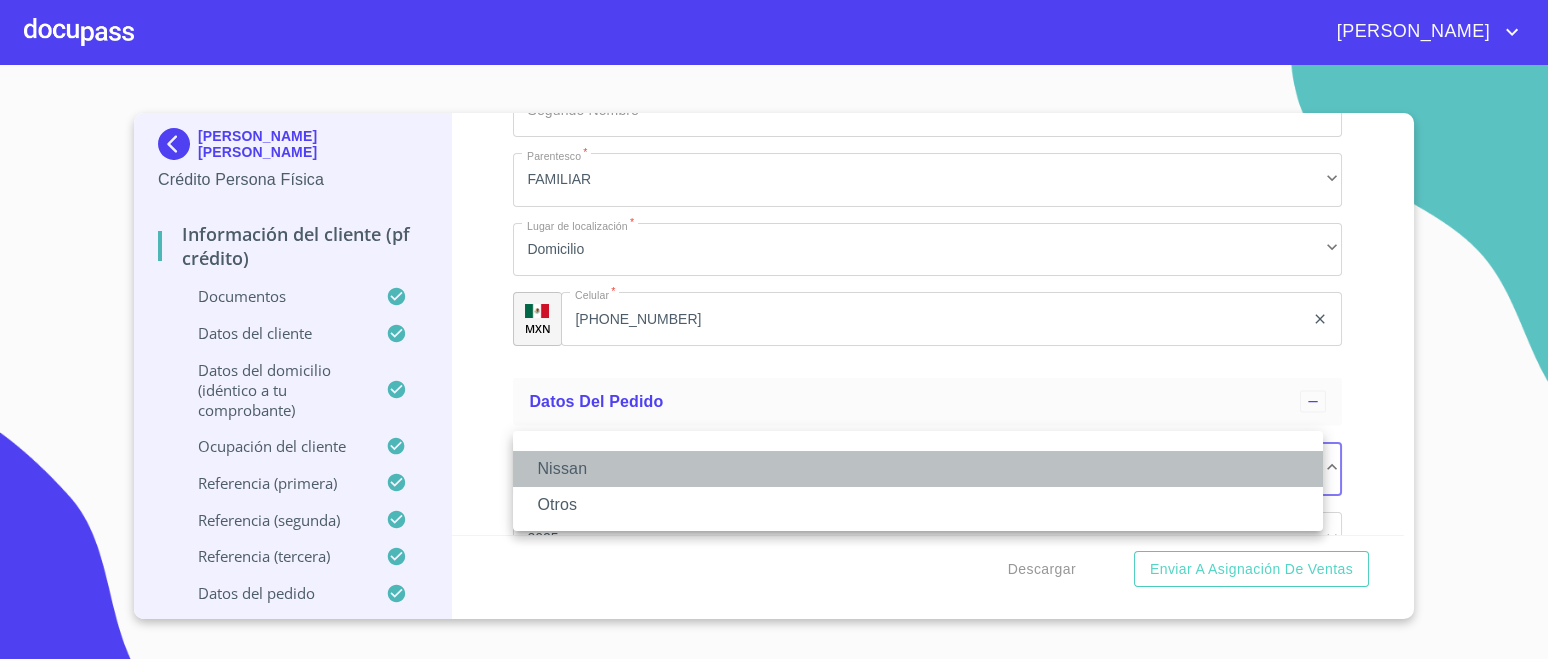 click on "Nissan" at bounding box center [918, 469] 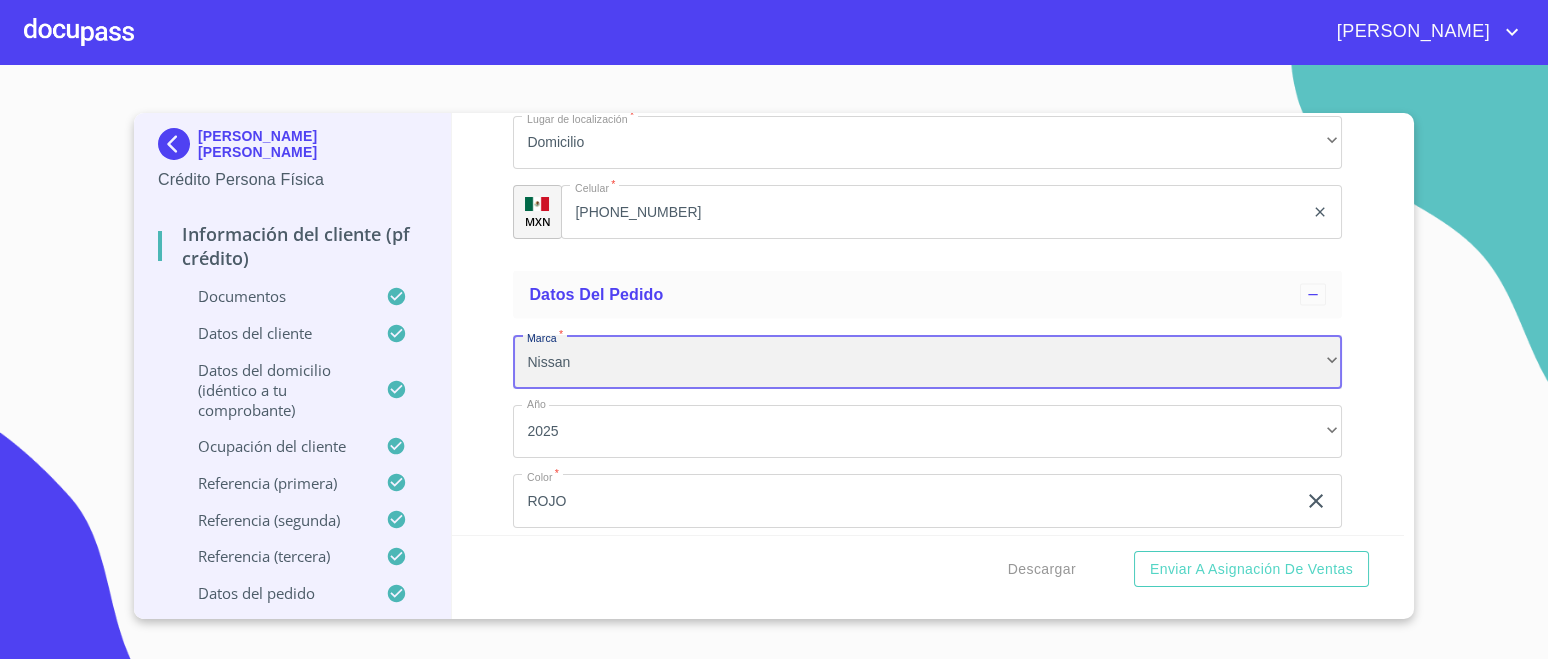 scroll, scrollTop: 11690, scrollLeft: 0, axis: vertical 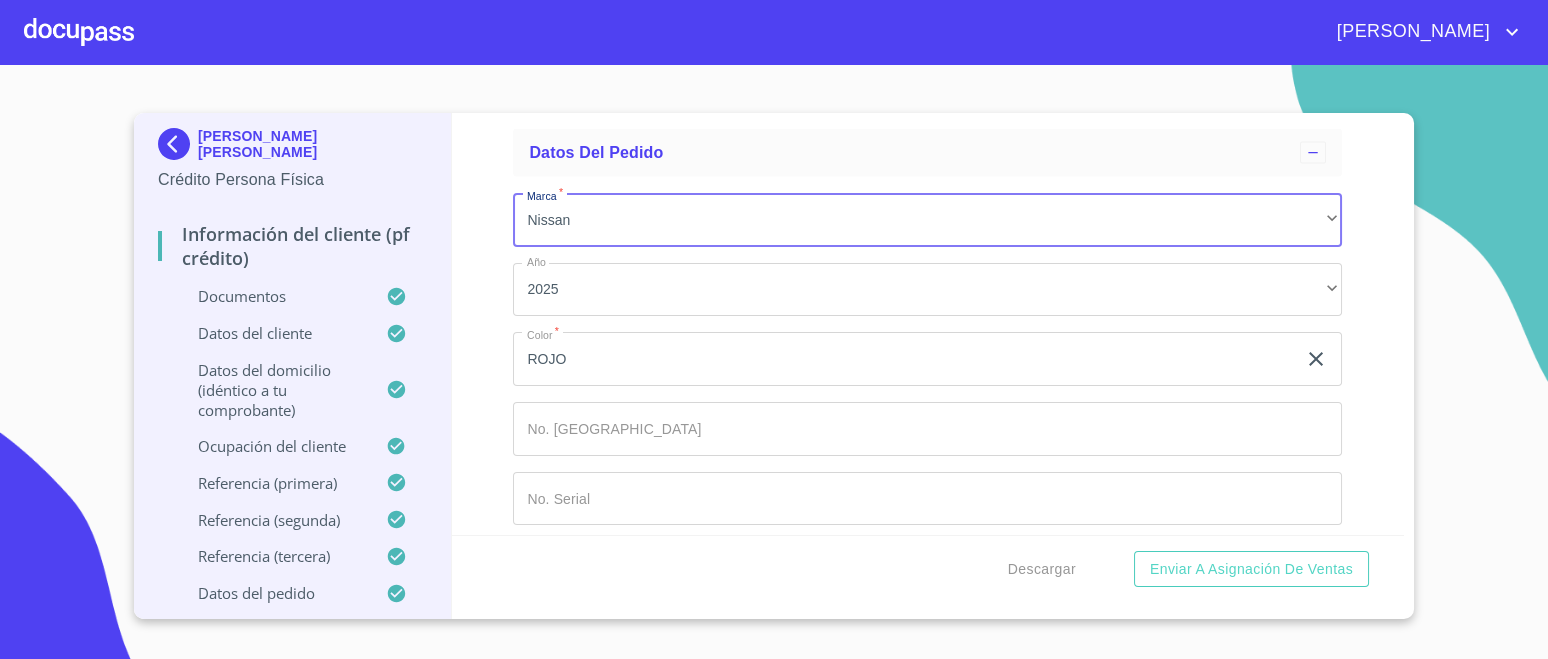 click on "Enviar a Asignación de Ventas" at bounding box center [1251, 569] 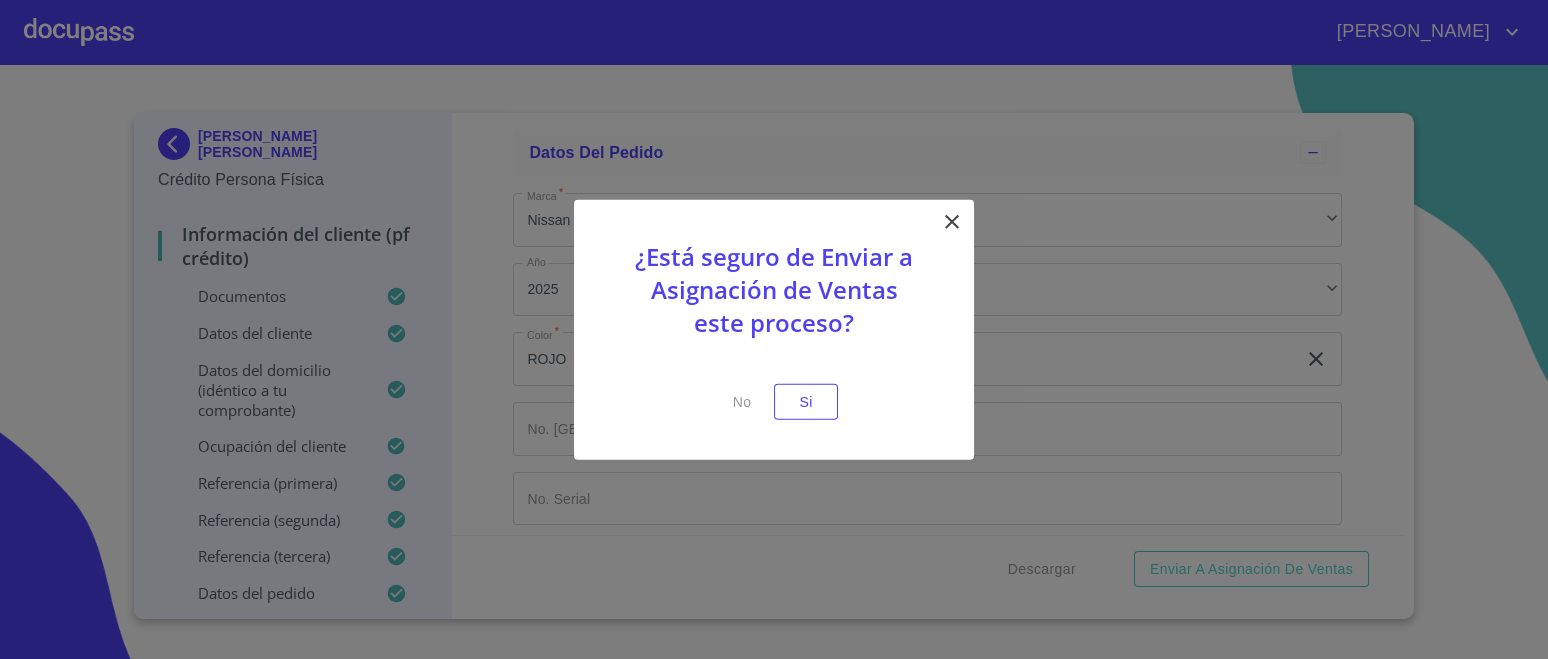 click on "Si" at bounding box center [806, 401] 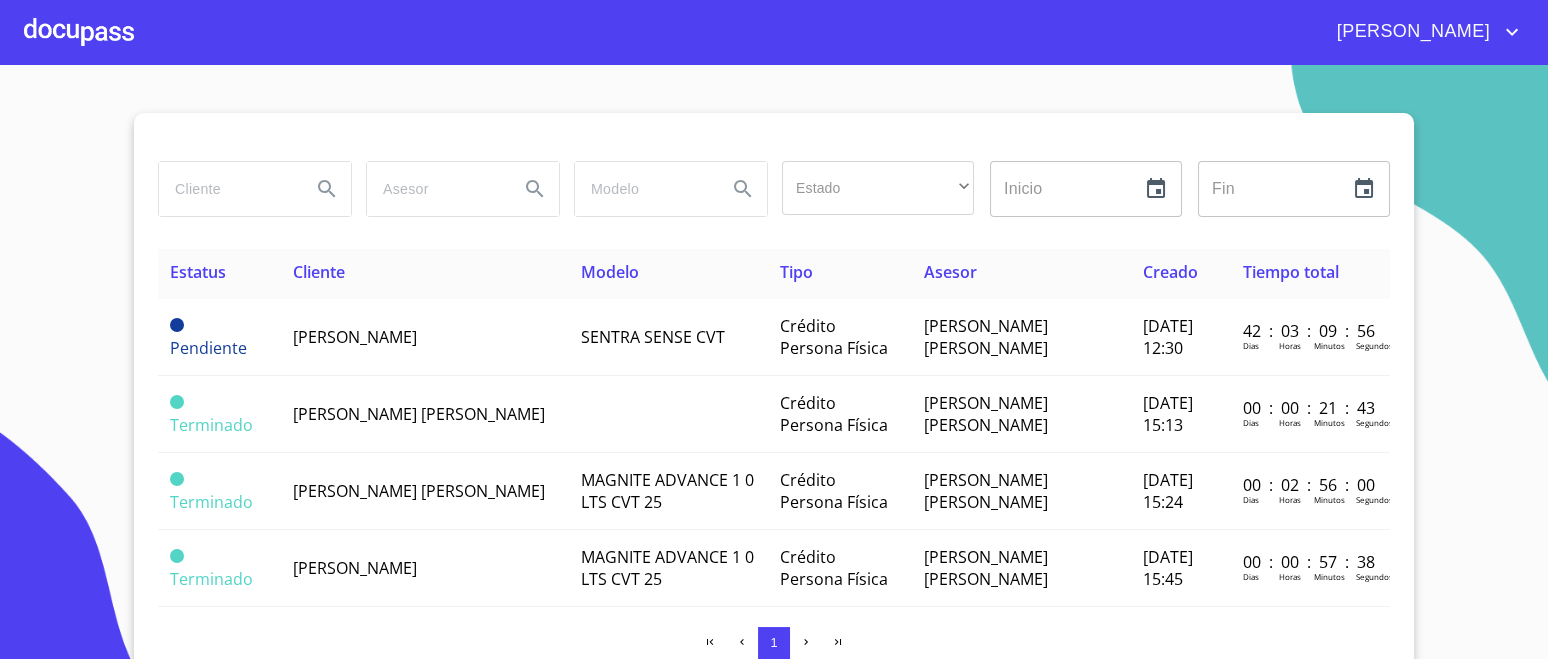 scroll, scrollTop: 0, scrollLeft: 0, axis: both 